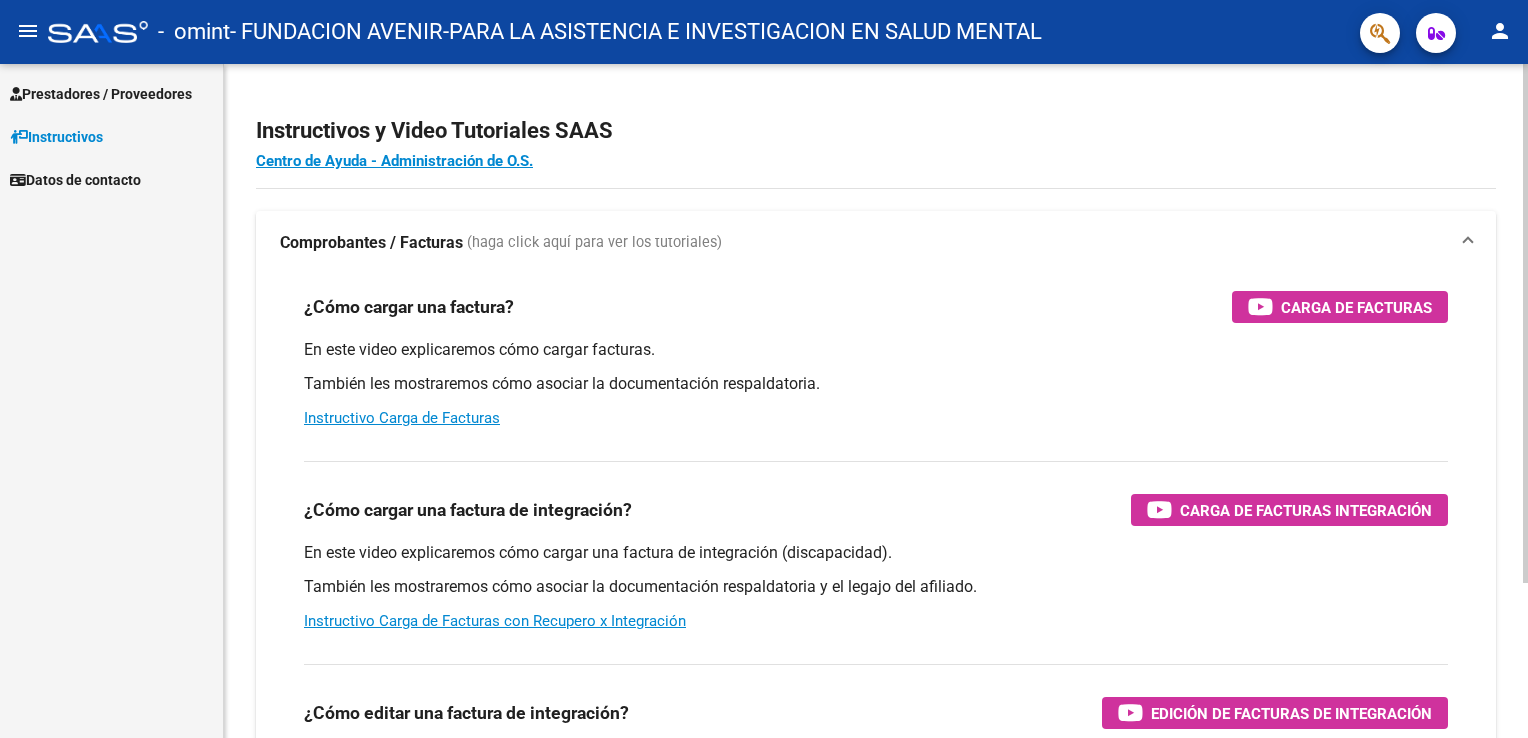 scroll, scrollTop: 0, scrollLeft: 0, axis: both 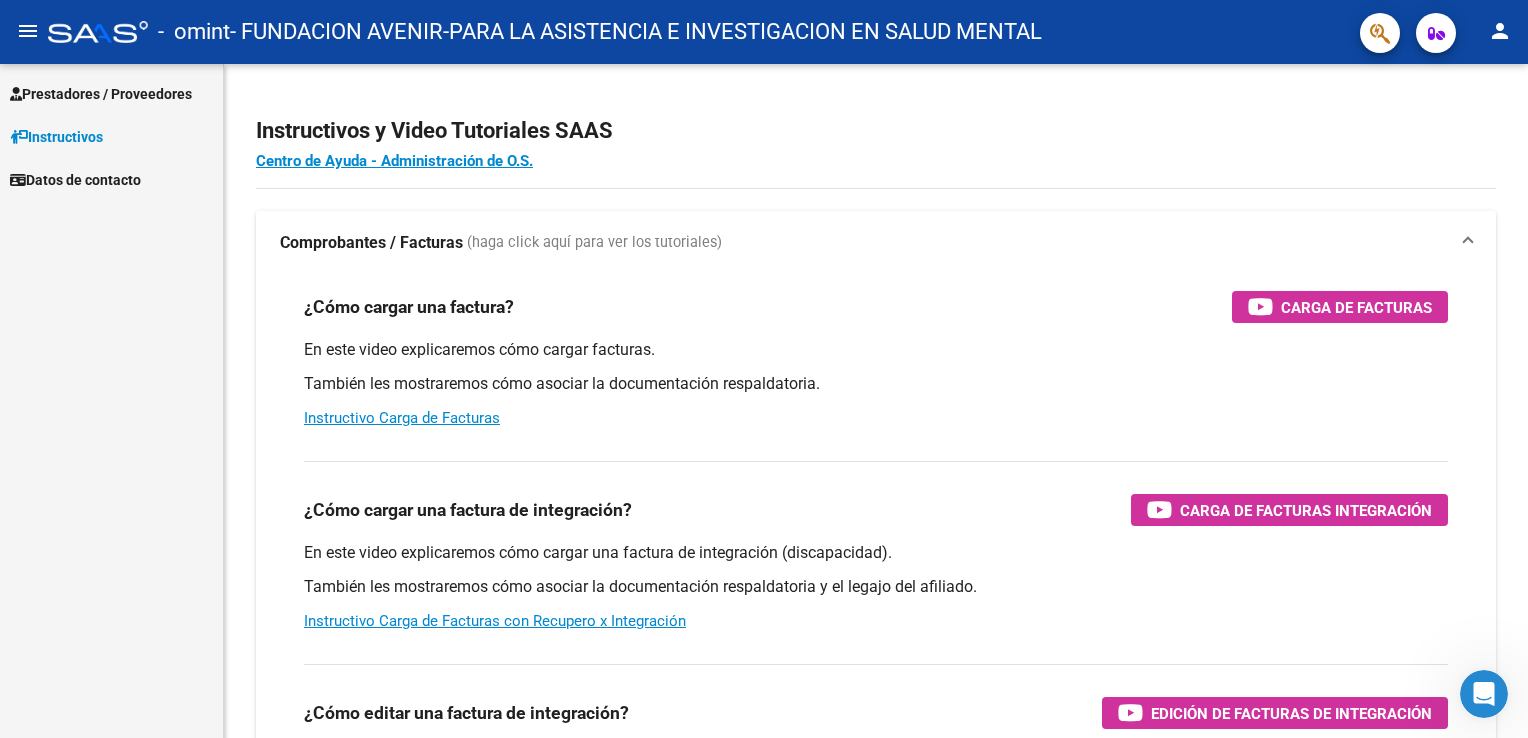 click on "Prestadores / Proveedores" at bounding box center (101, 94) 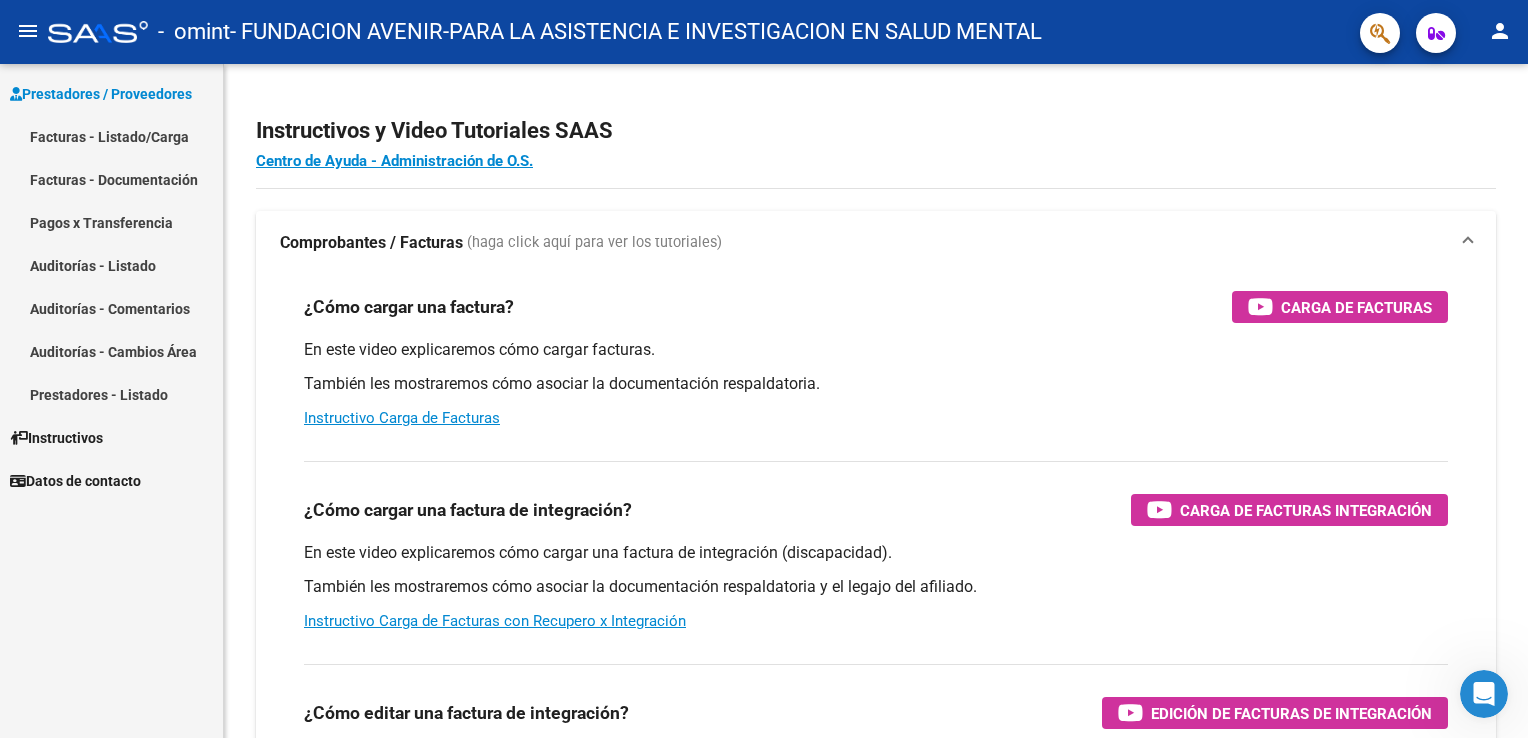click on "Facturas - Listado/Carga" at bounding box center [111, 136] 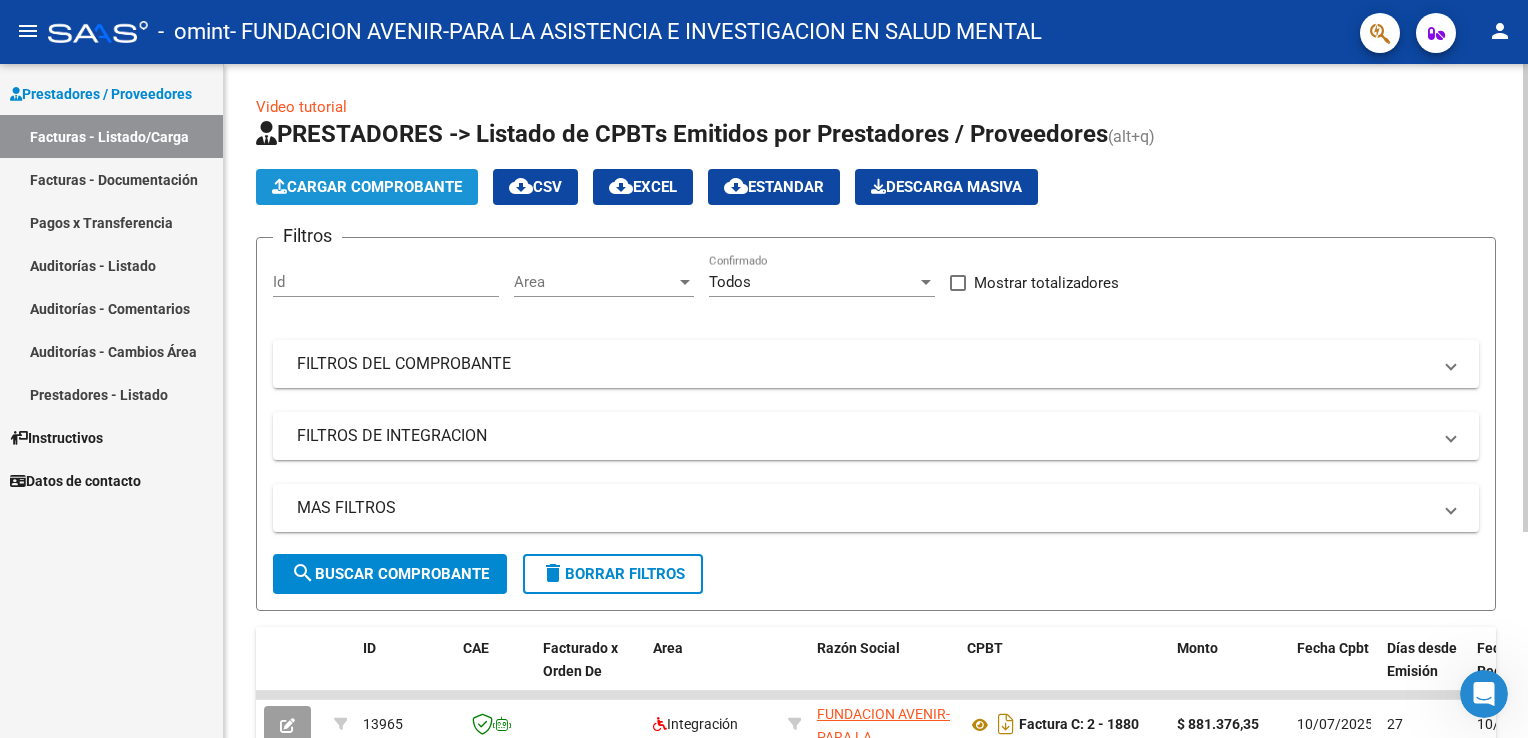 click on "Cargar Comprobante" 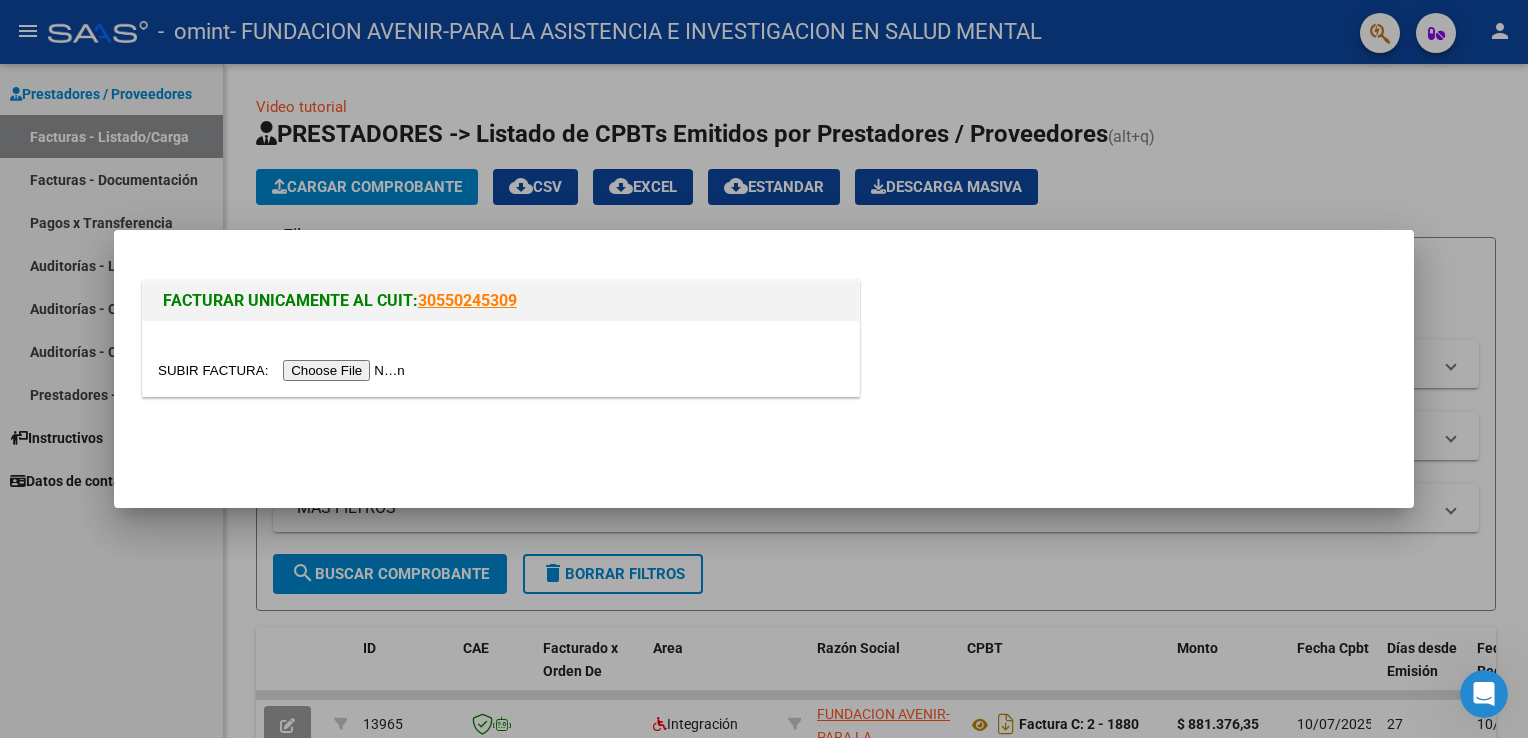 click at bounding box center [284, 370] 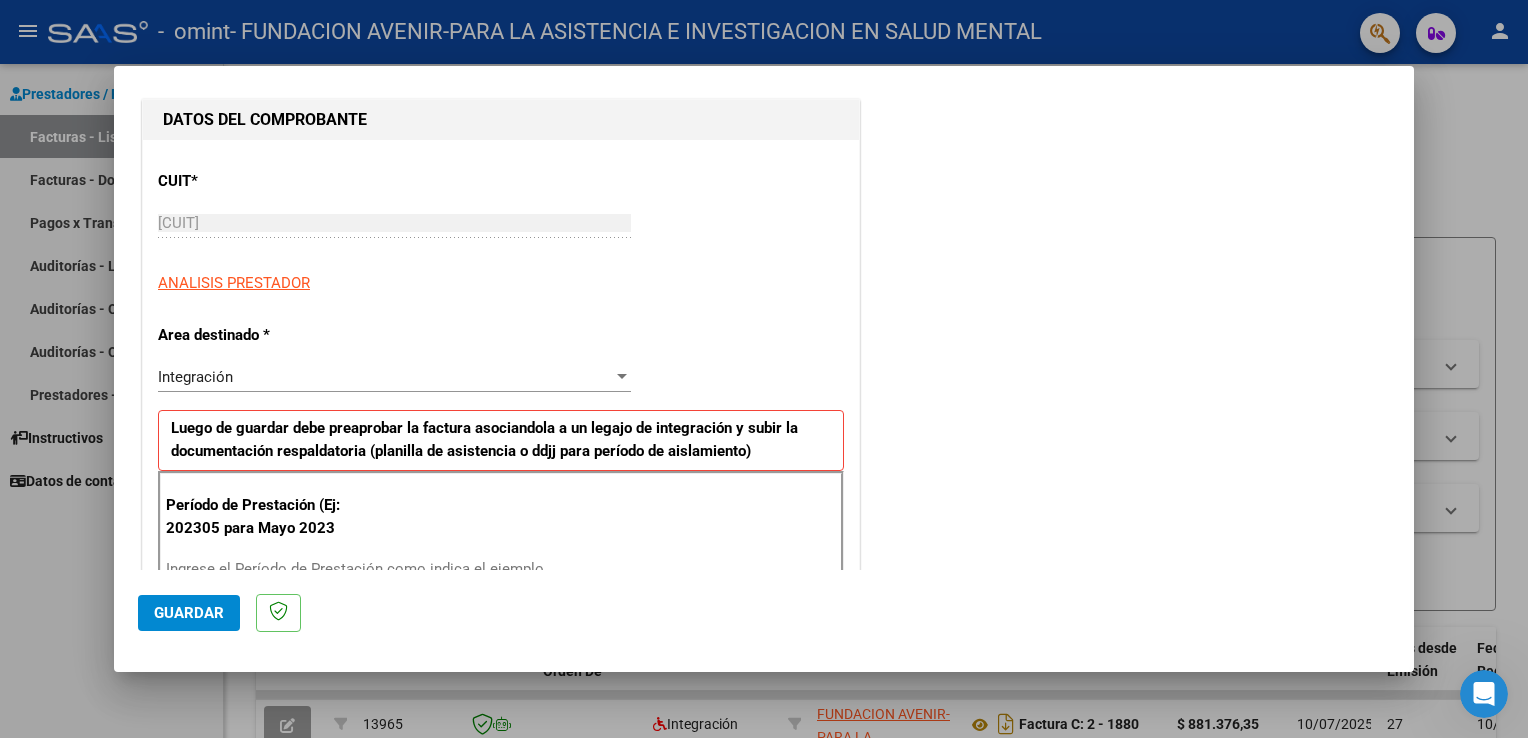 scroll, scrollTop: 300, scrollLeft: 0, axis: vertical 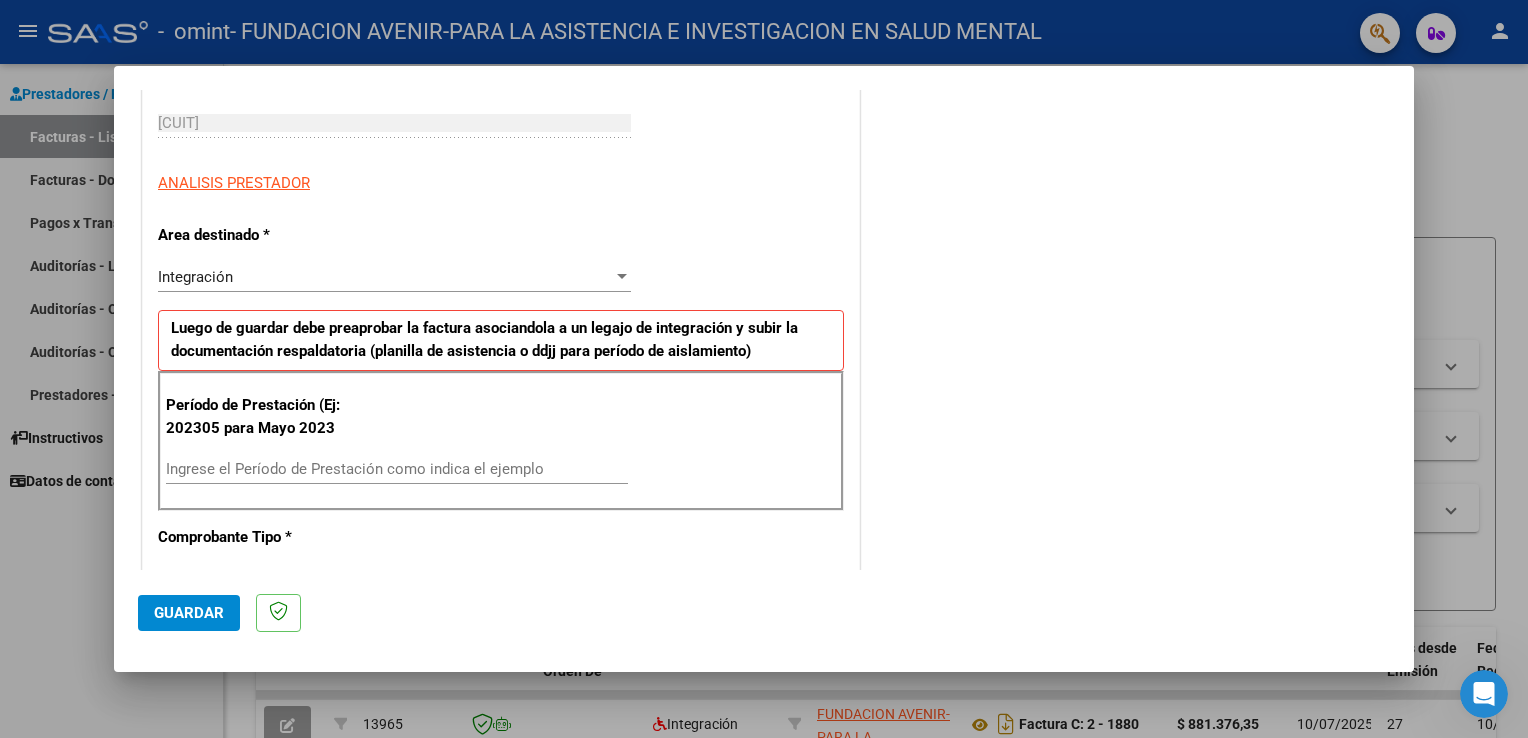 click on "Integración Seleccionar Area" at bounding box center (394, 277) 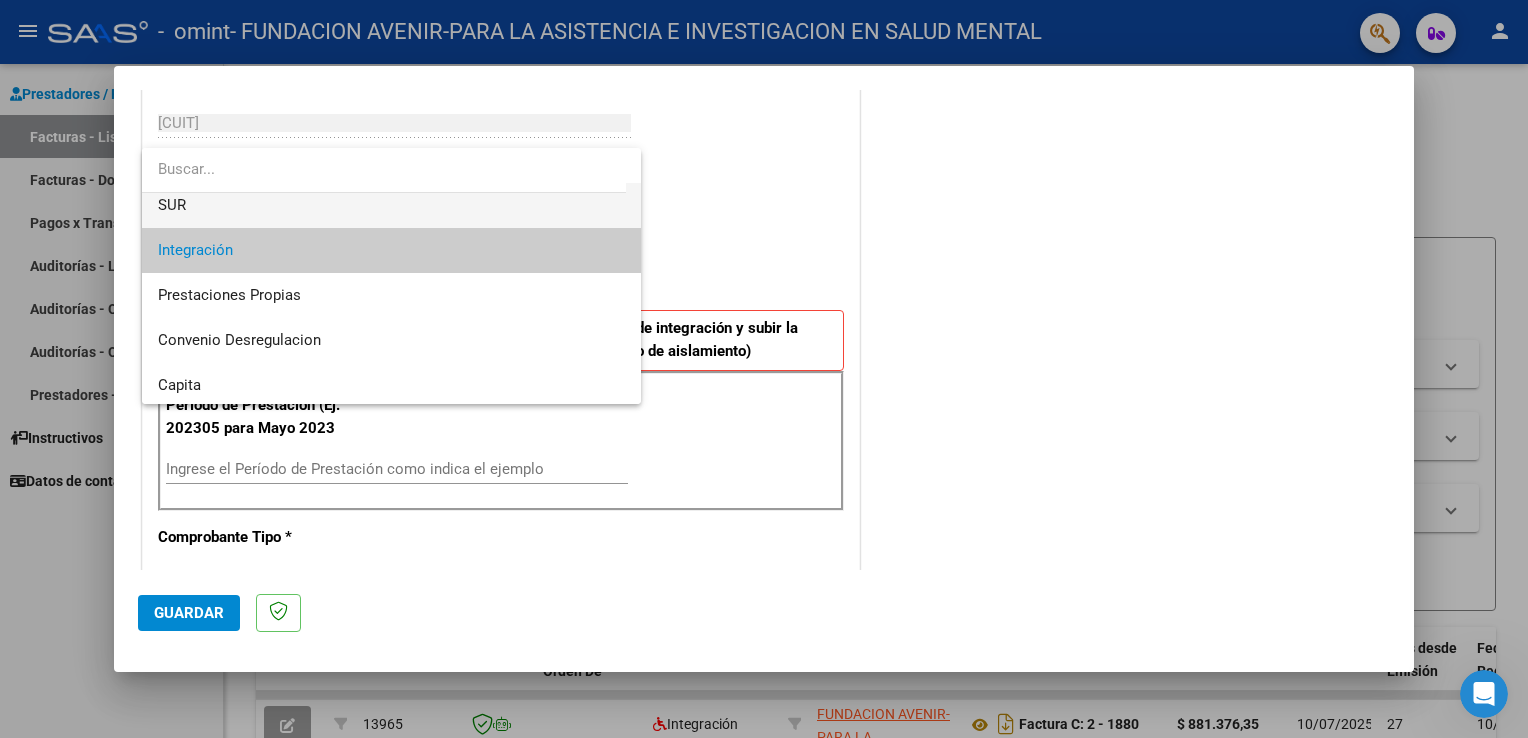 scroll, scrollTop: 148, scrollLeft: 0, axis: vertical 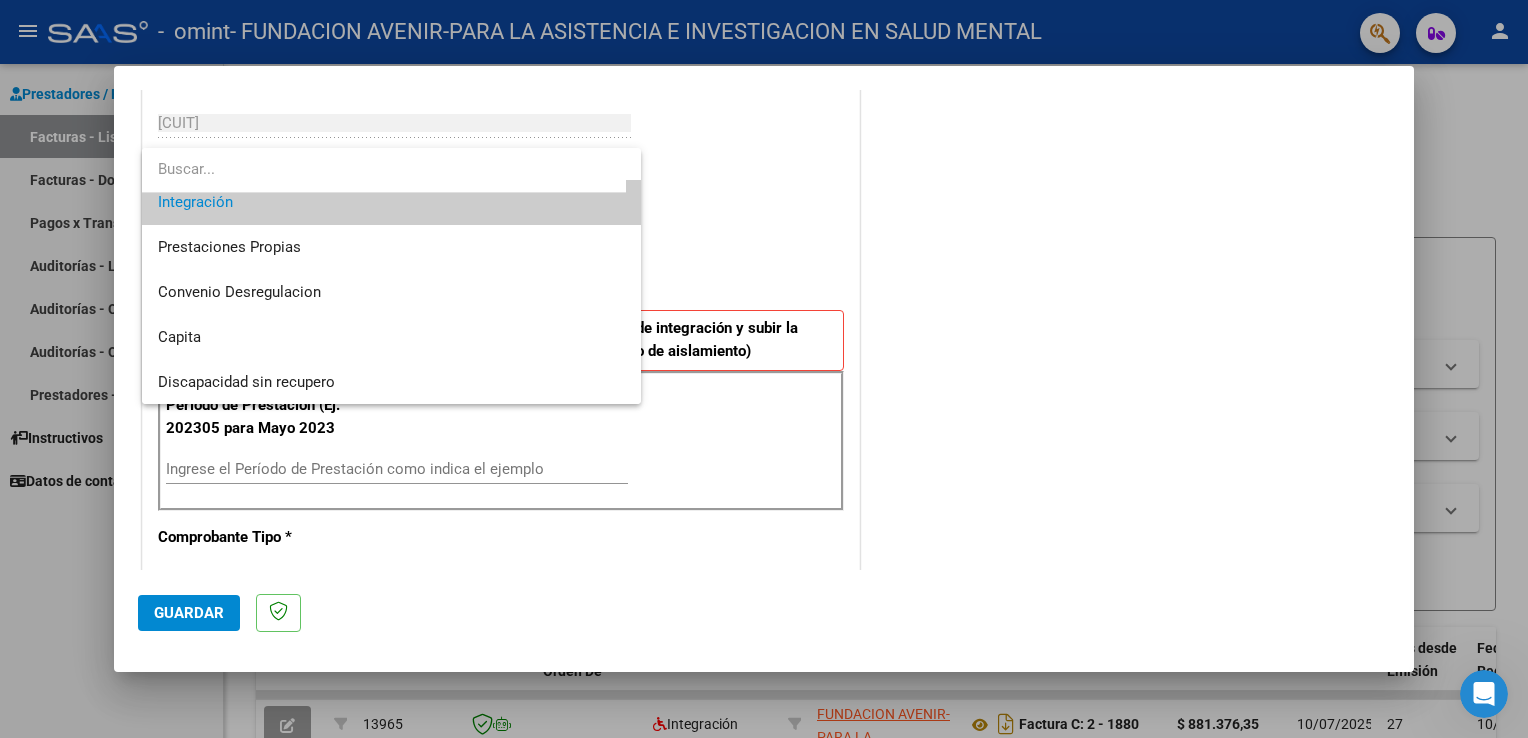 click on "Integración" at bounding box center (392, 202) 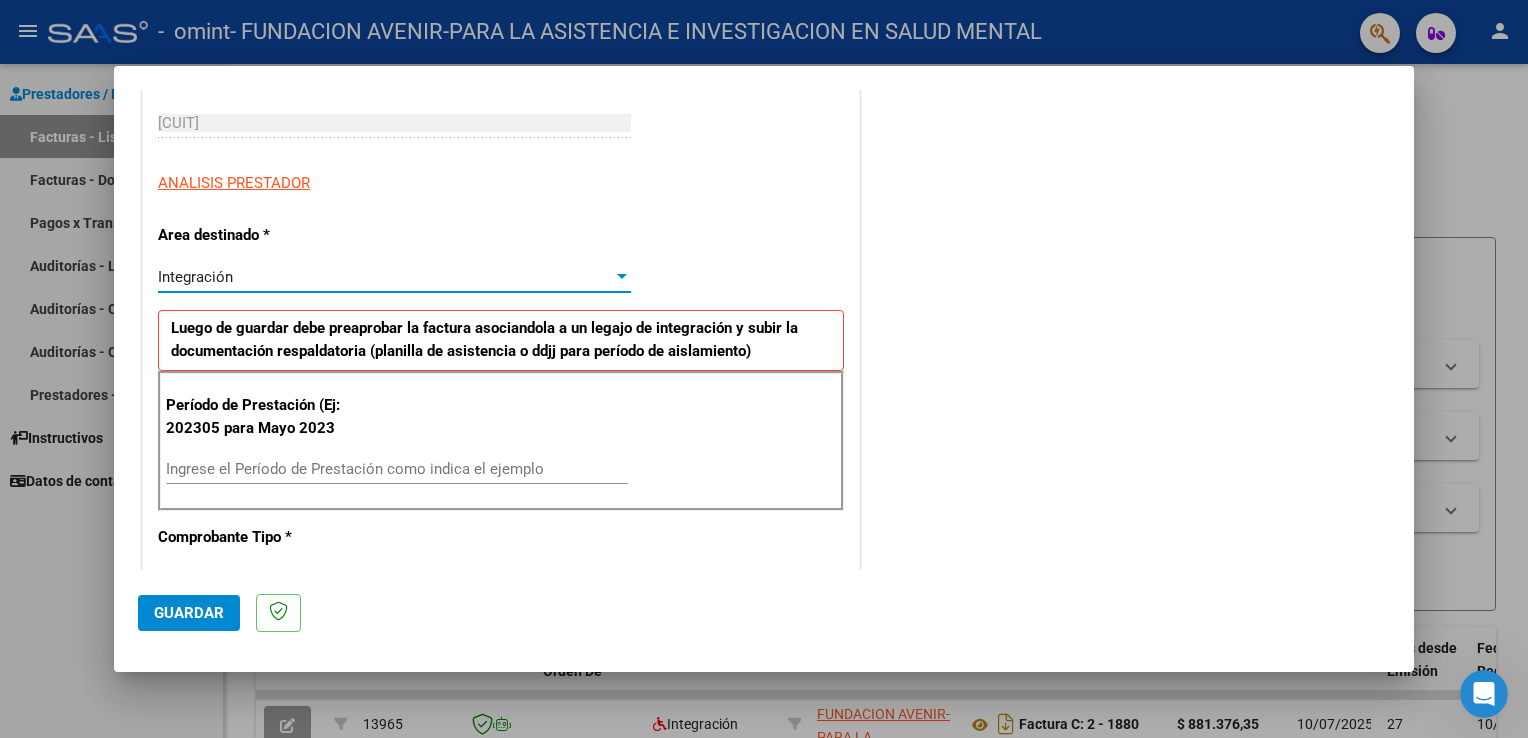 scroll, scrollTop: 400, scrollLeft: 0, axis: vertical 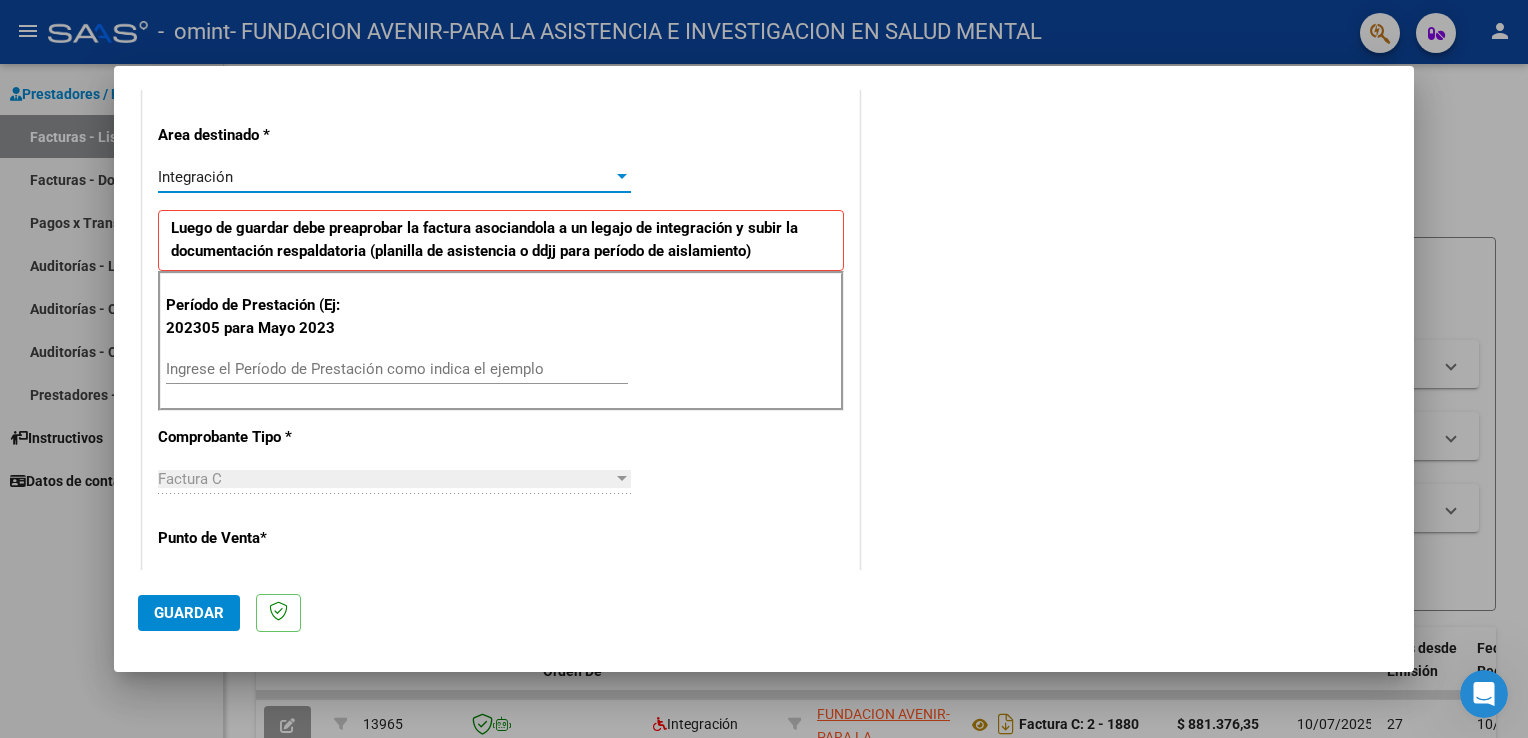 click on "Ingrese el Período de Prestación como indica el ejemplo" at bounding box center [397, 369] 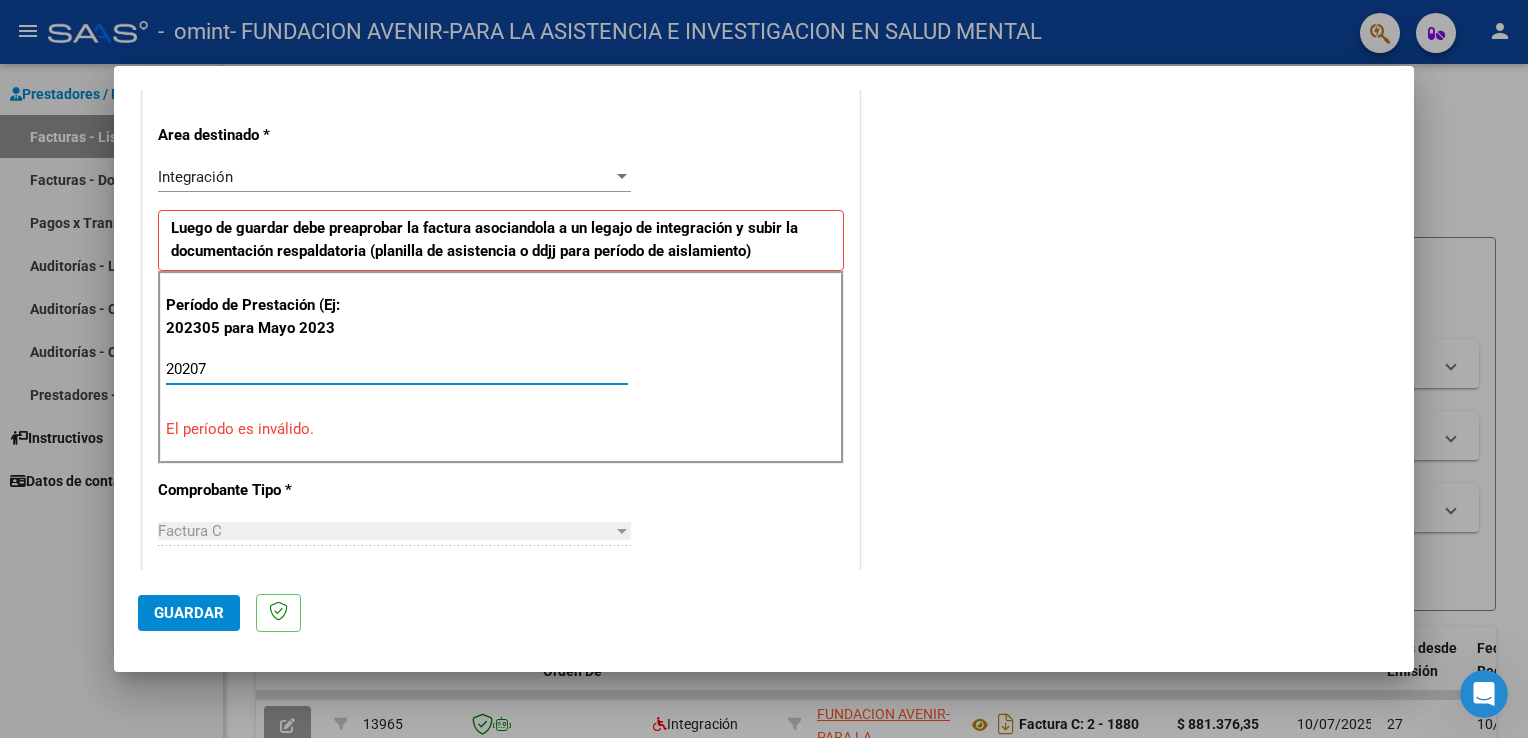 click on "20207" at bounding box center [397, 369] 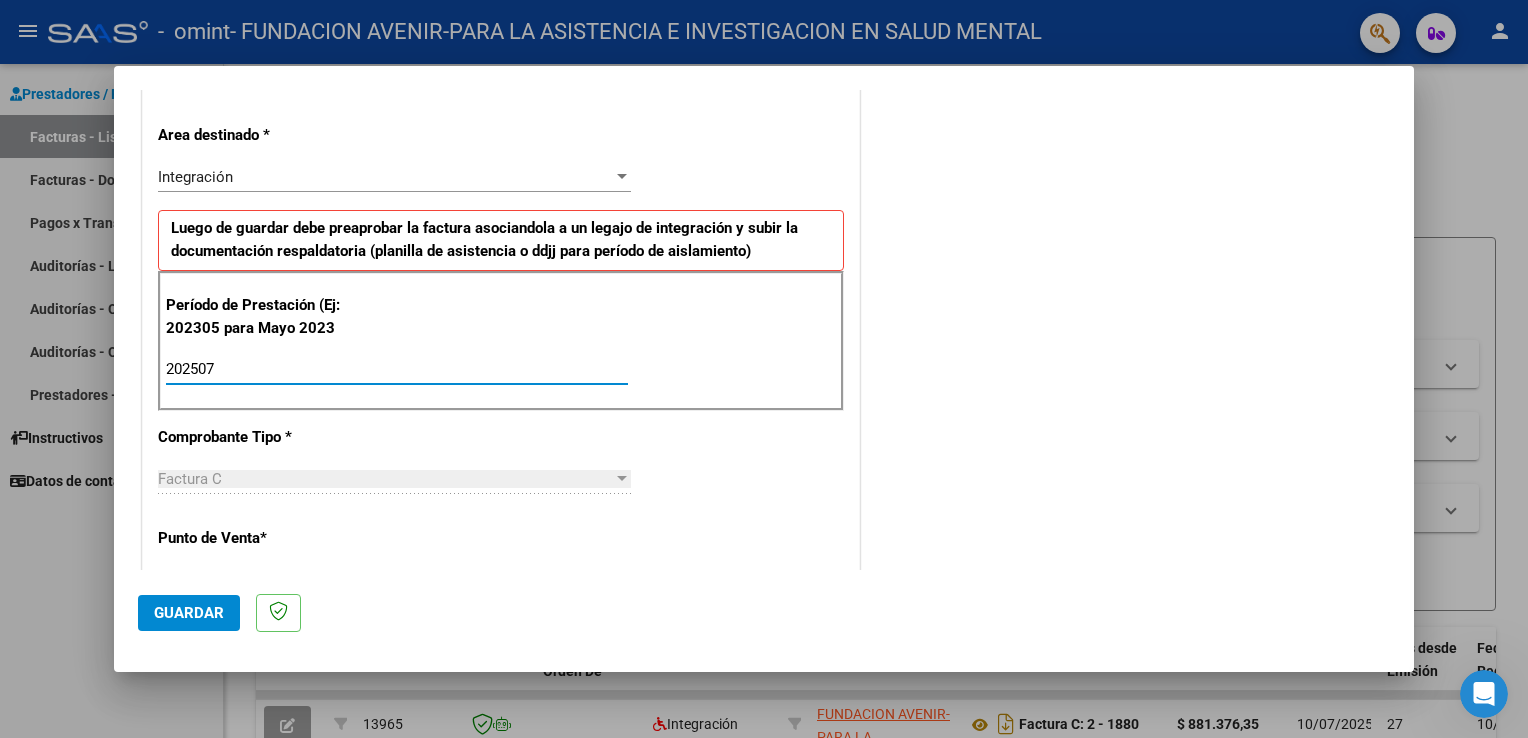 type on "202507" 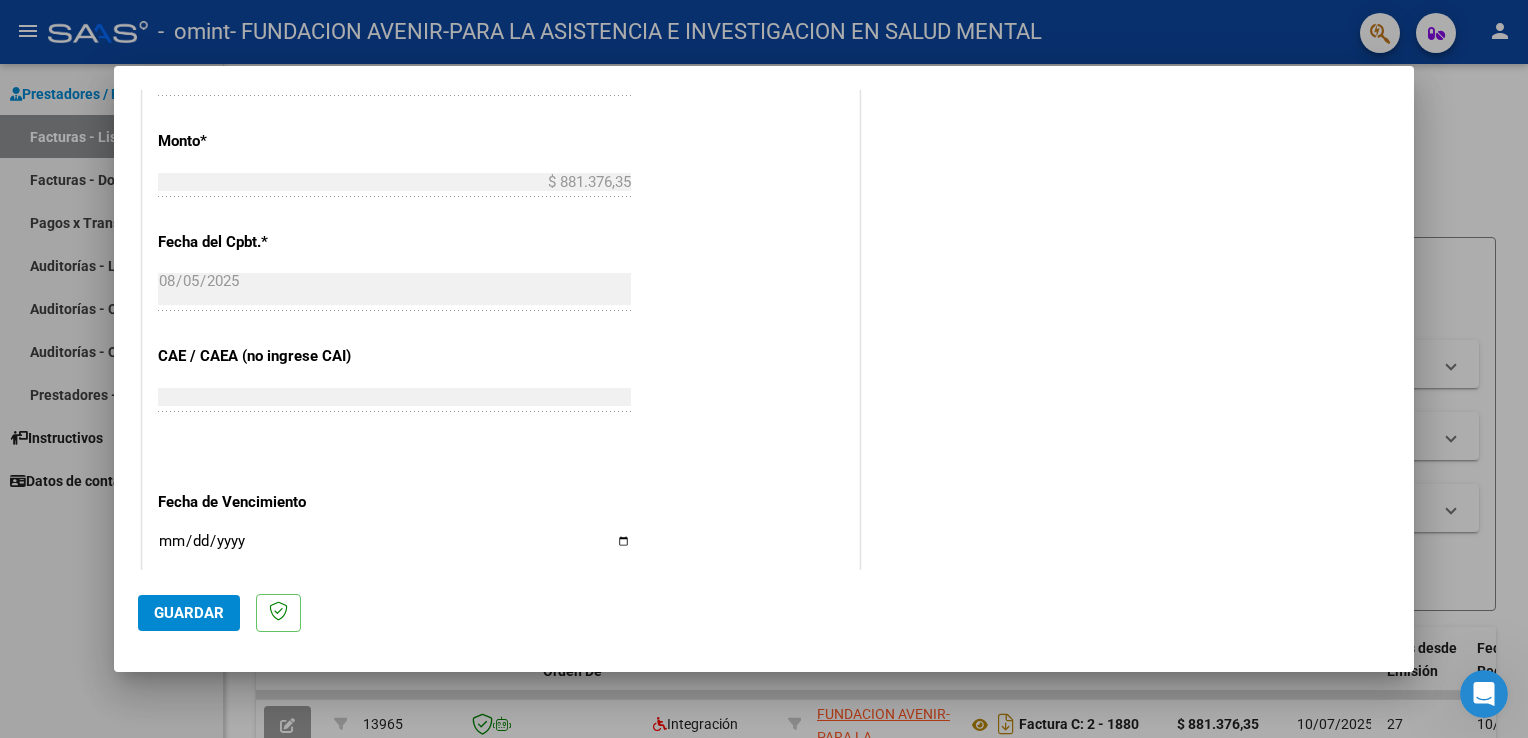 scroll, scrollTop: 1100, scrollLeft: 0, axis: vertical 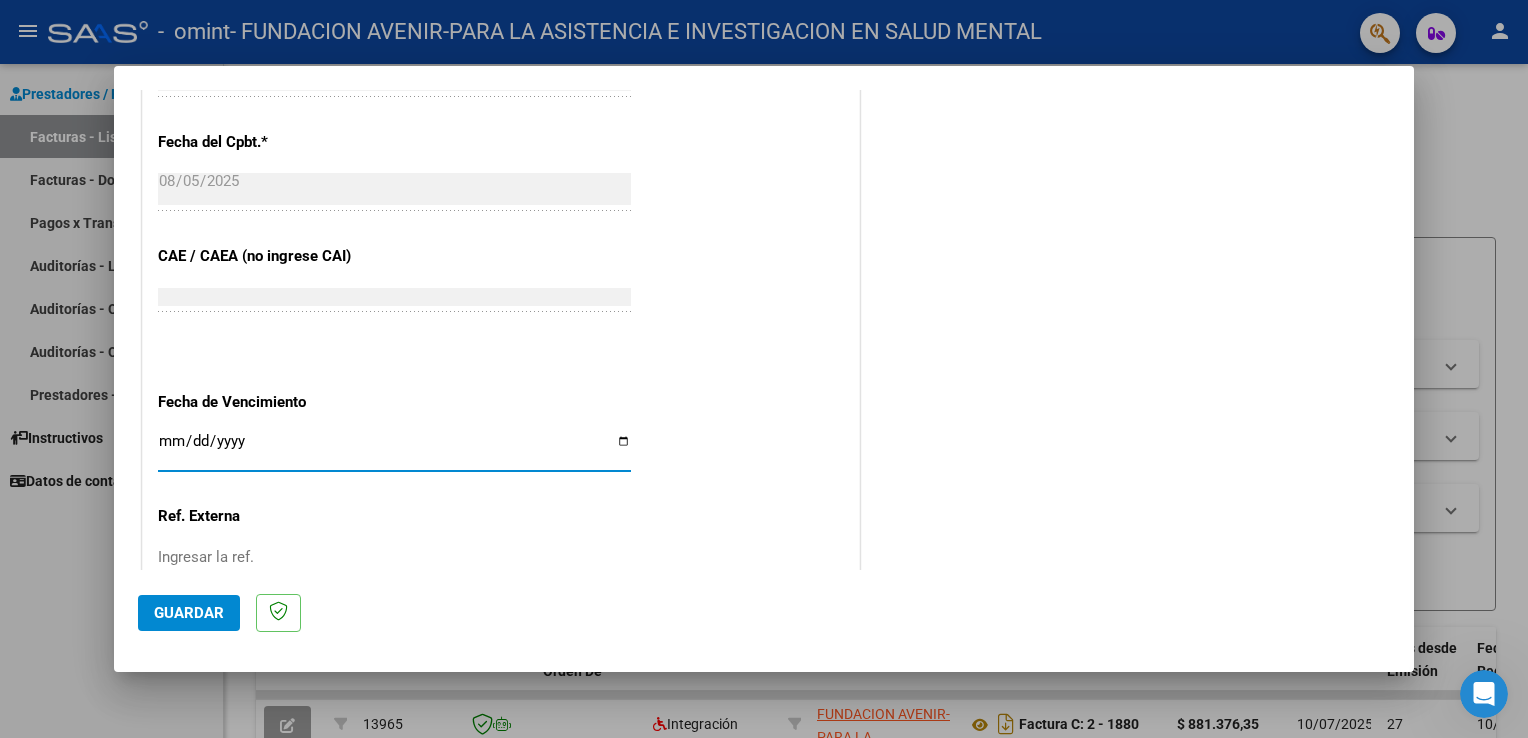 click on "Ingresar la fecha" at bounding box center [394, 449] 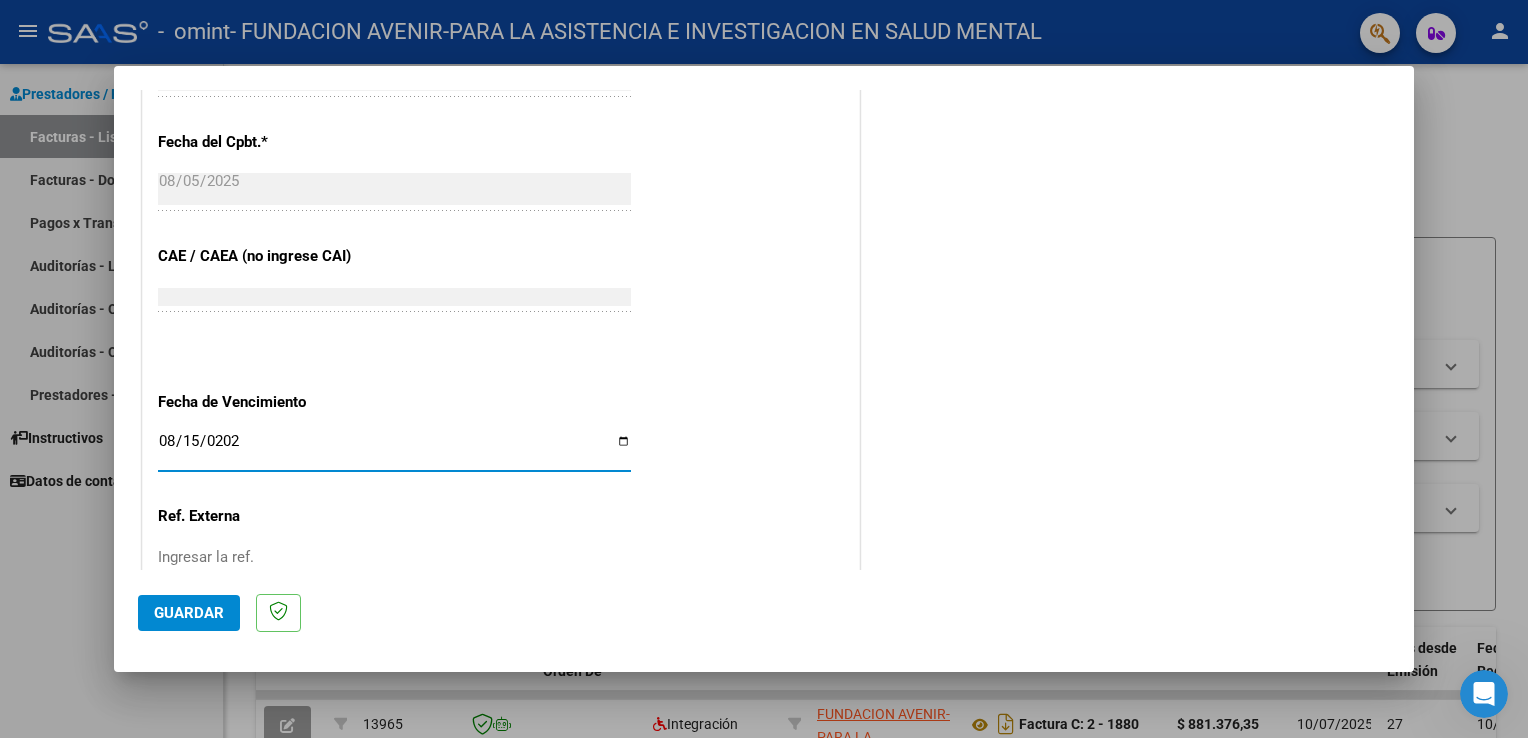 type on "2025-08-15" 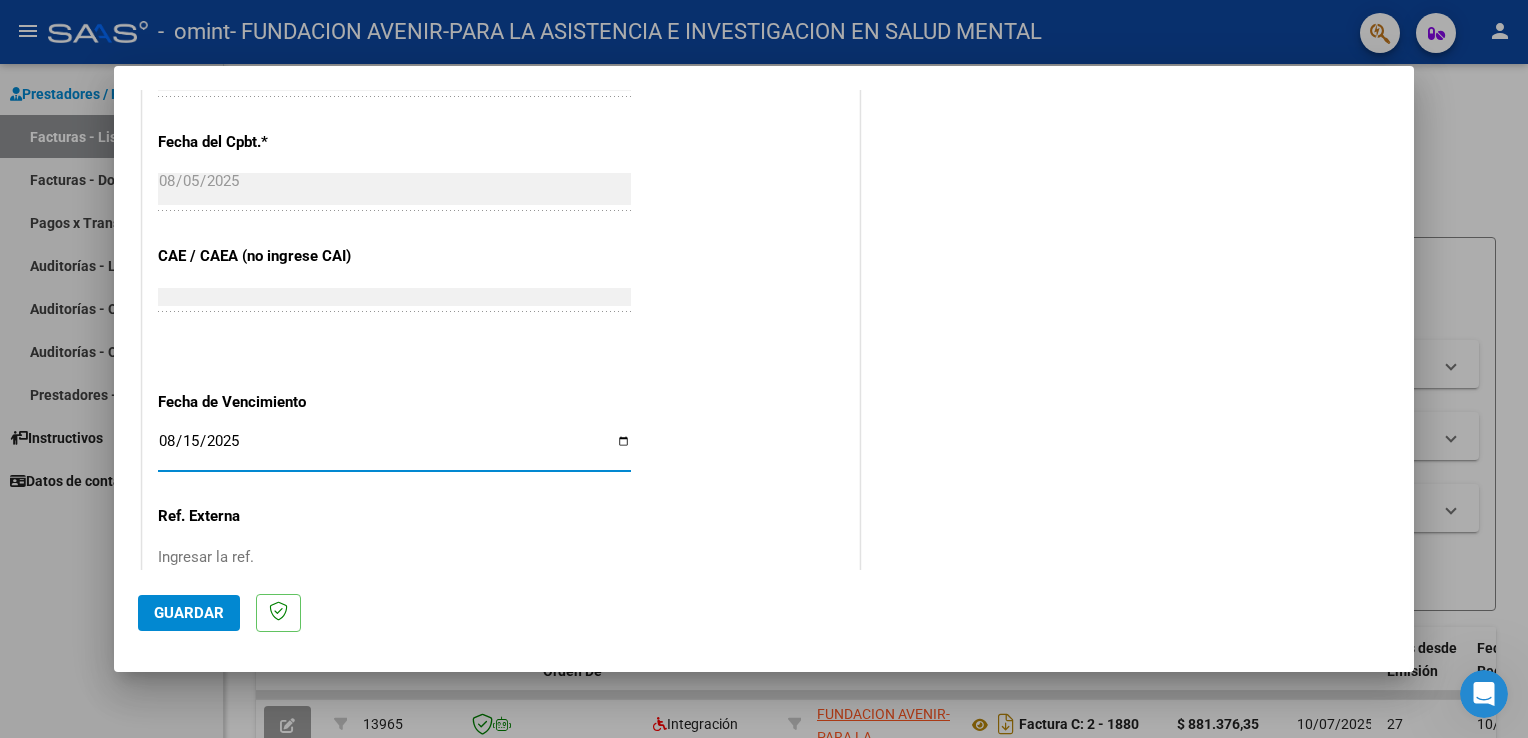 scroll, scrollTop: 1240, scrollLeft: 0, axis: vertical 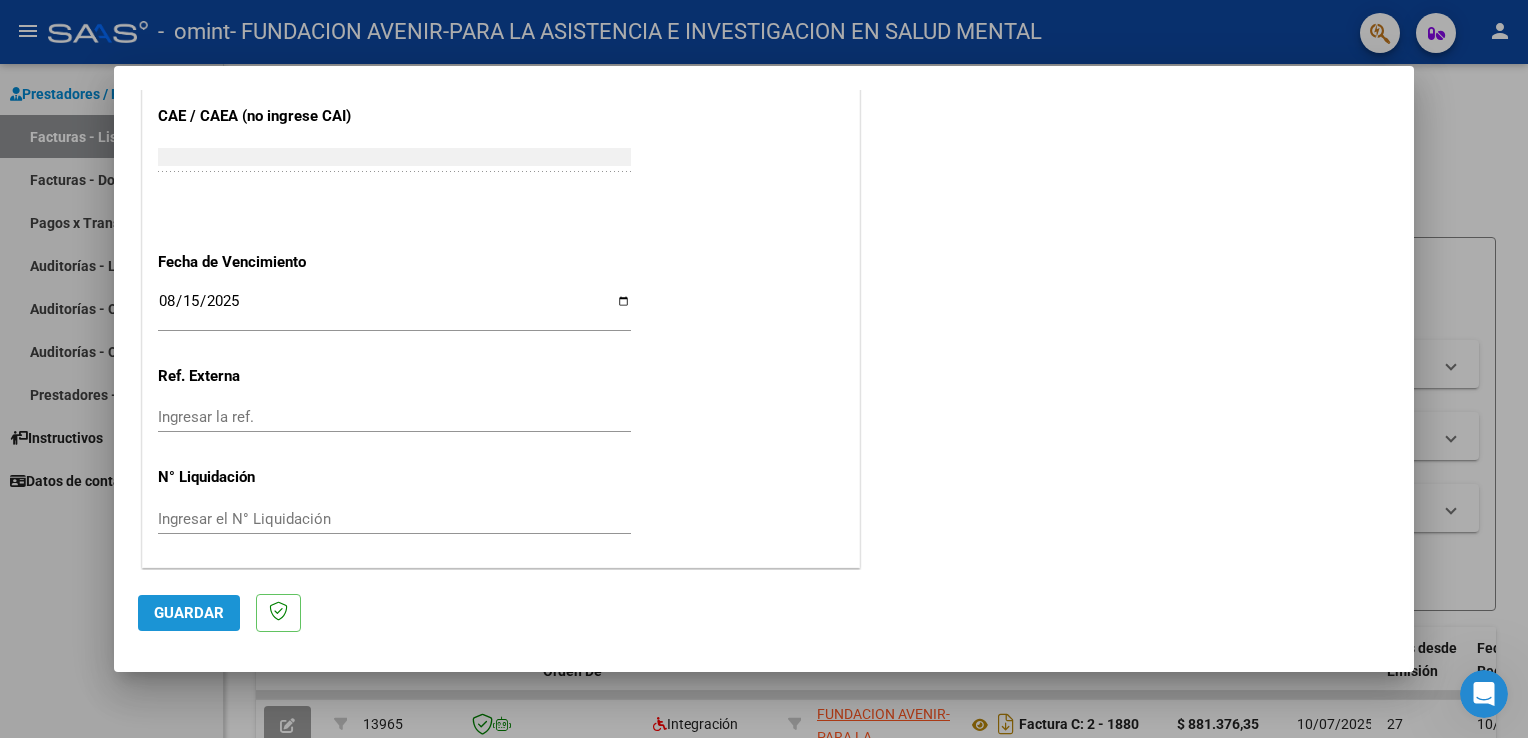 click on "Guardar" 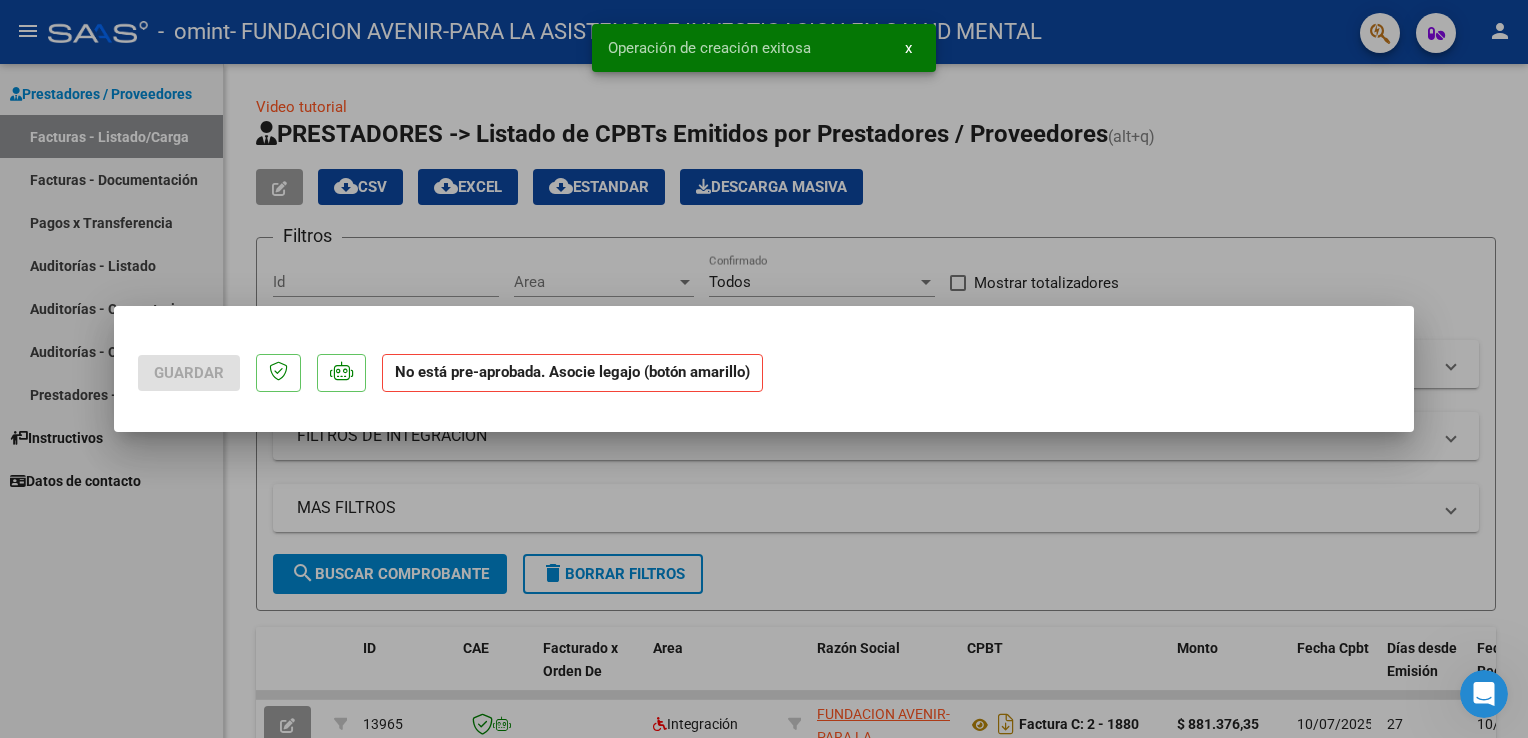scroll, scrollTop: 0, scrollLeft: 0, axis: both 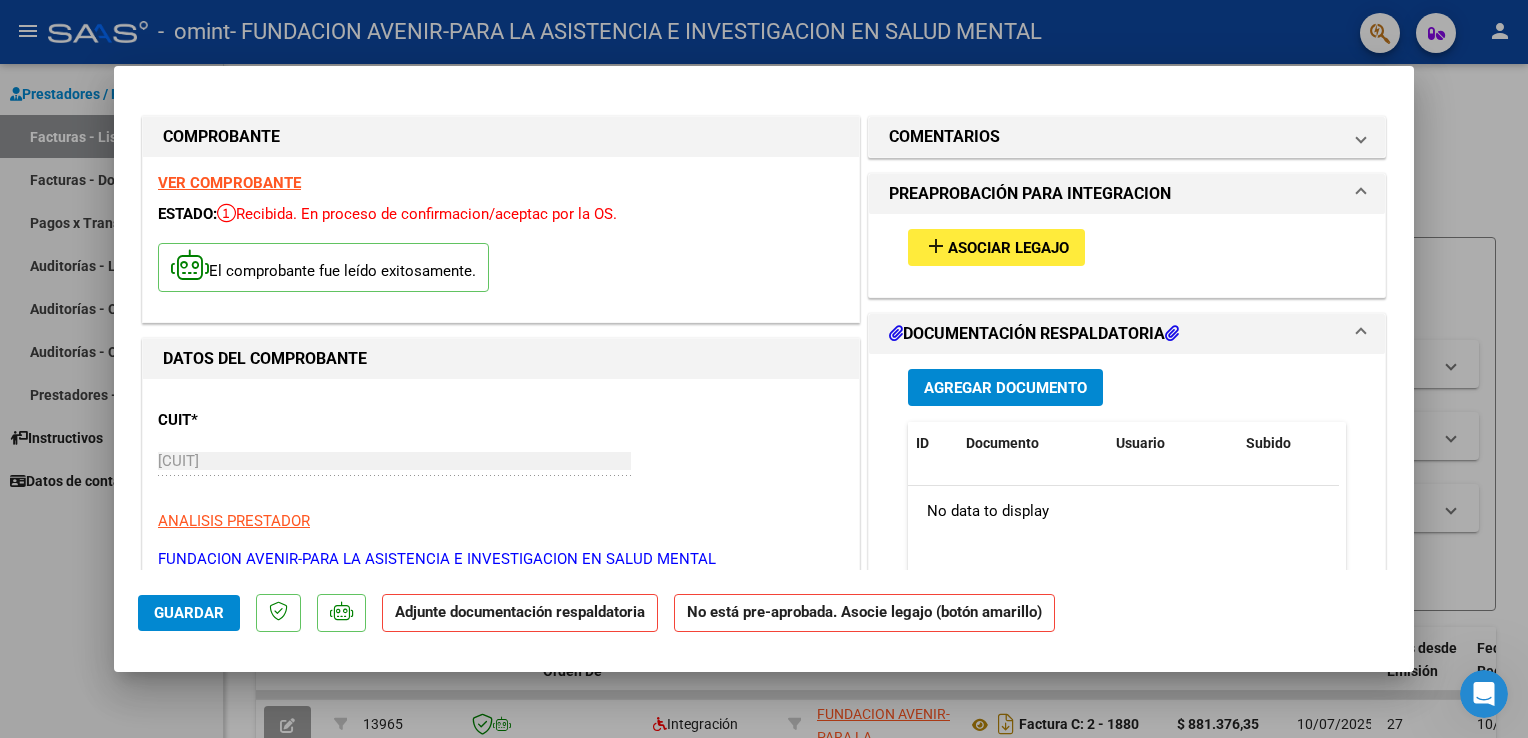 click on "Asociar Legajo" at bounding box center (1008, 248) 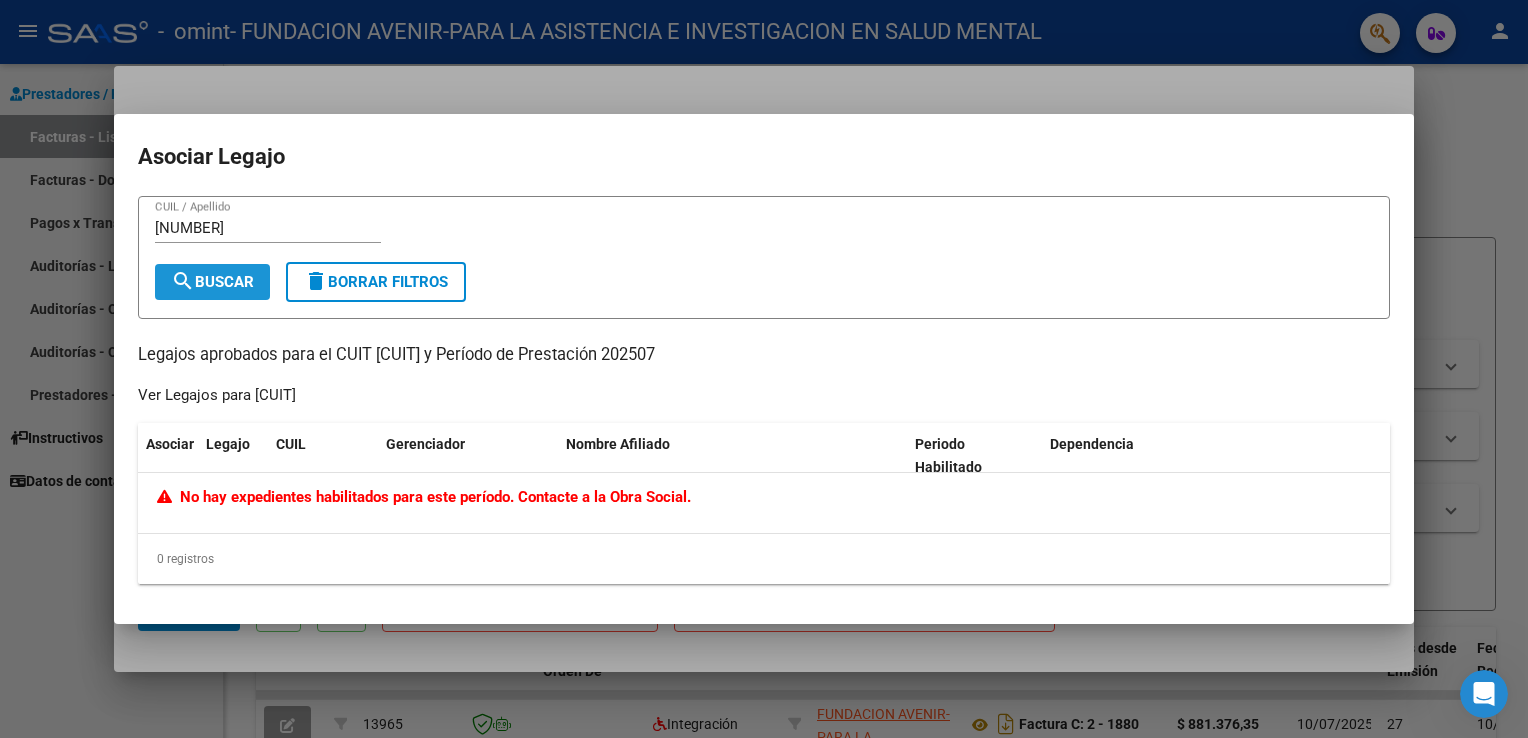 click on "search  Buscar" at bounding box center (212, 282) 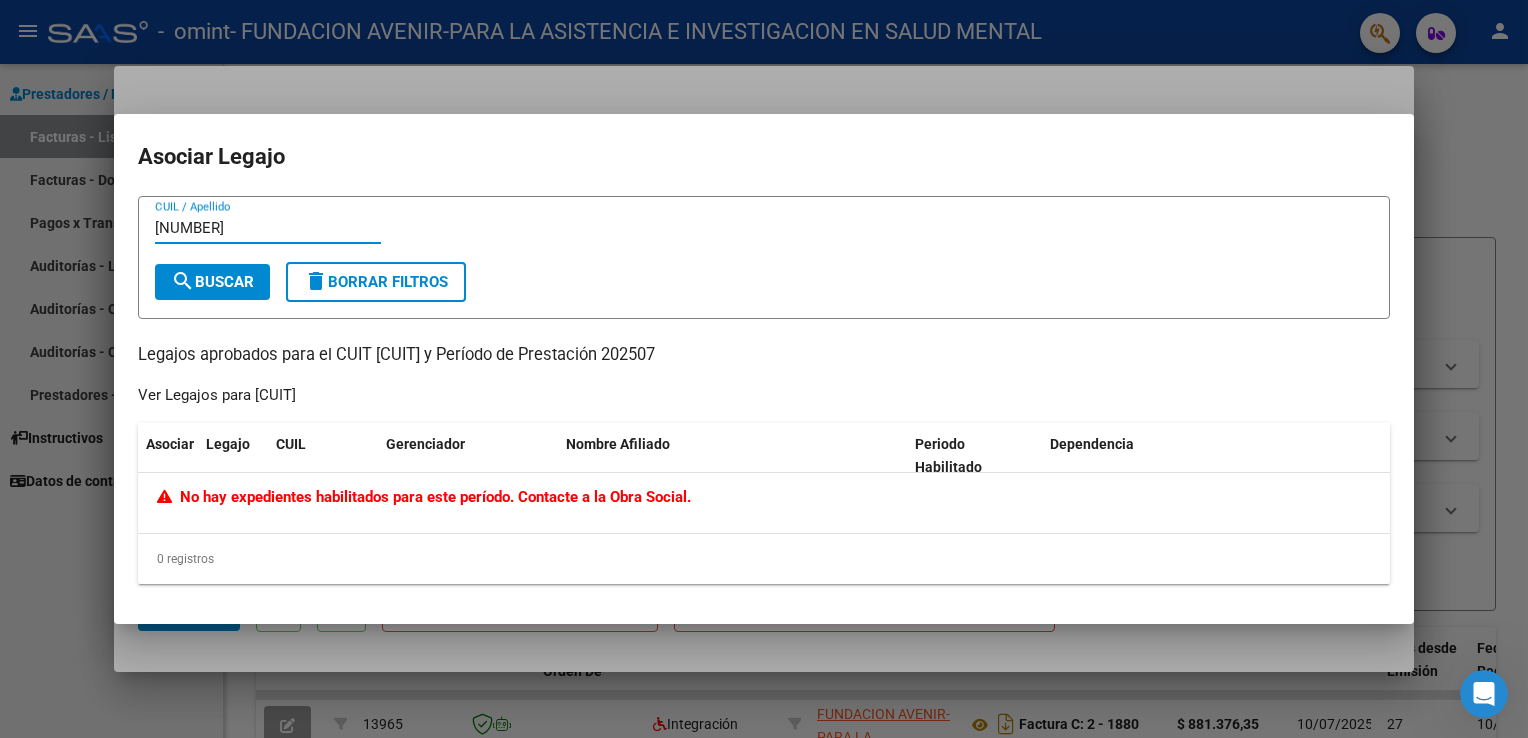 drag, startPoint x: 236, startPoint y: 227, endPoint x: 86, endPoint y: 223, distance: 150.05333 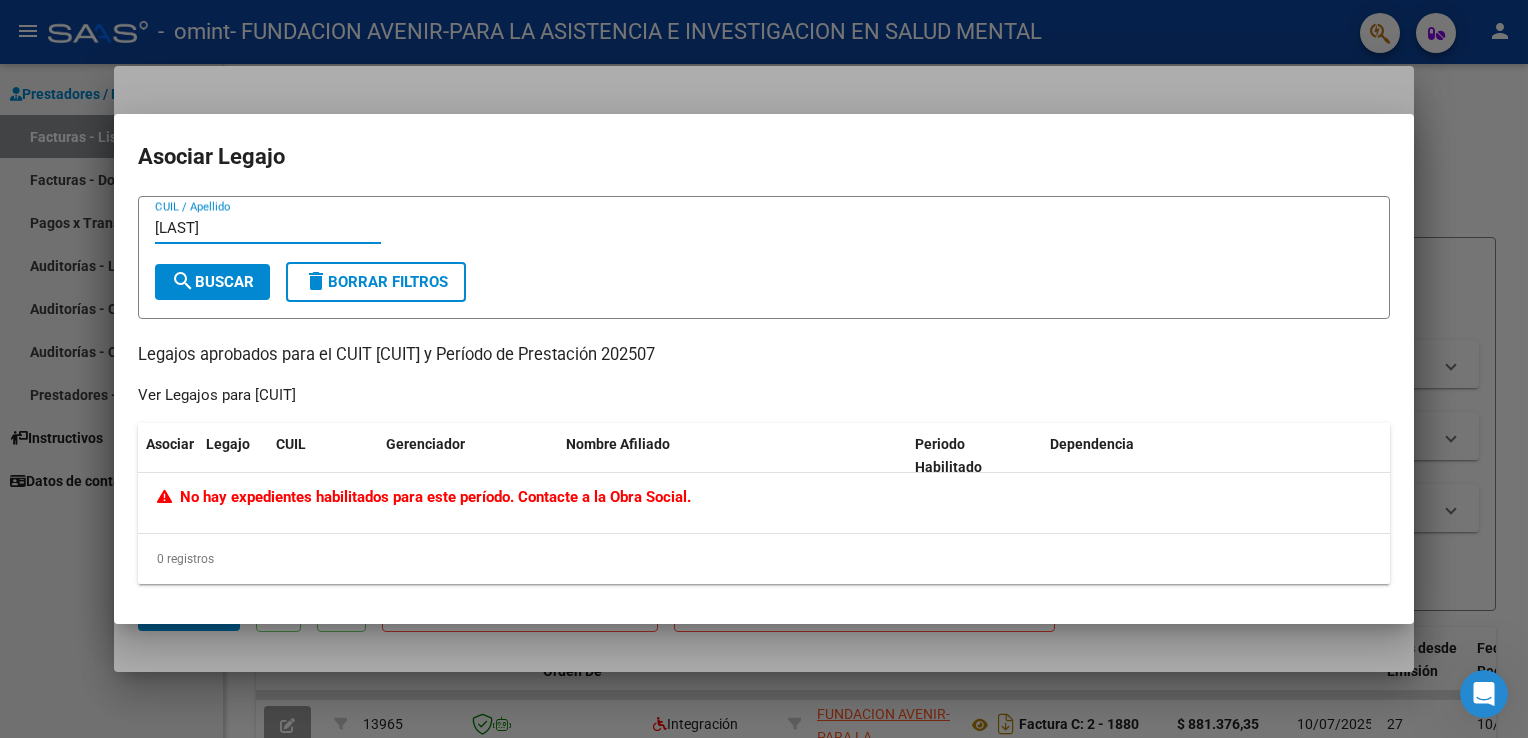 click on "search  Buscar" at bounding box center (212, 282) 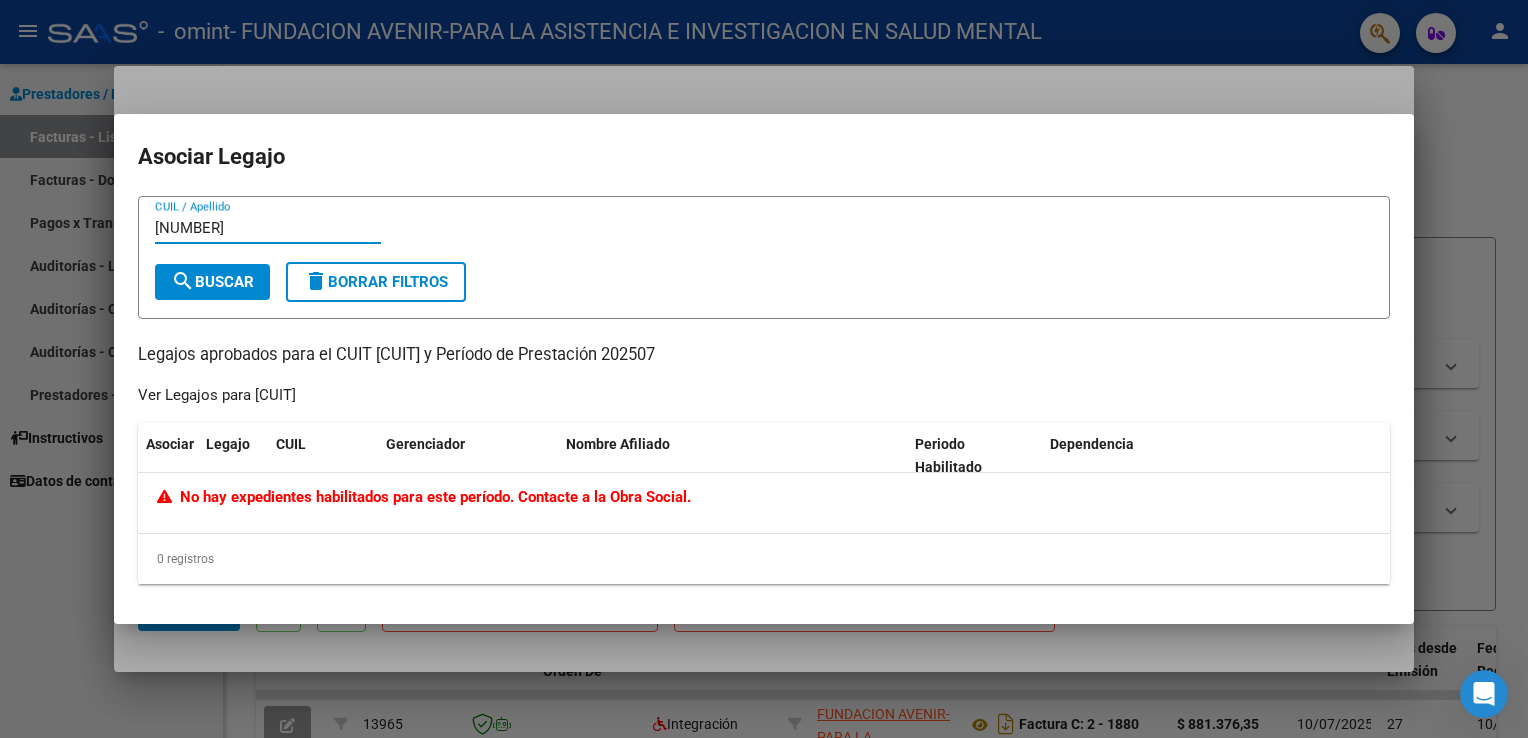 click on "search  Buscar" at bounding box center (212, 282) 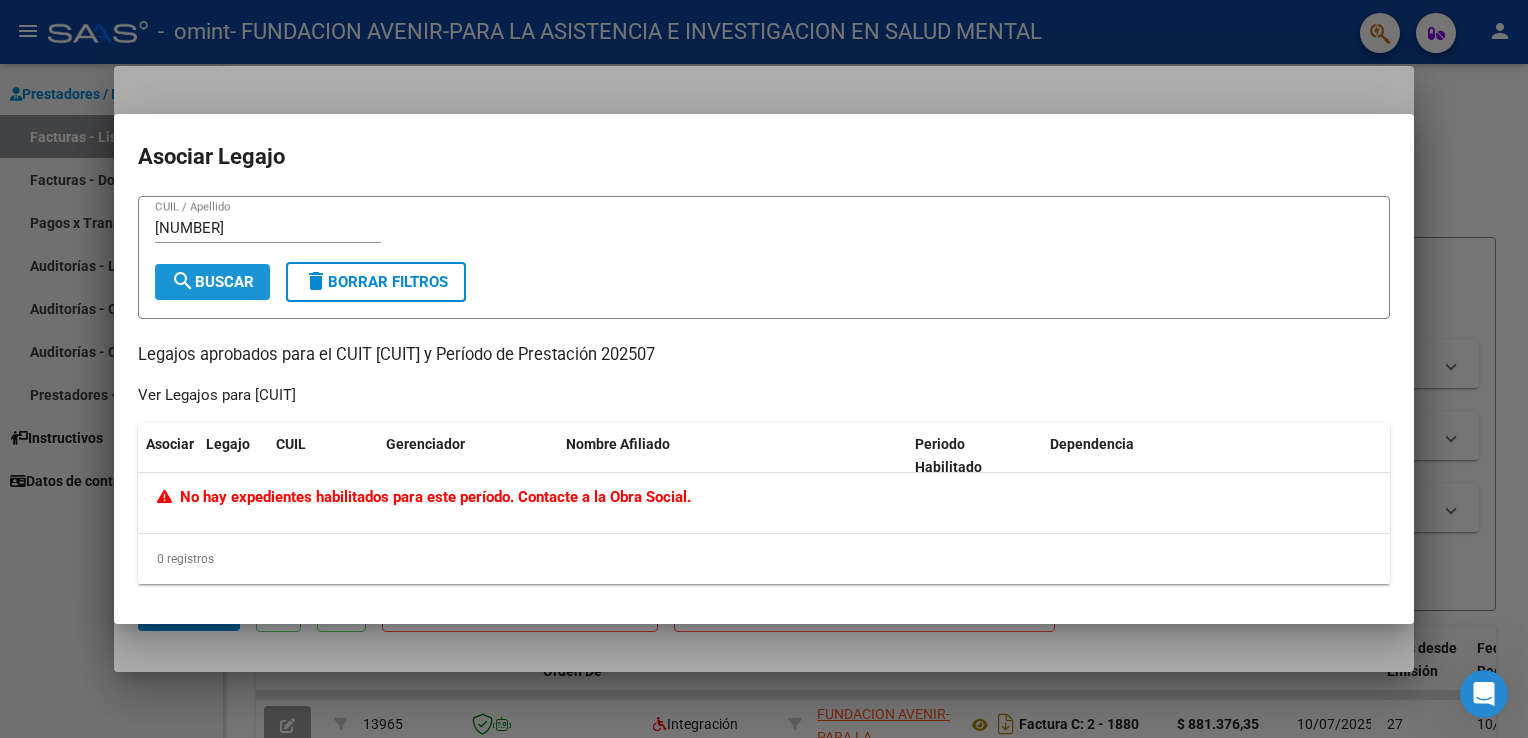 click on "search  Buscar" at bounding box center (212, 282) 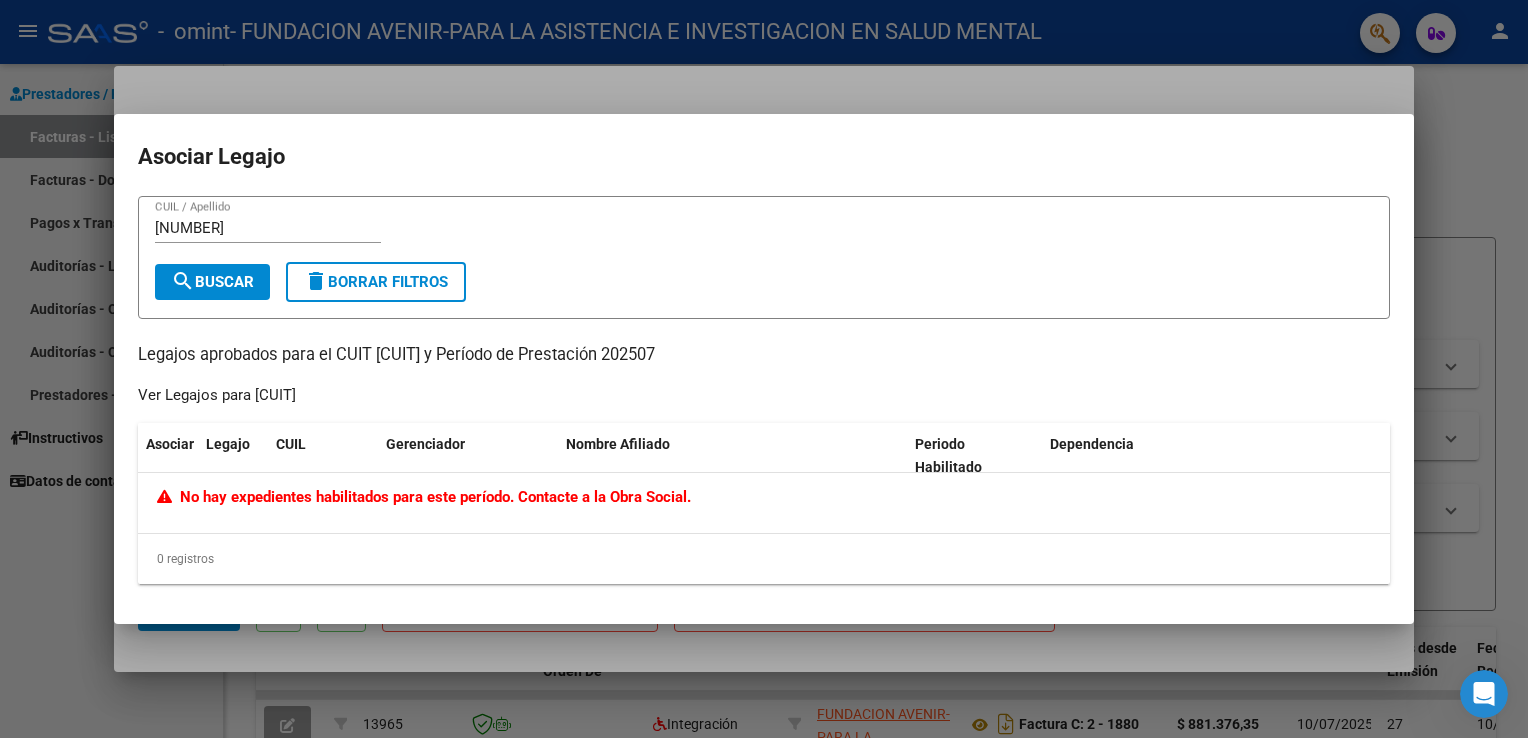 click at bounding box center (764, 369) 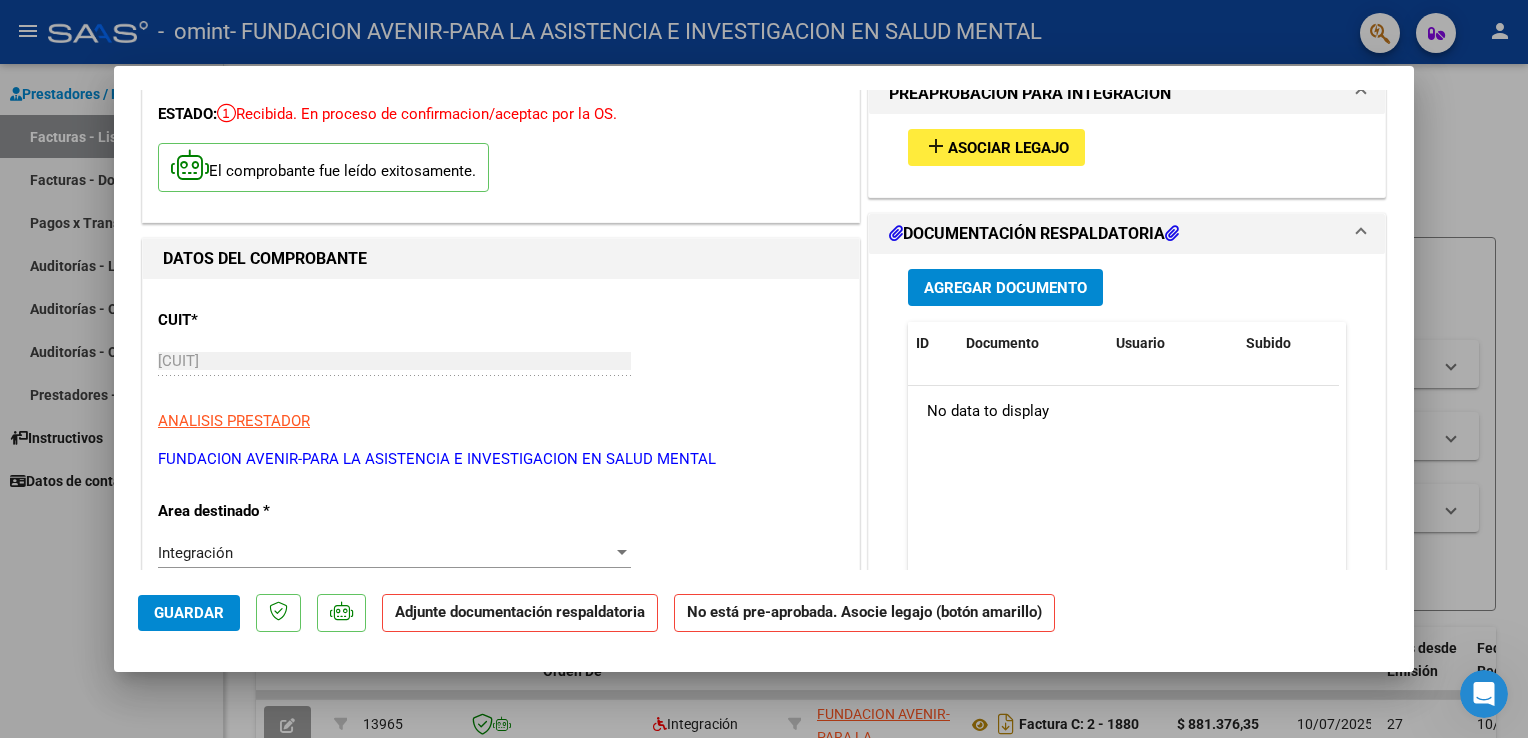 scroll, scrollTop: 0, scrollLeft: 0, axis: both 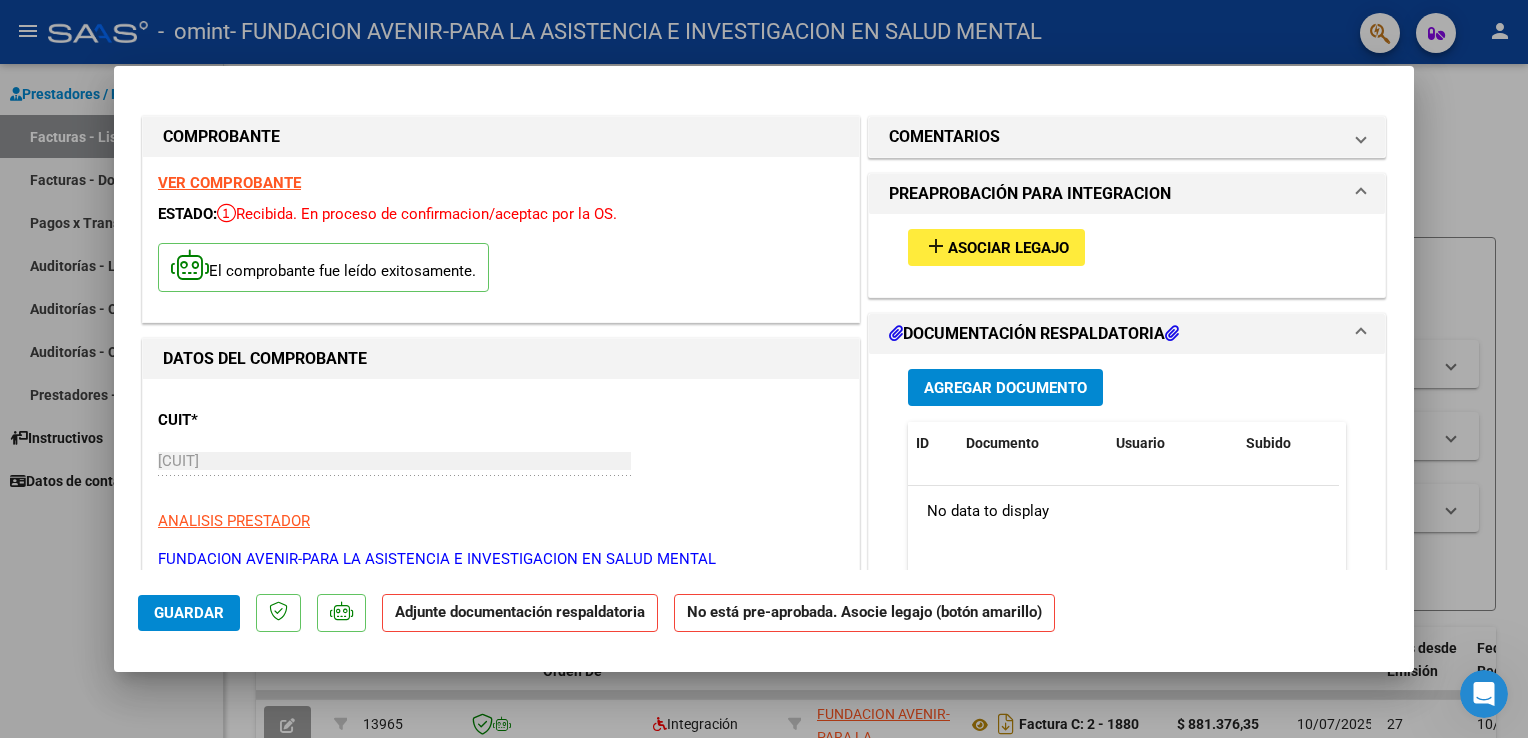 click on "Agregar Documento" at bounding box center [1005, 388] 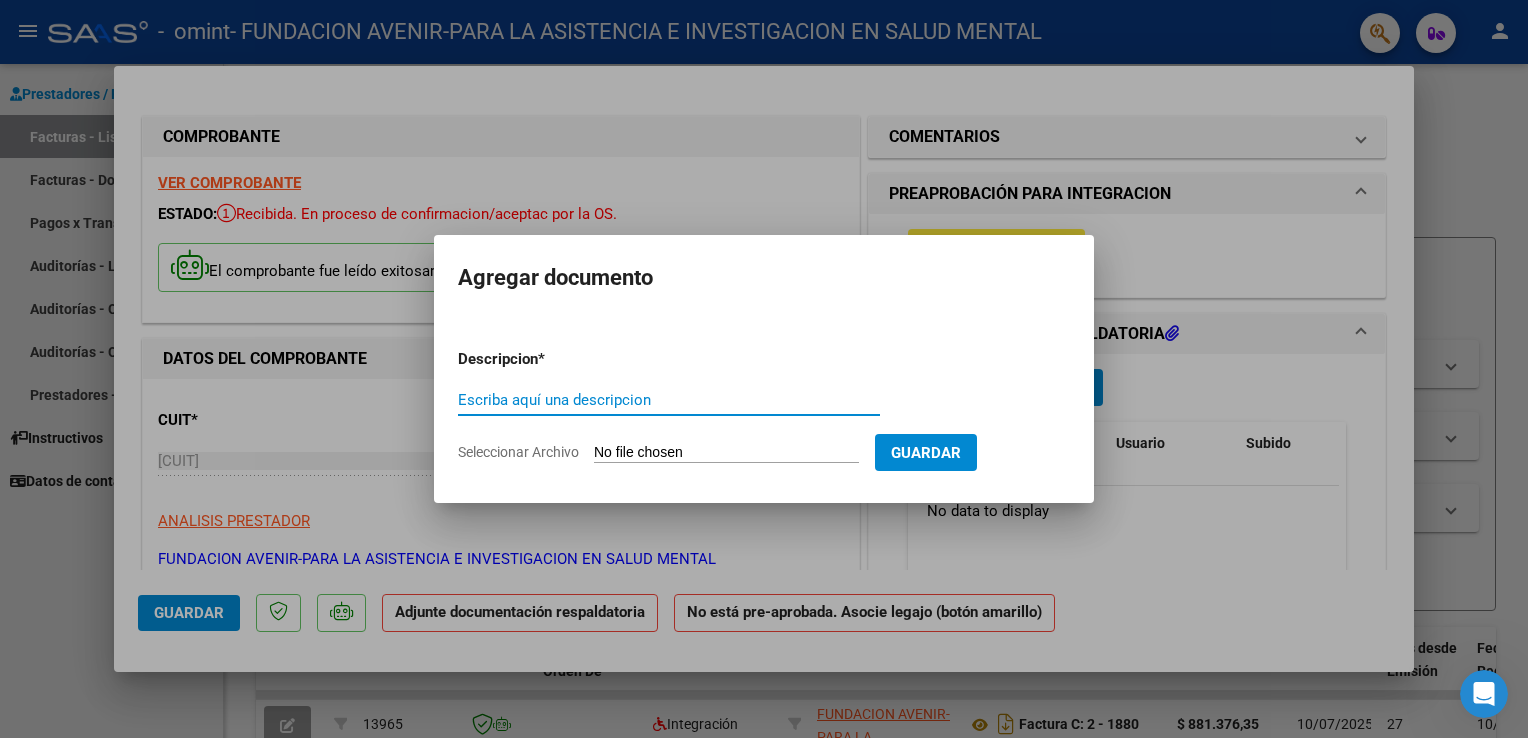 click on "Escriba aquí una descripcion" at bounding box center (669, 400) 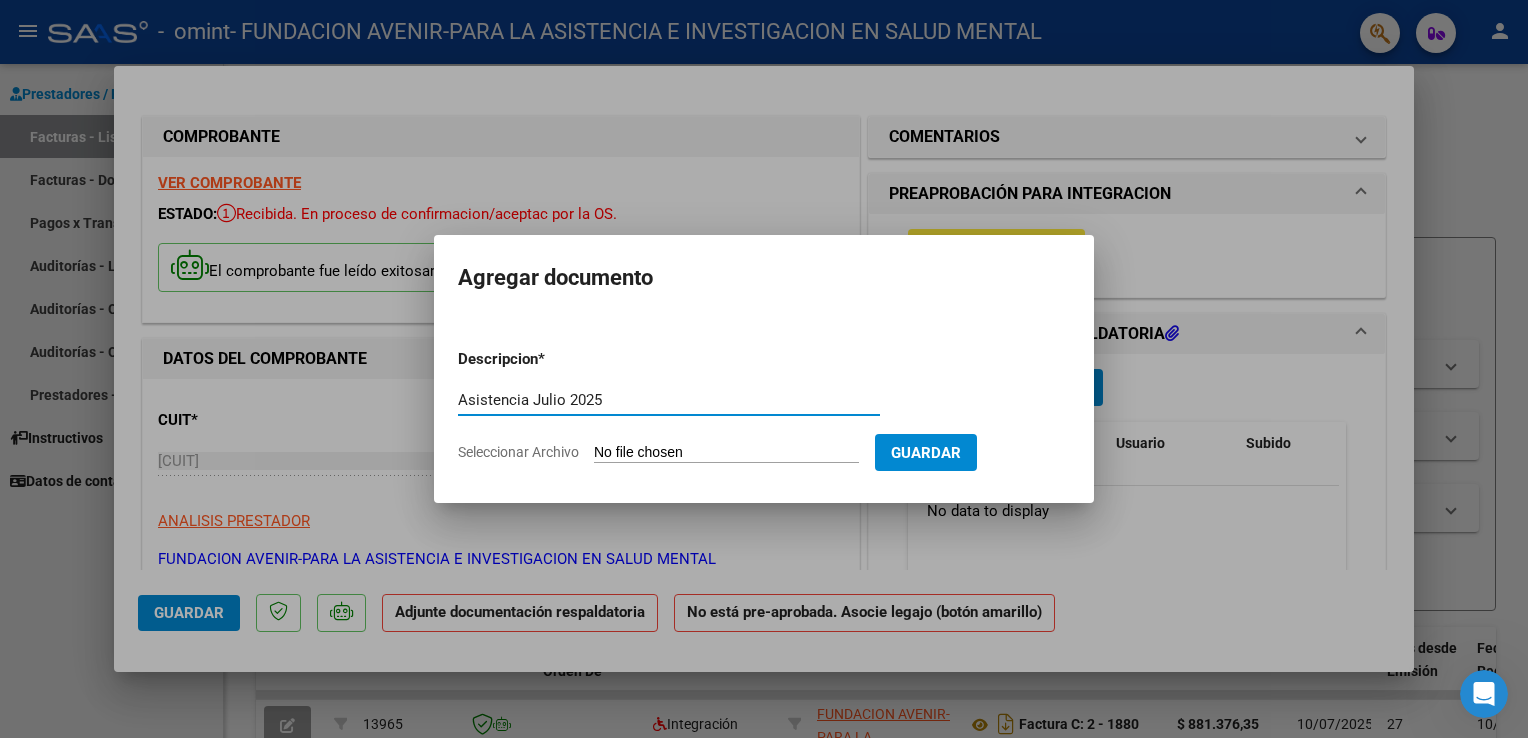 type on "Asistencia Julio 2025" 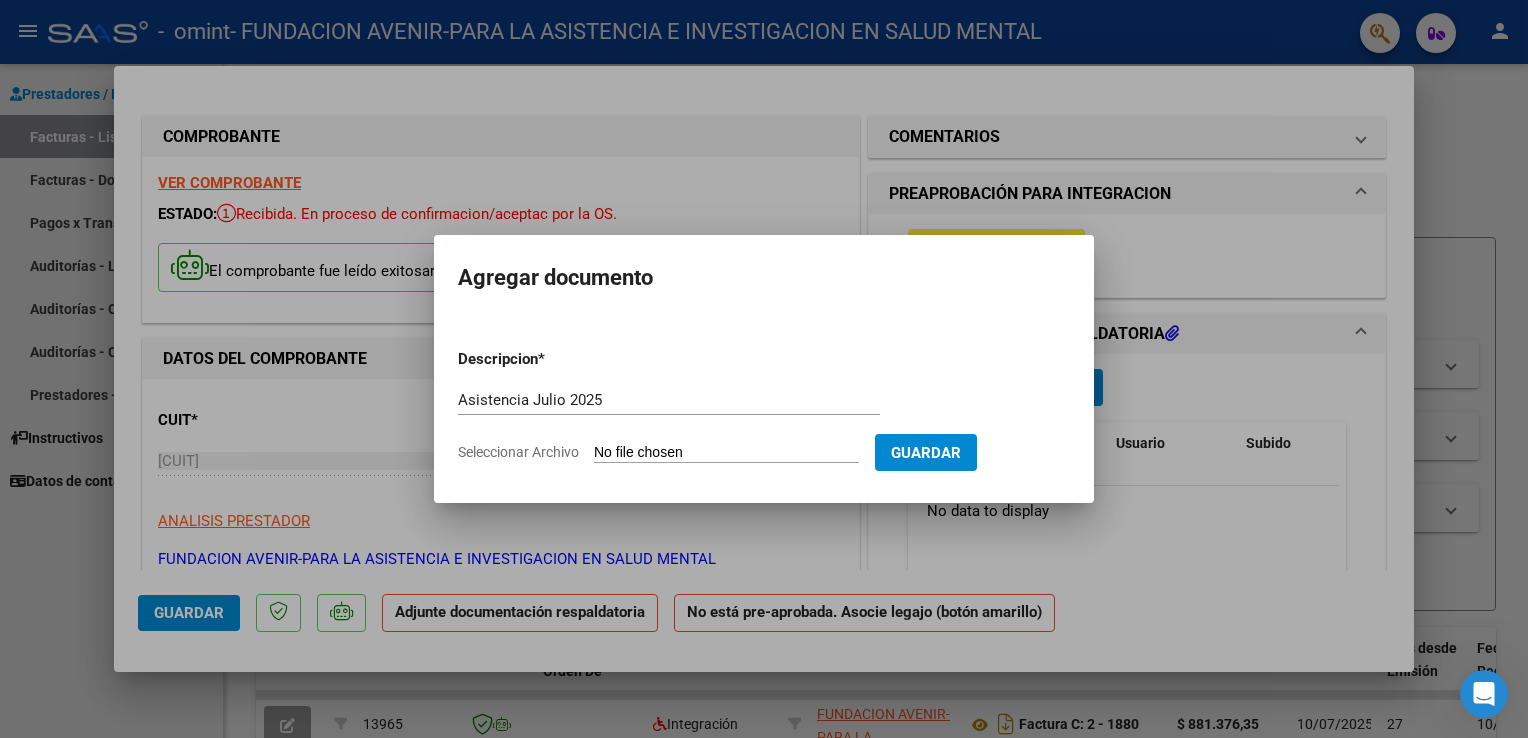 click on "Seleccionar Archivo" at bounding box center [726, 453] 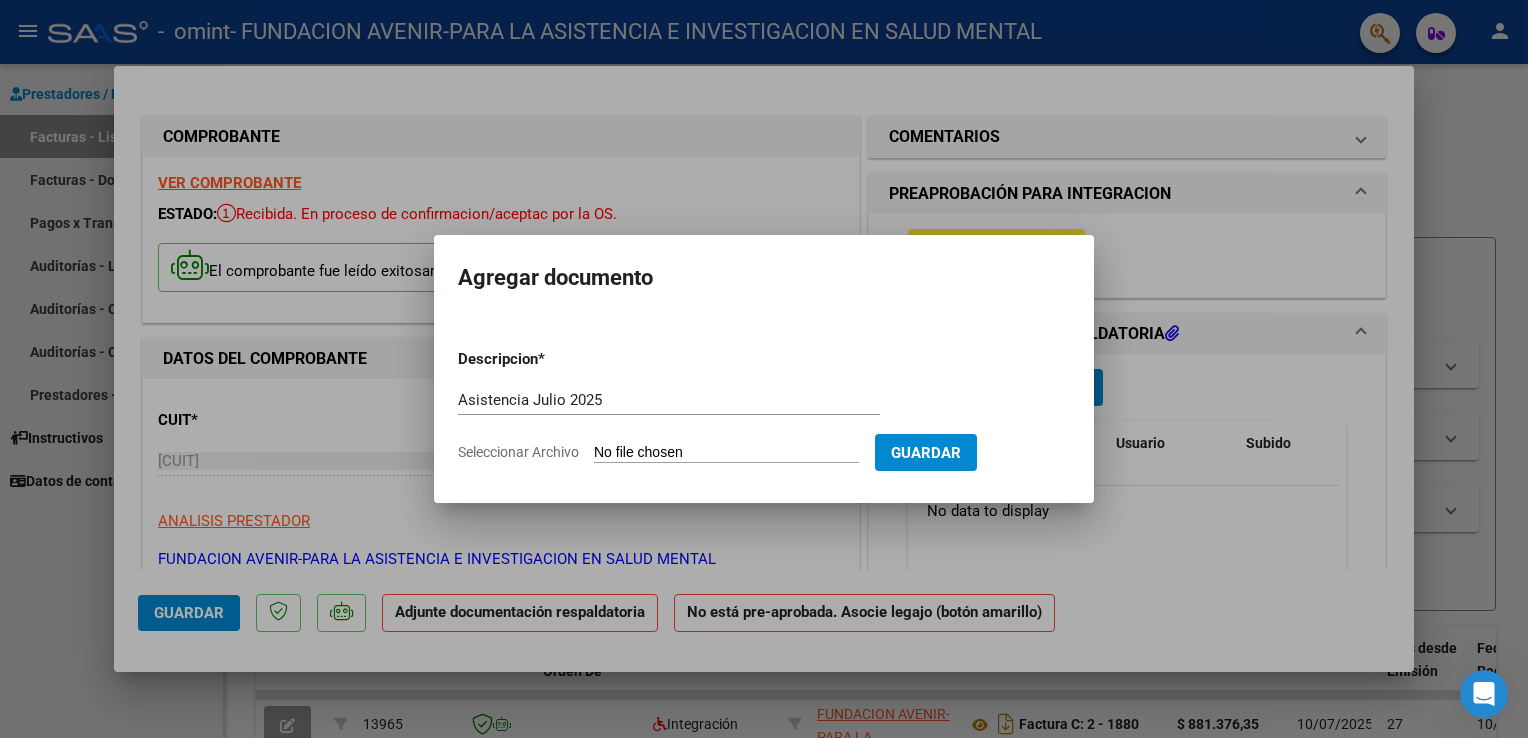 type on "C:\fakepath\[LAST] asistencia julio 25.pdf" 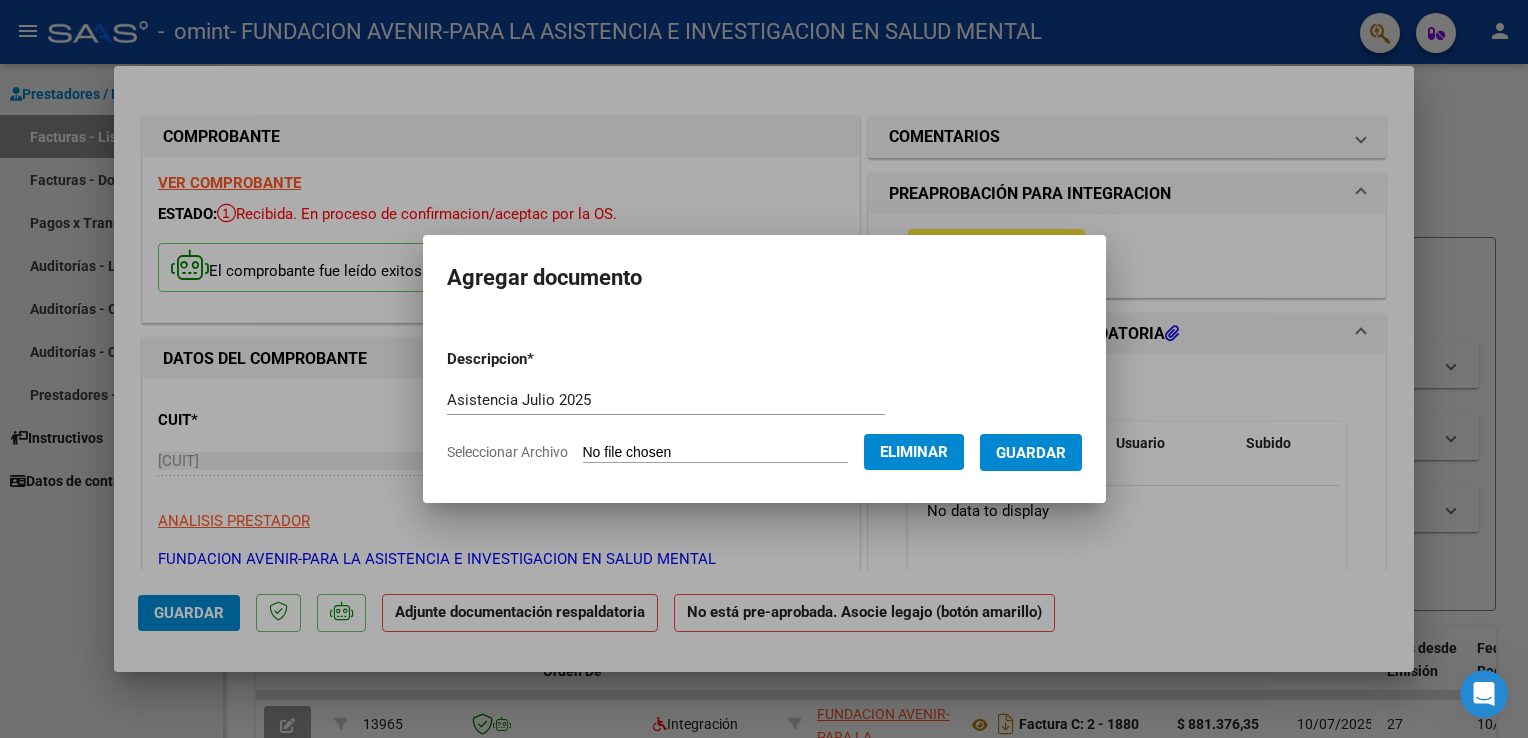 click on "Guardar" at bounding box center (1031, 453) 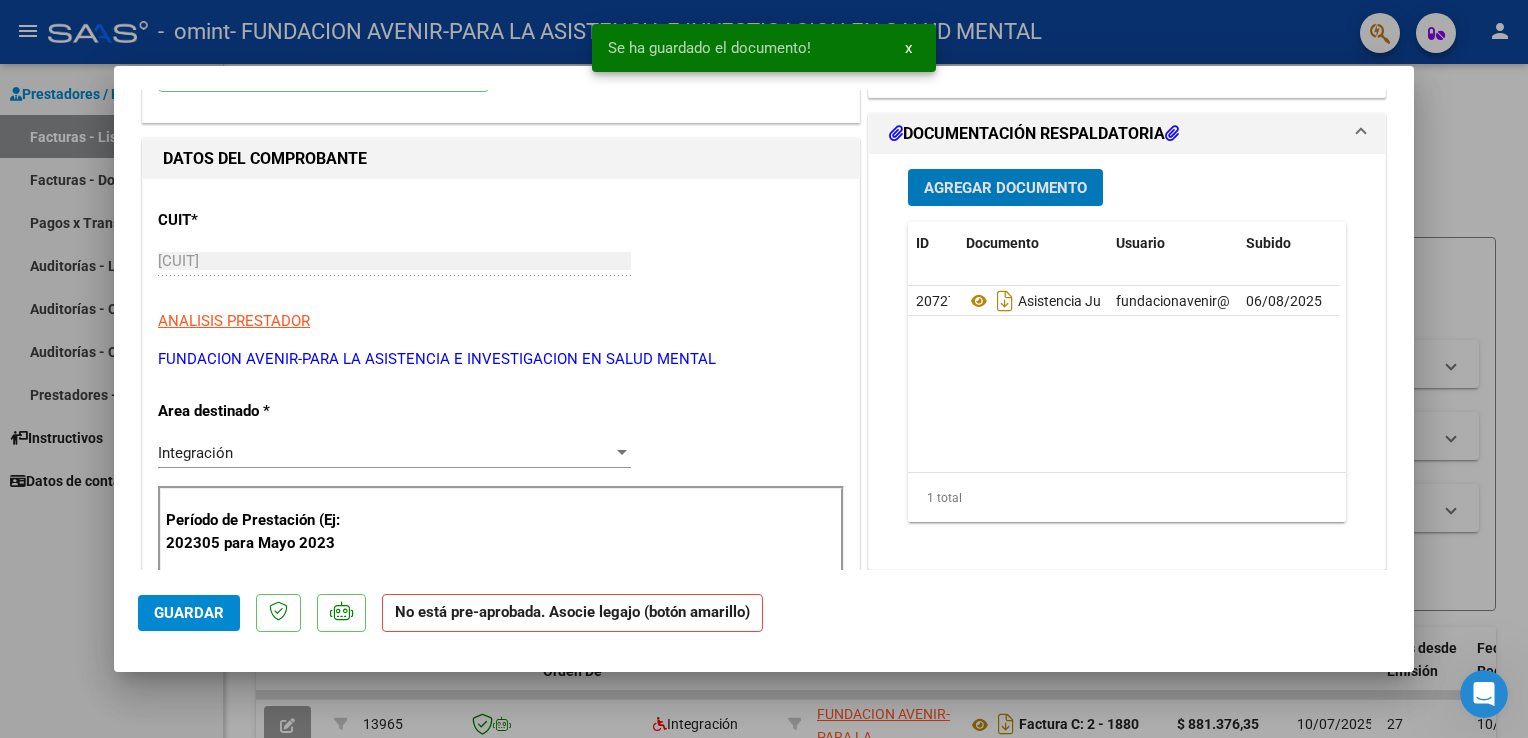 scroll, scrollTop: 0, scrollLeft: 0, axis: both 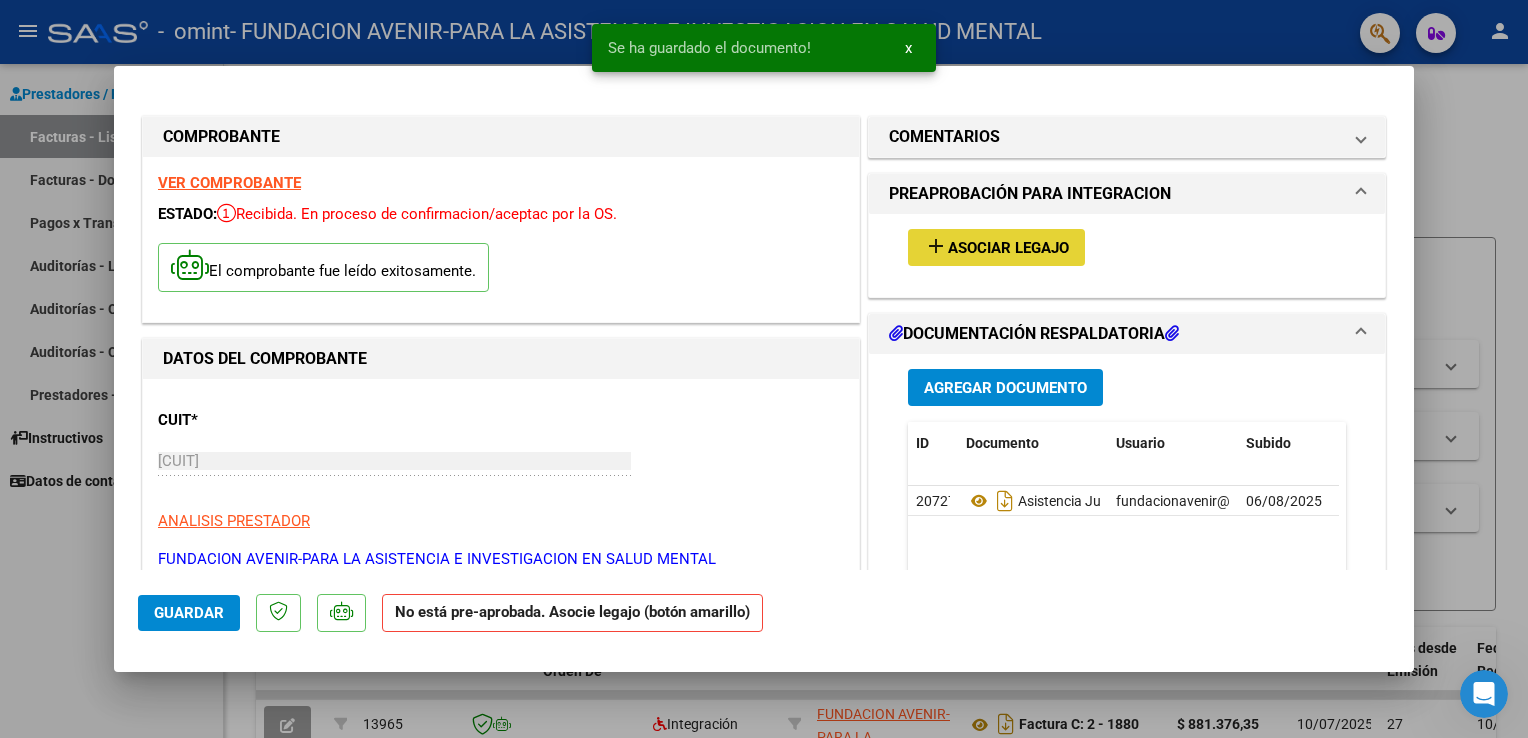 click on "Asociar Legajo" at bounding box center [1008, 248] 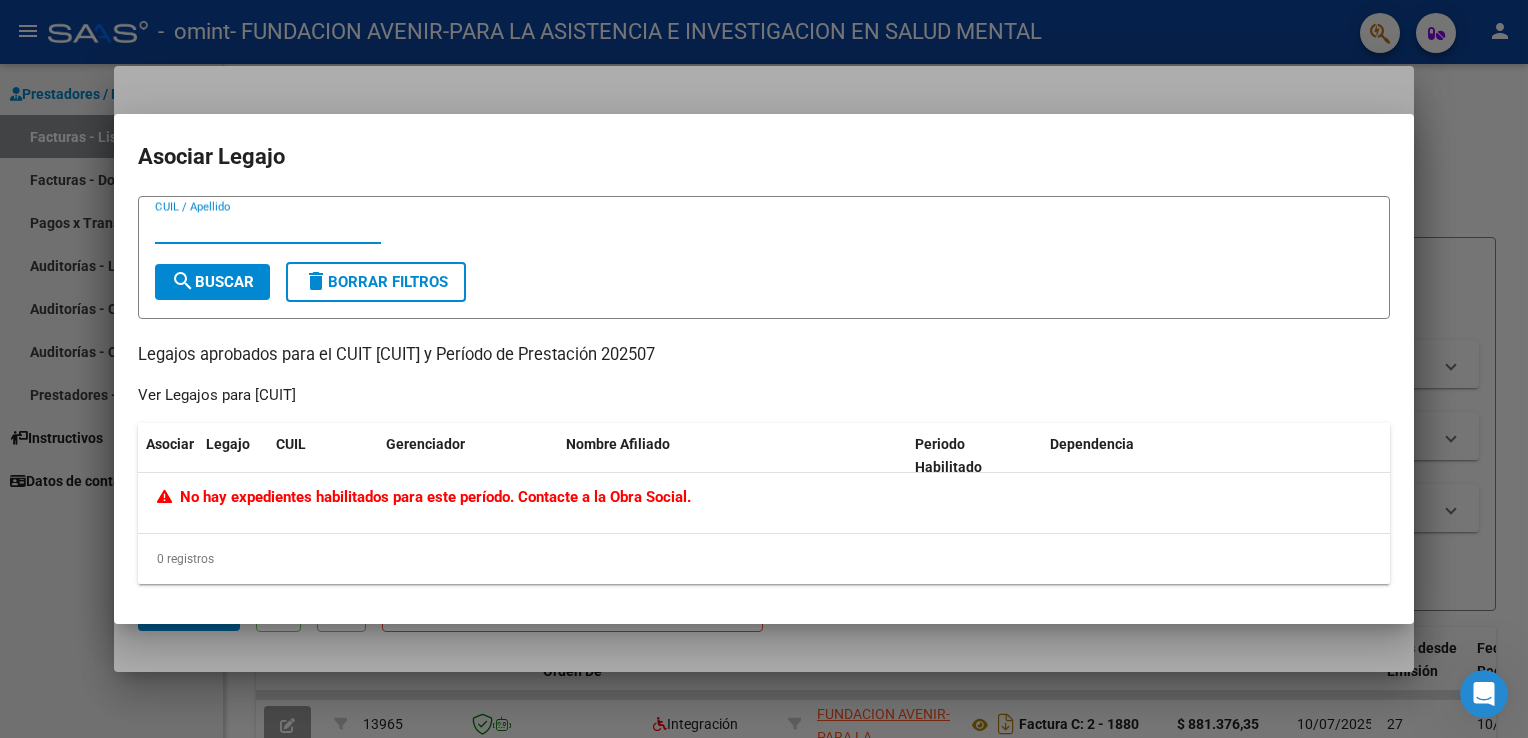 click on "CUIL / Apellido" at bounding box center [268, 228] 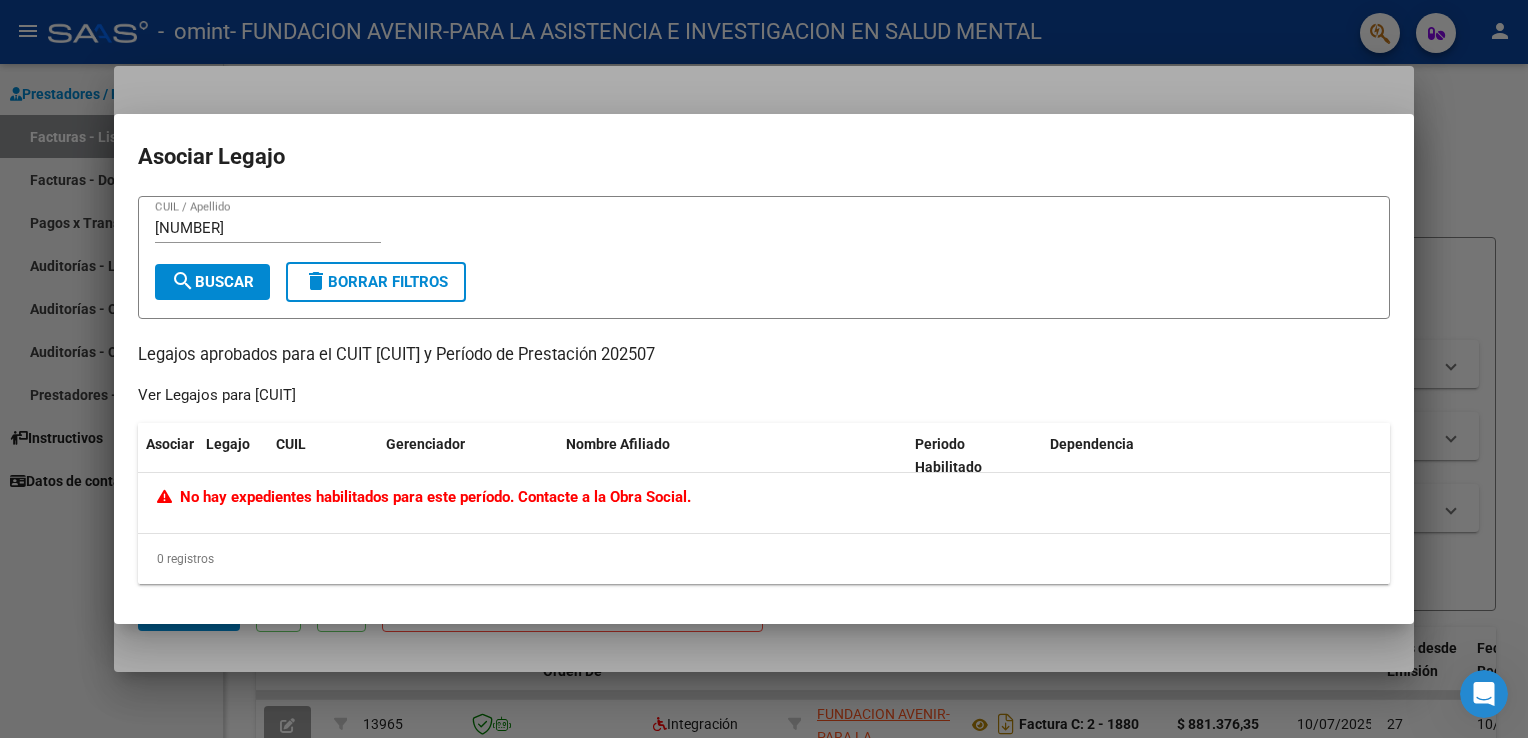 click on "[NUMBER] CUIL / Apellido" at bounding box center (268, 237) 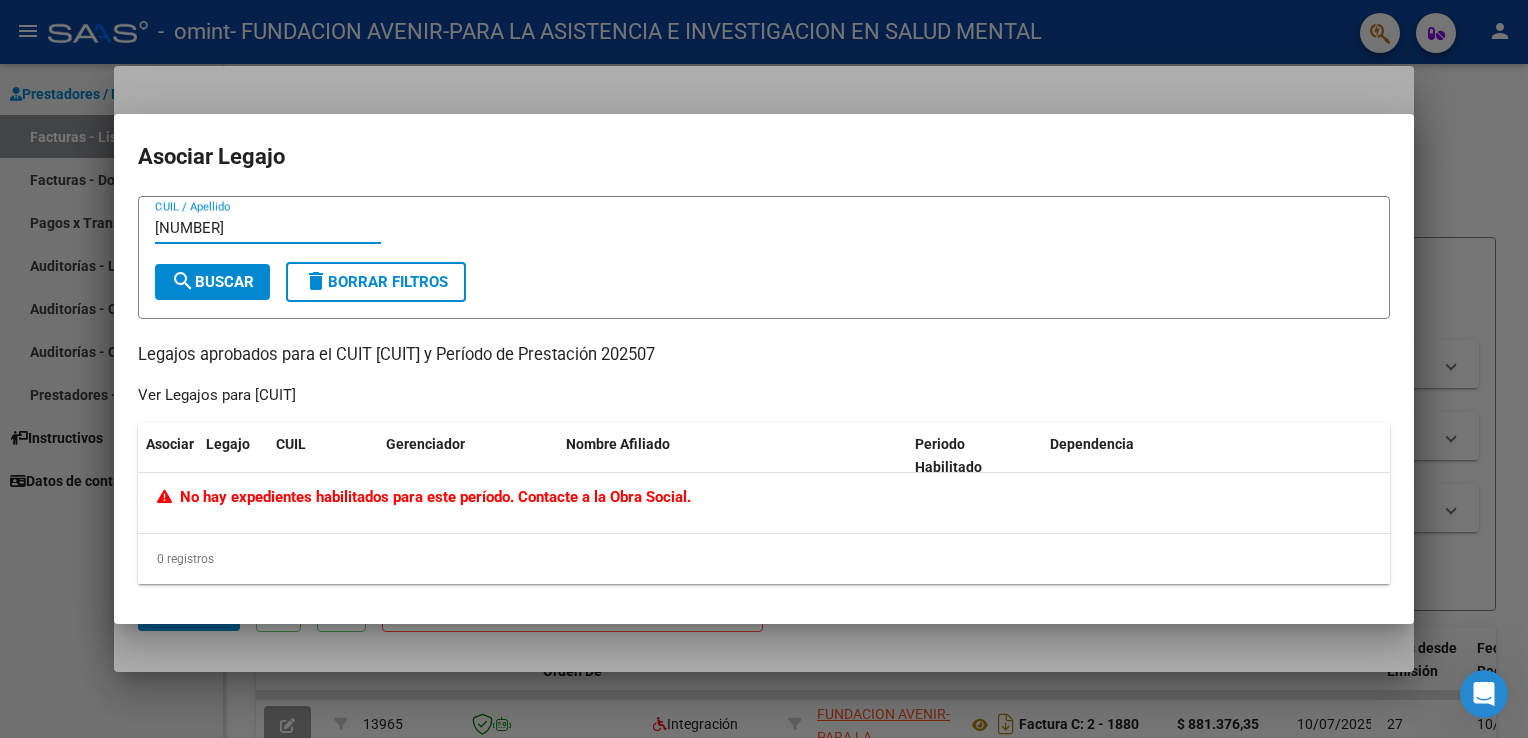 click on "[NUMBER]" at bounding box center (268, 228) 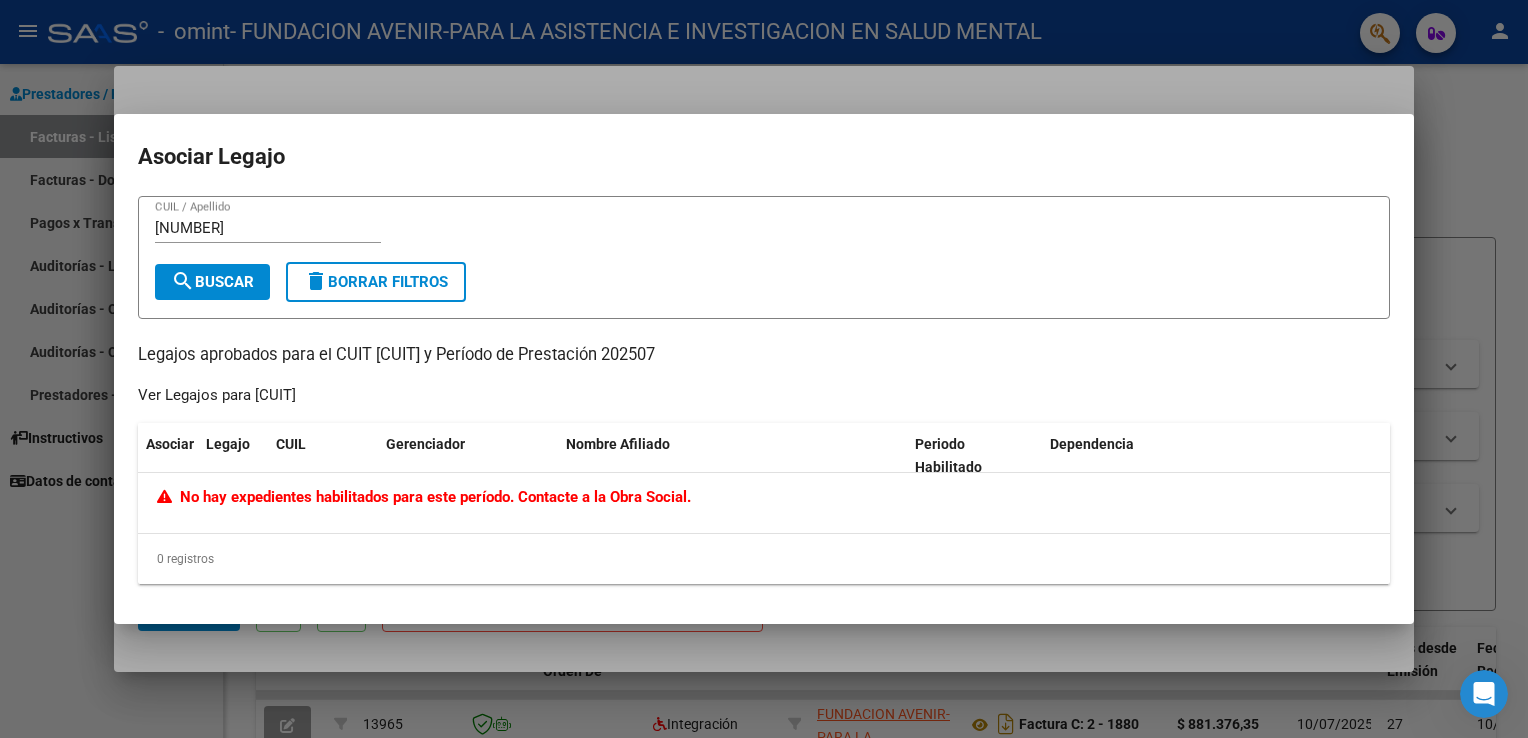 click at bounding box center (764, 369) 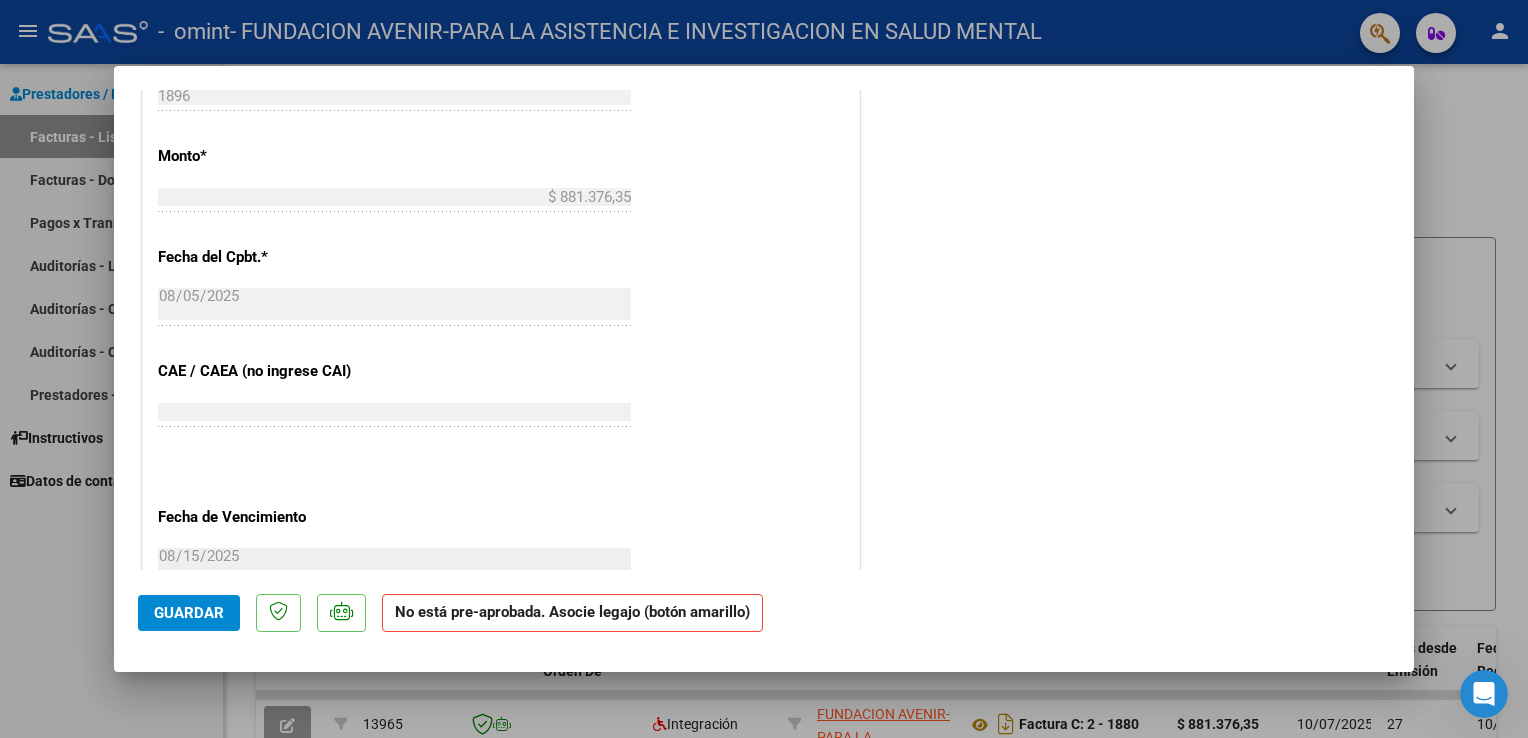 scroll, scrollTop: 1255, scrollLeft: 0, axis: vertical 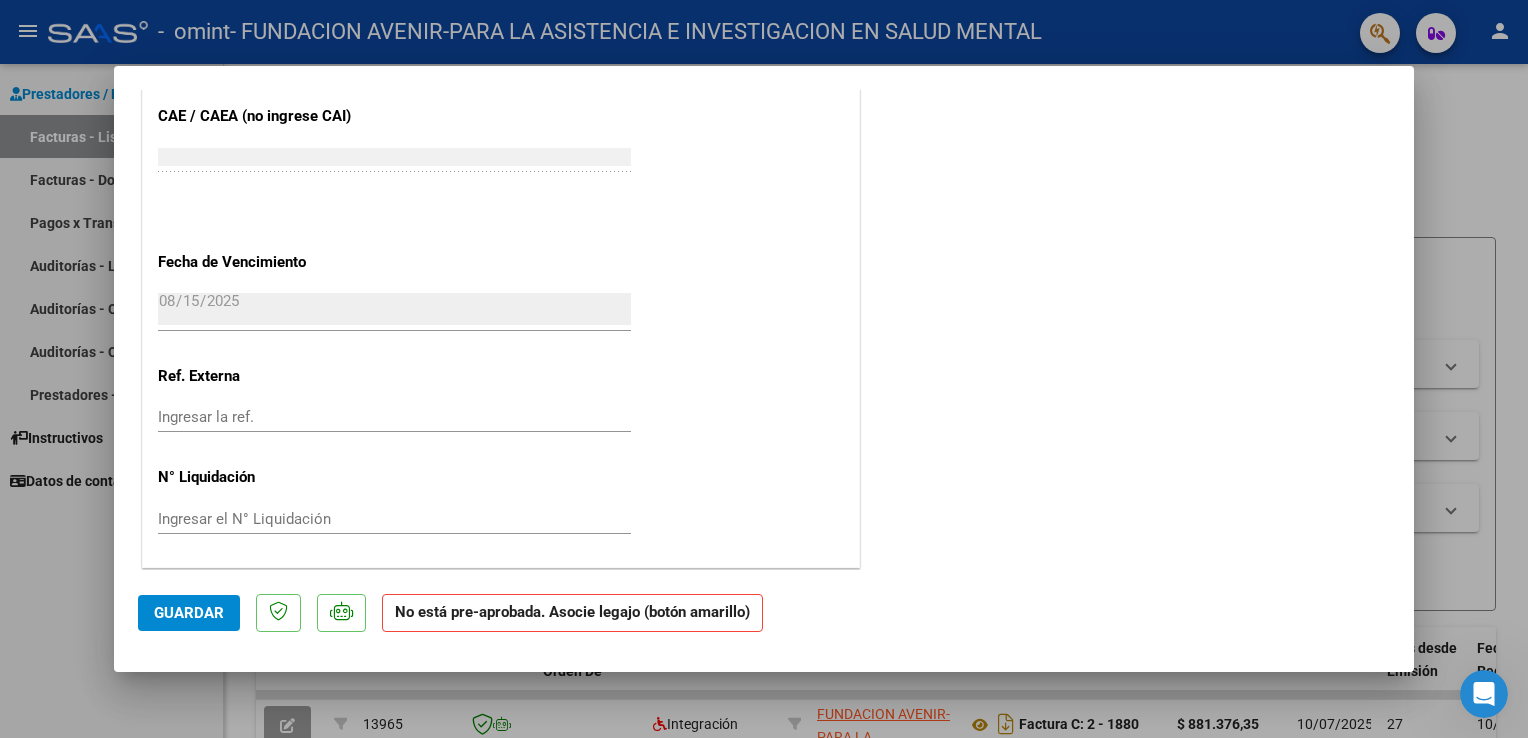 click at bounding box center (764, 369) 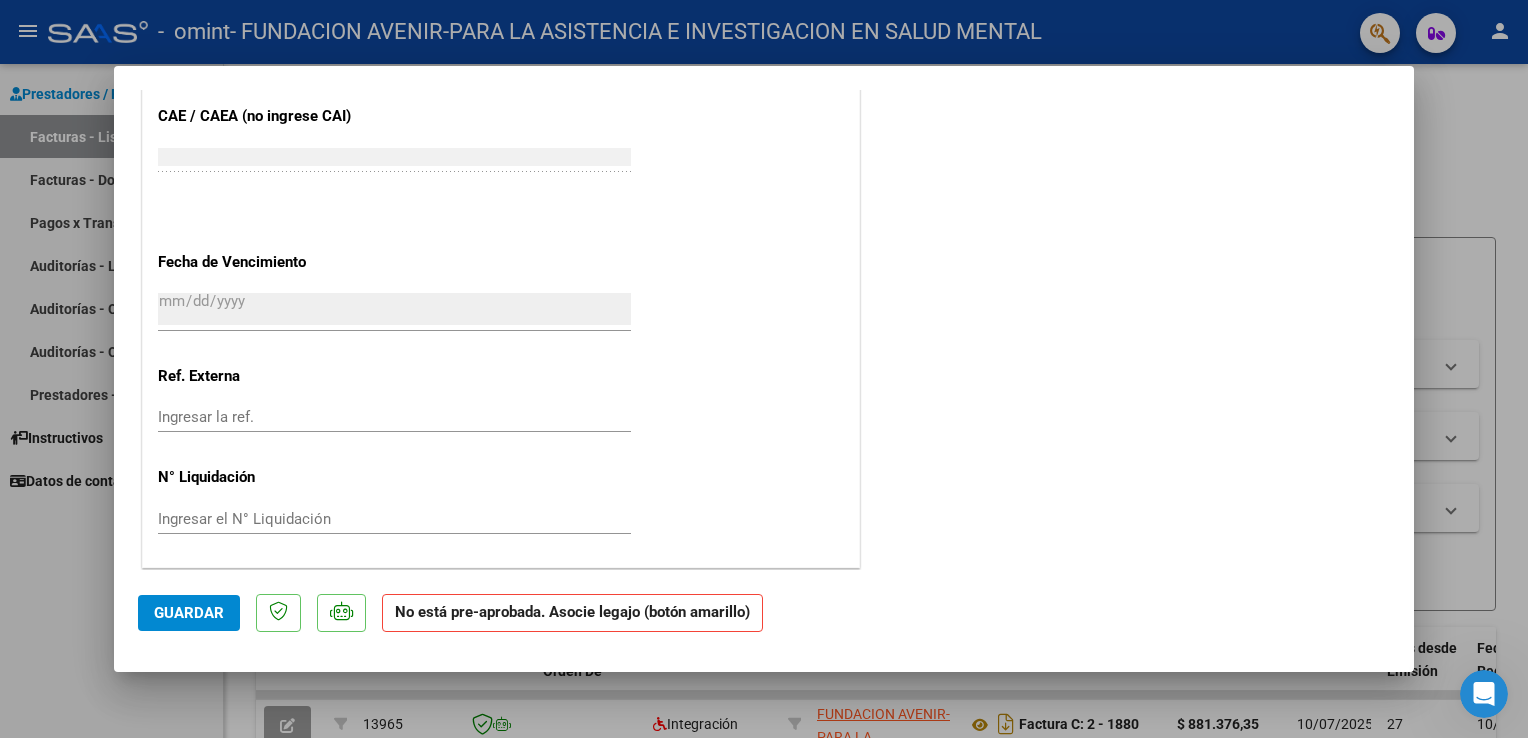 scroll, scrollTop: 1193, scrollLeft: 0, axis: vertical 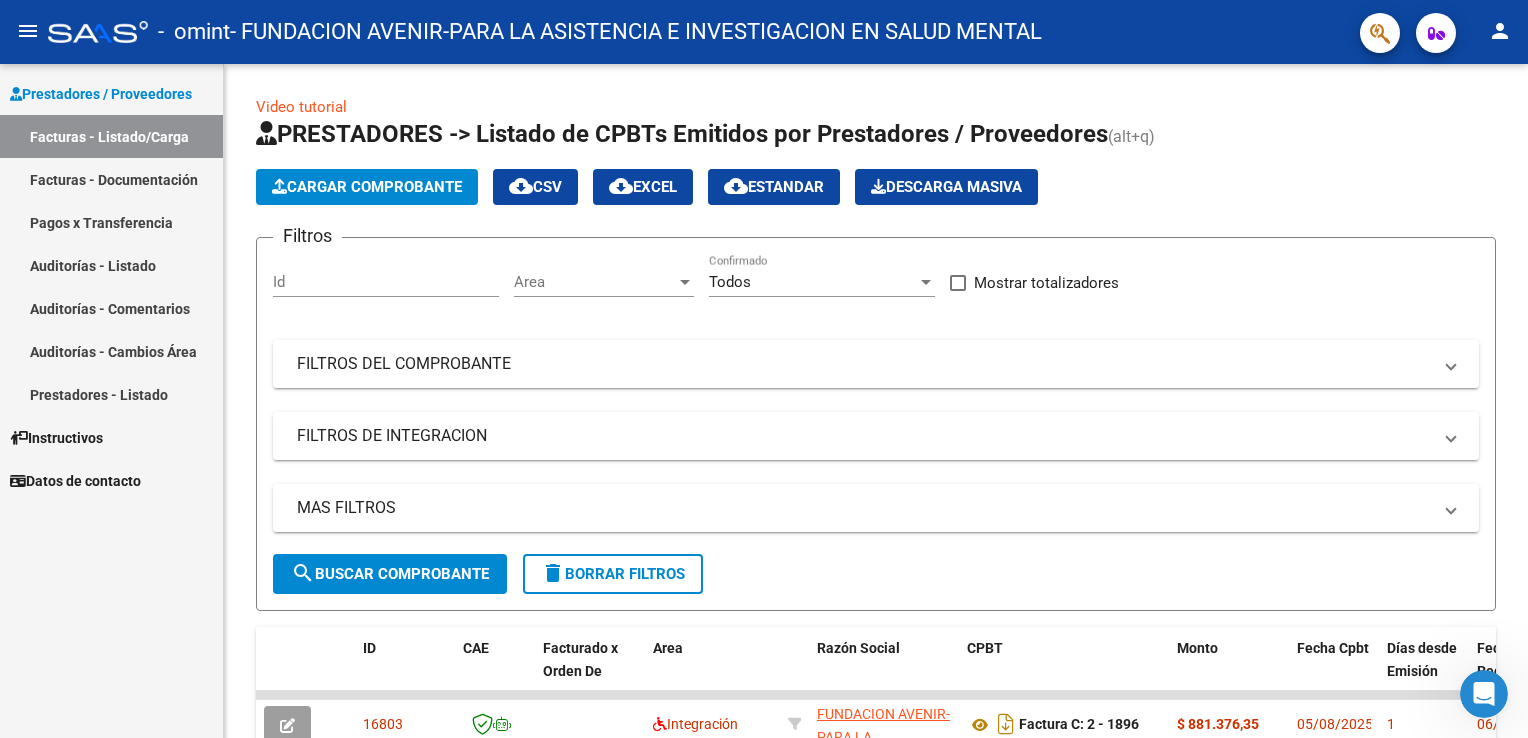 click on "Pagos x Transferencia" at bounding box center [111, 222] 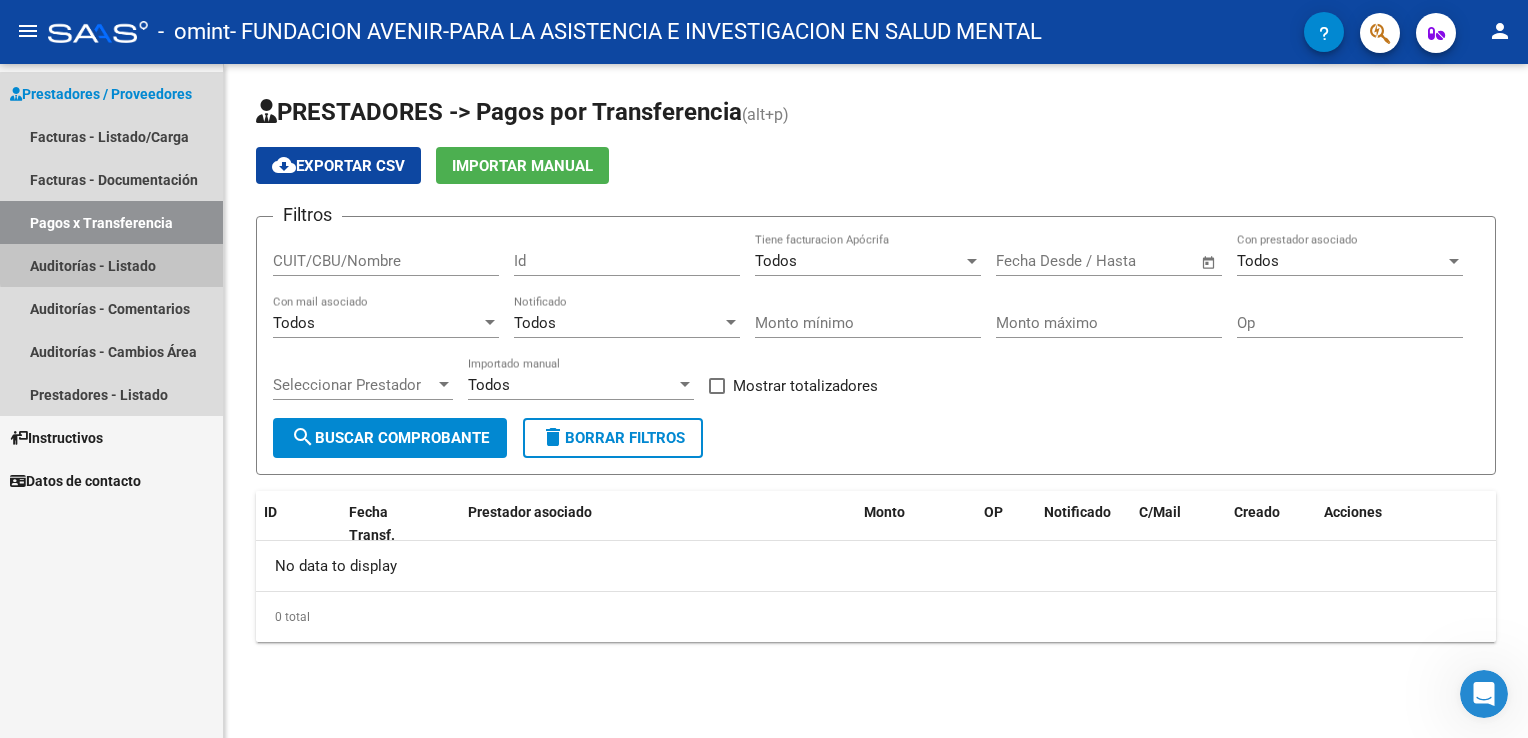 click on "Auditorías - Listado" at bounding box center (111, 265) 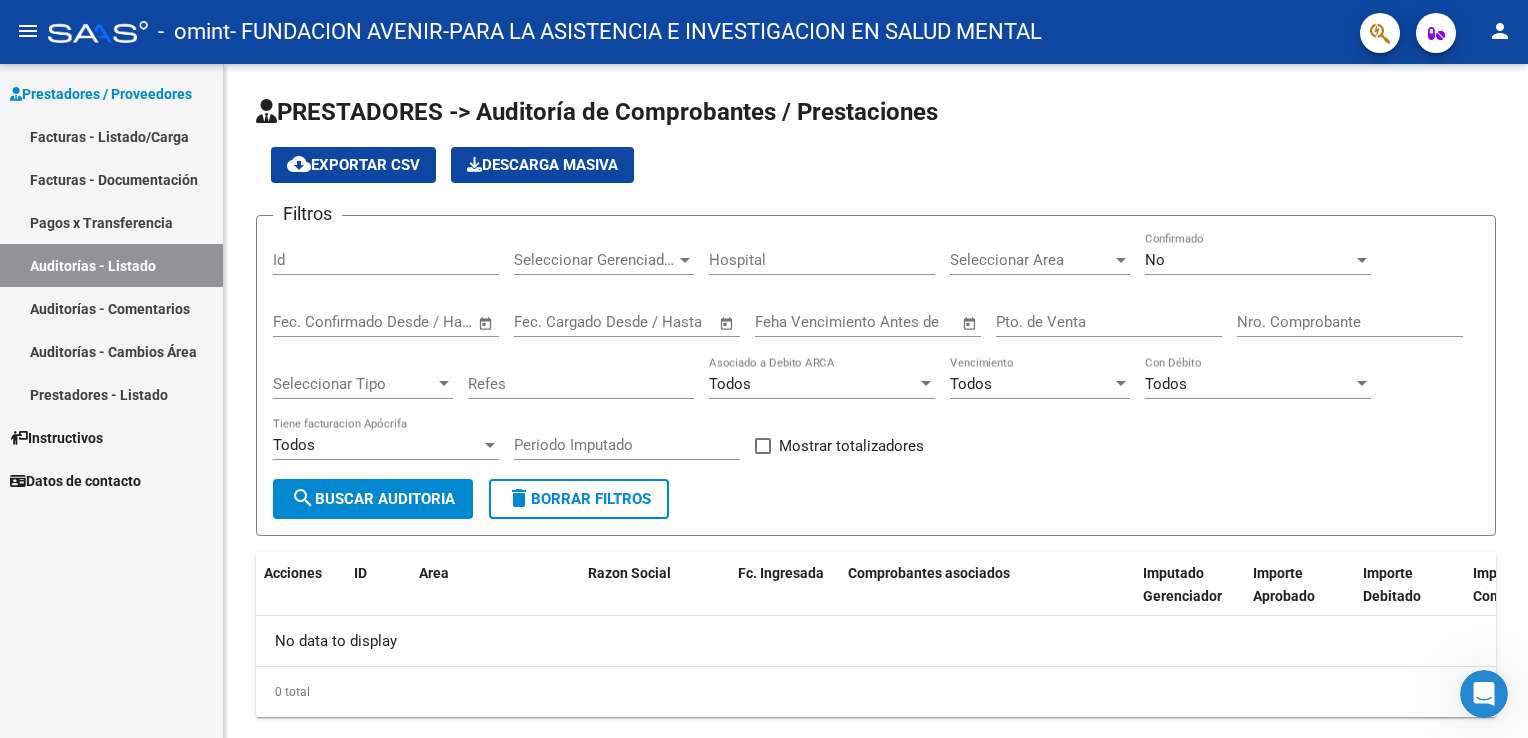 click on "Facturas - Listado/Carga" at bounding box center [111, 136] 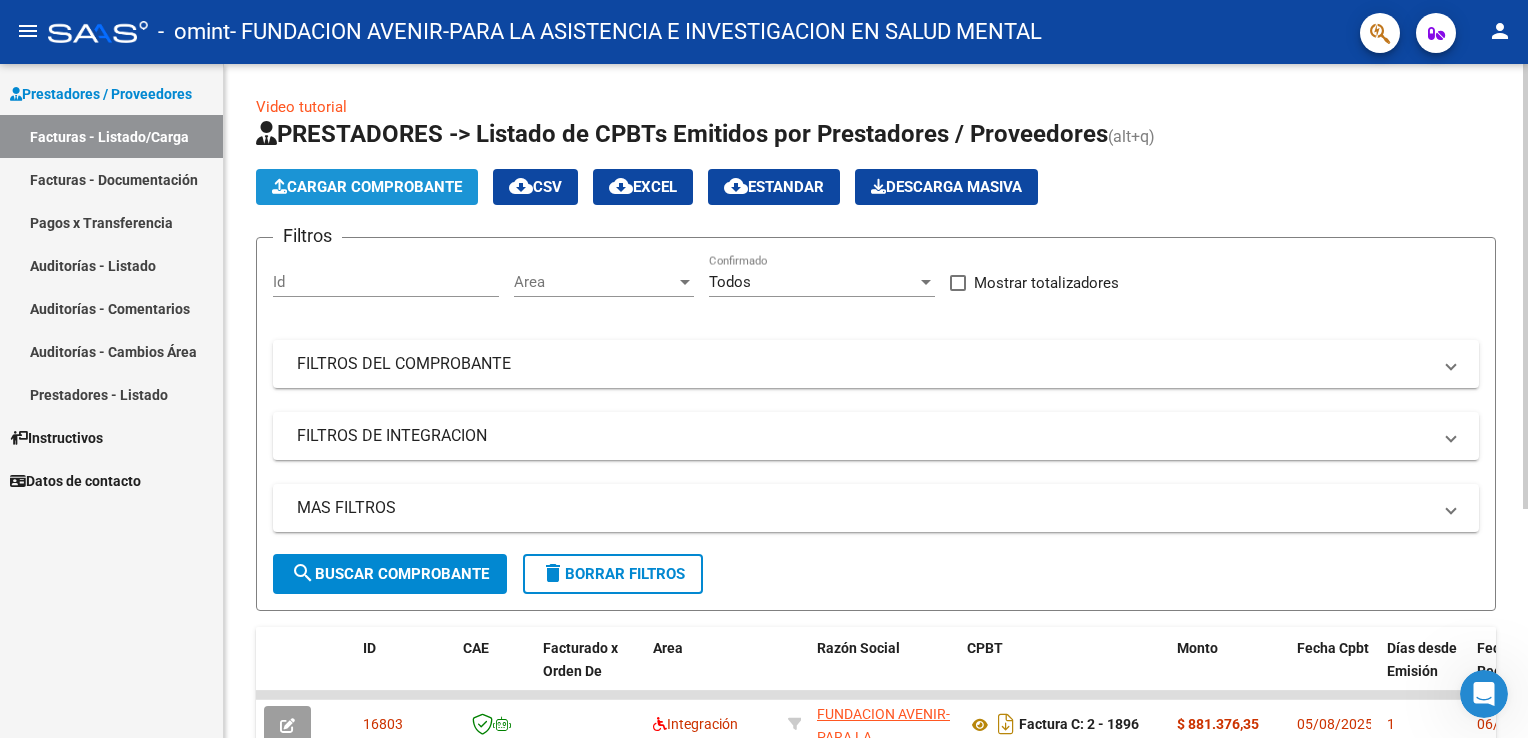 click on "Cargar Comprobante" 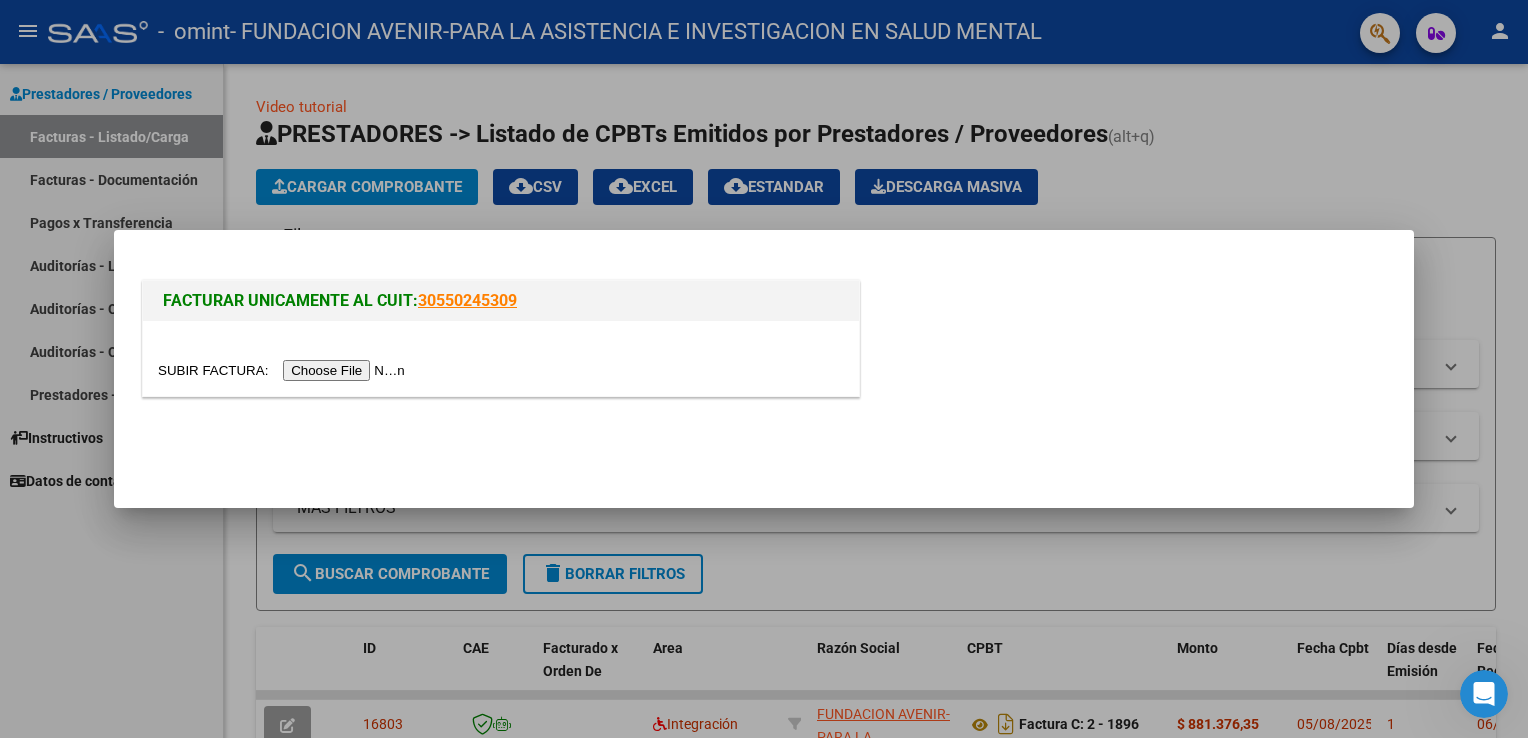 click at bounding box center [284, 370] 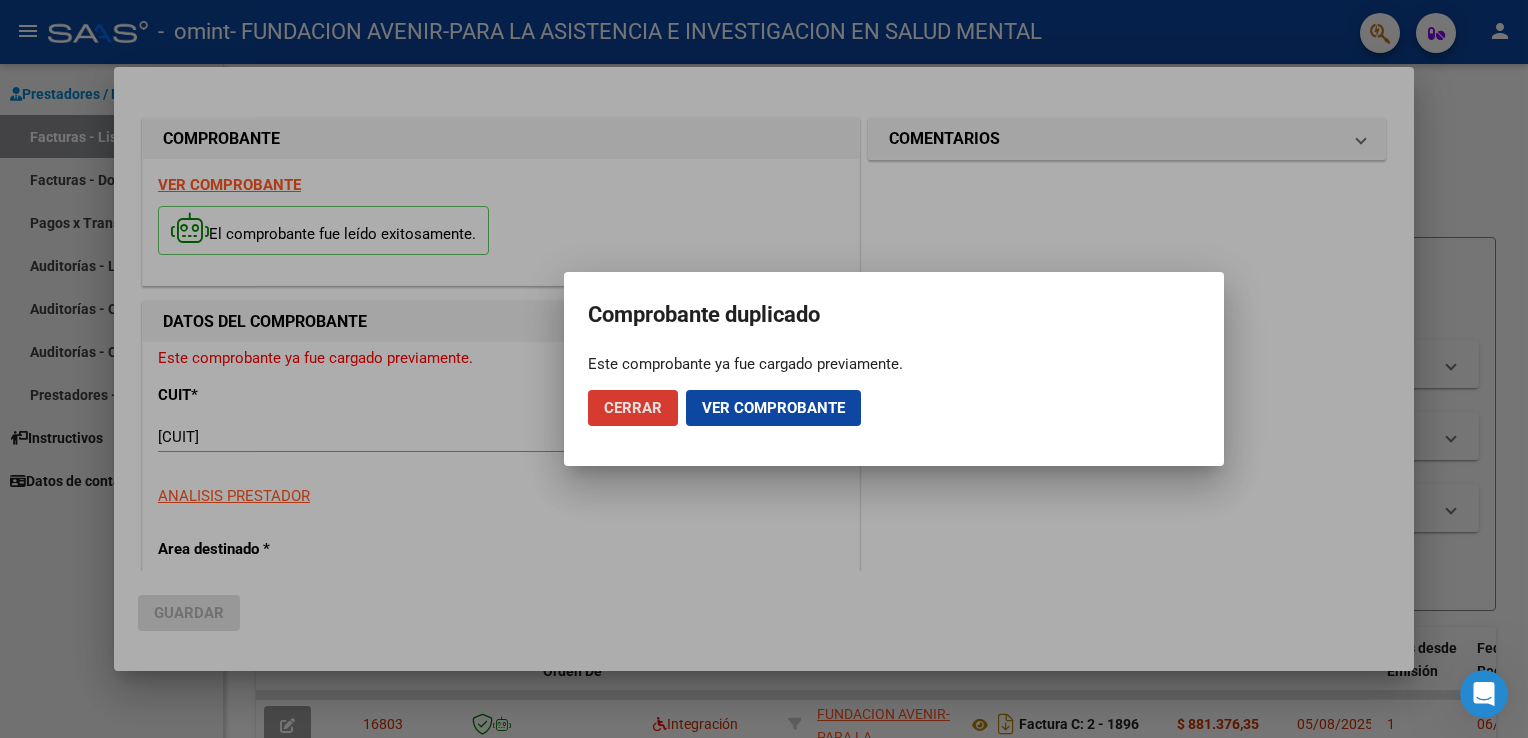 click on "Cerrar" 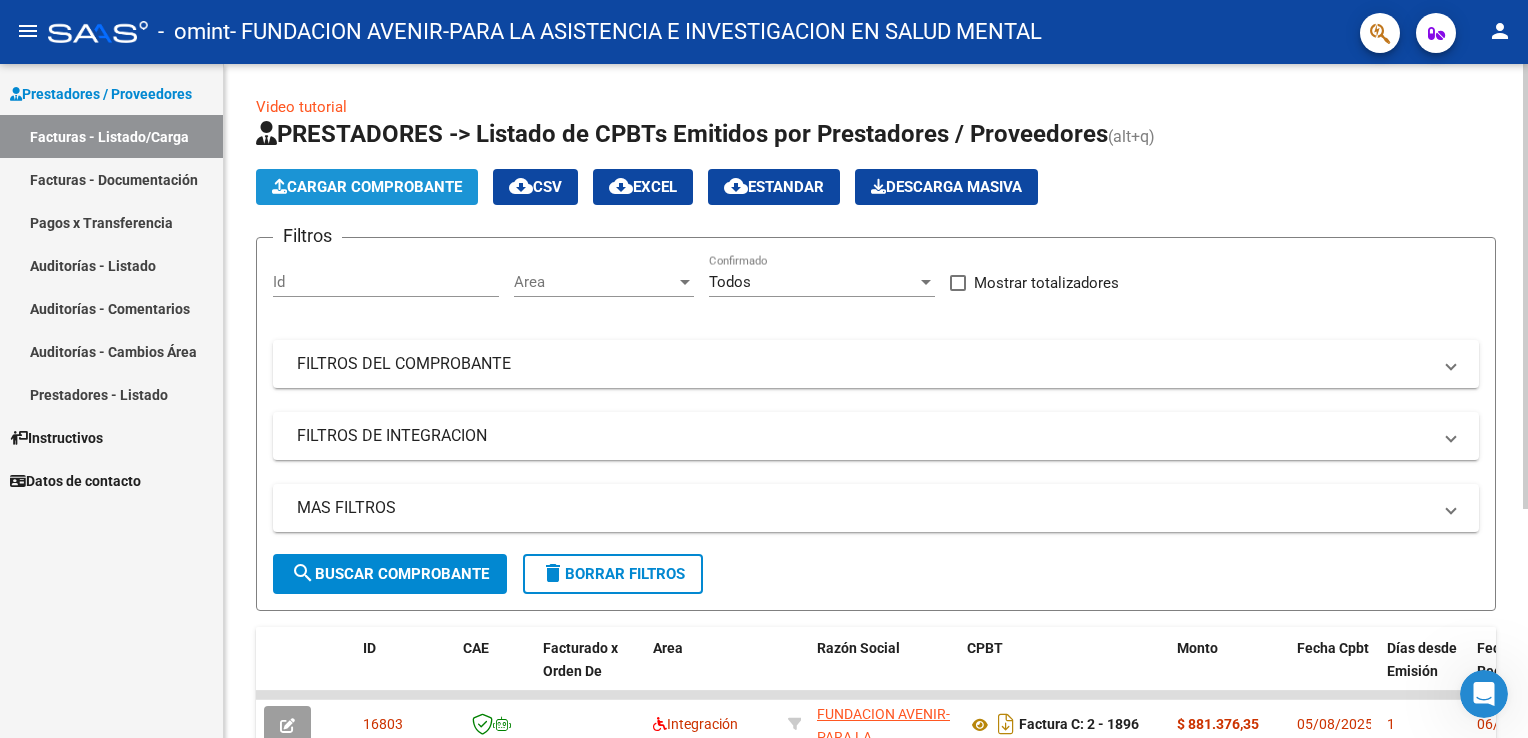 click on "Cargar Comprobante" 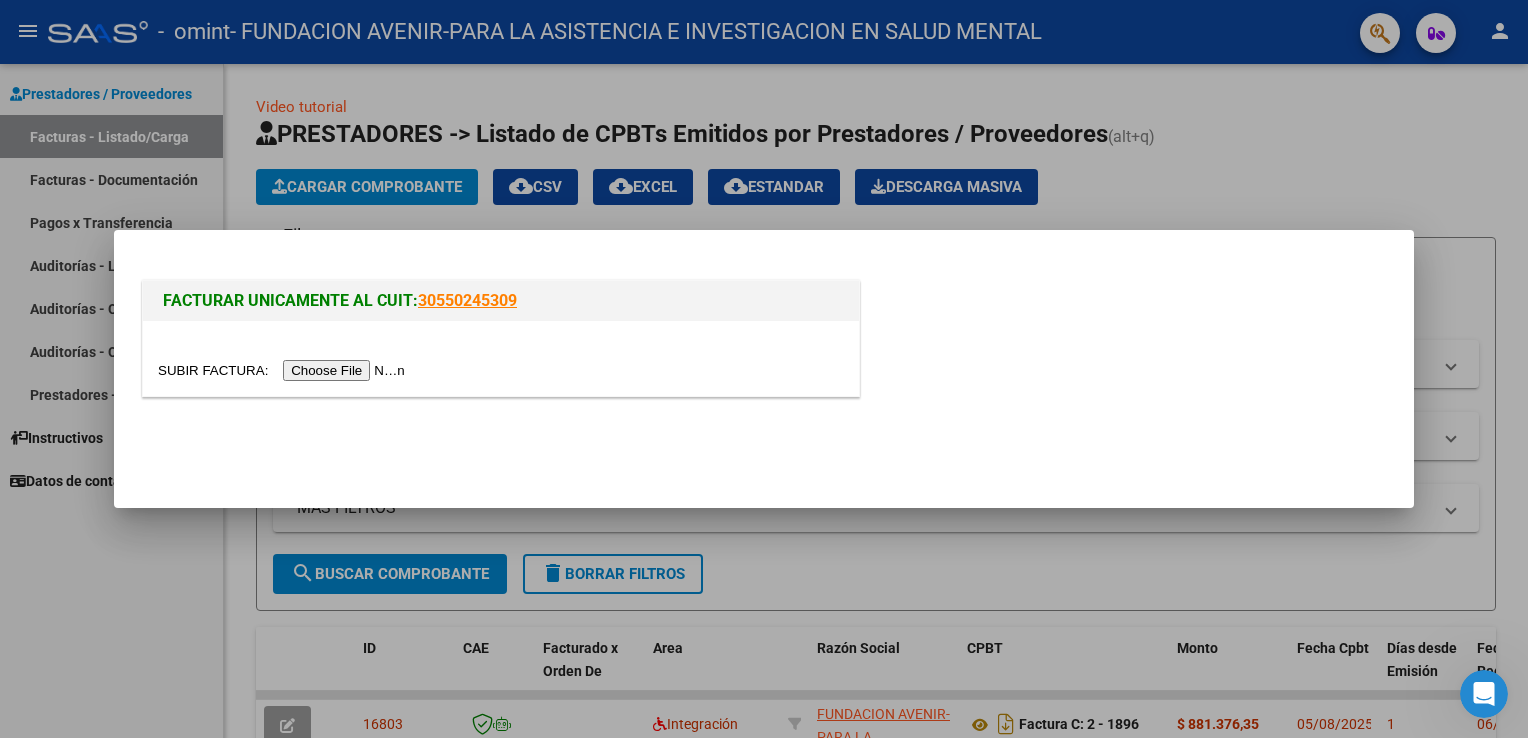click at bounding box center (764, 369) 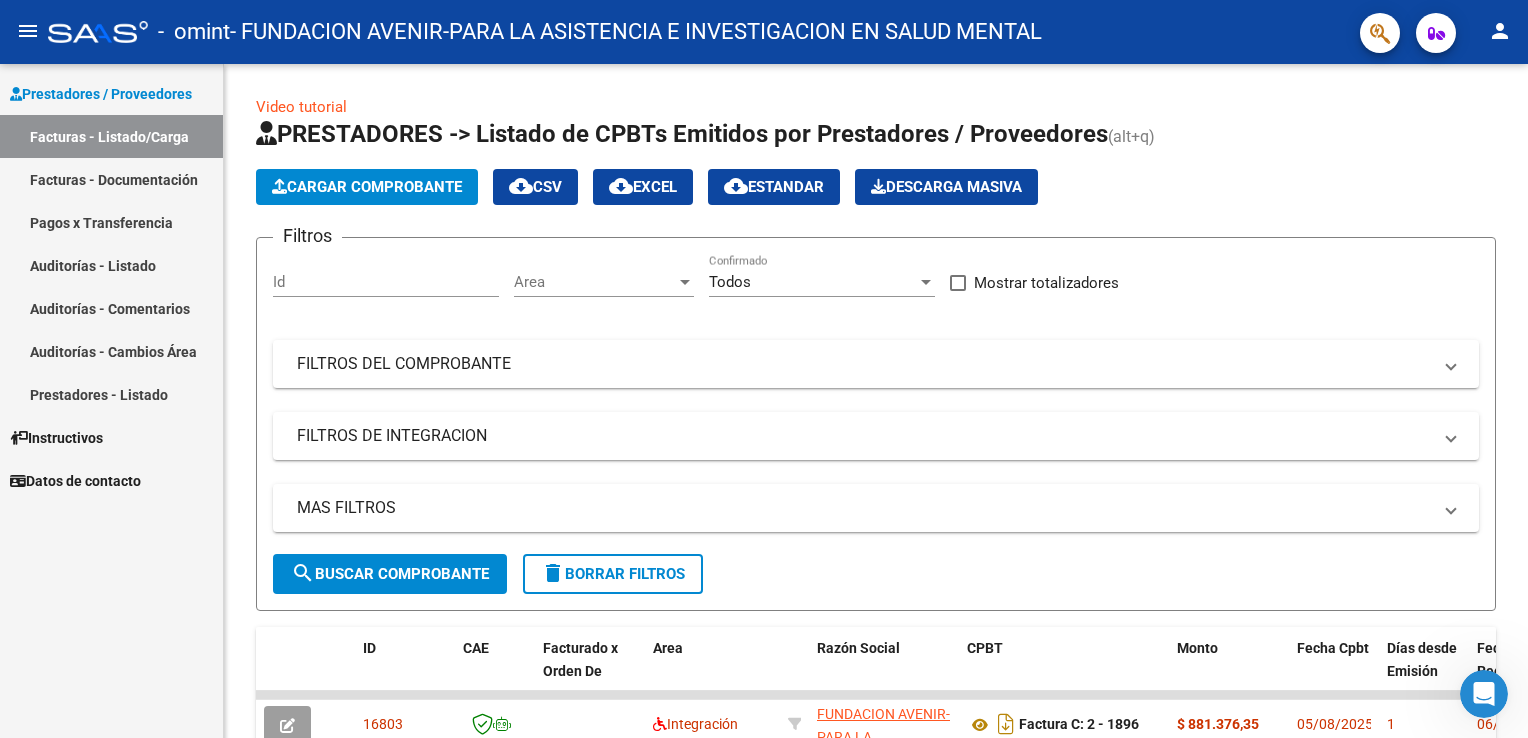 click on "person" 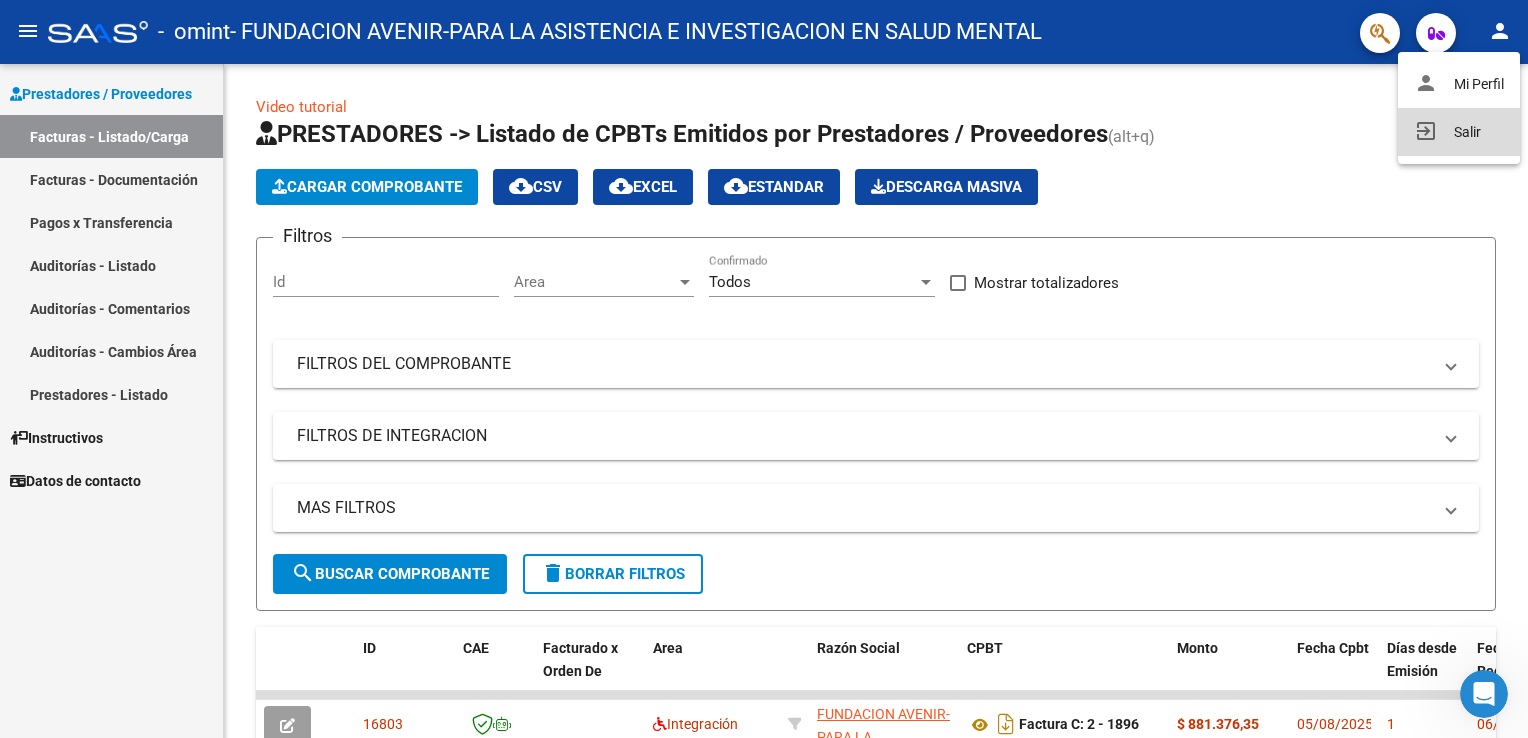 click on "exit_to_app  Salir" at bounding box center [1459, 132] 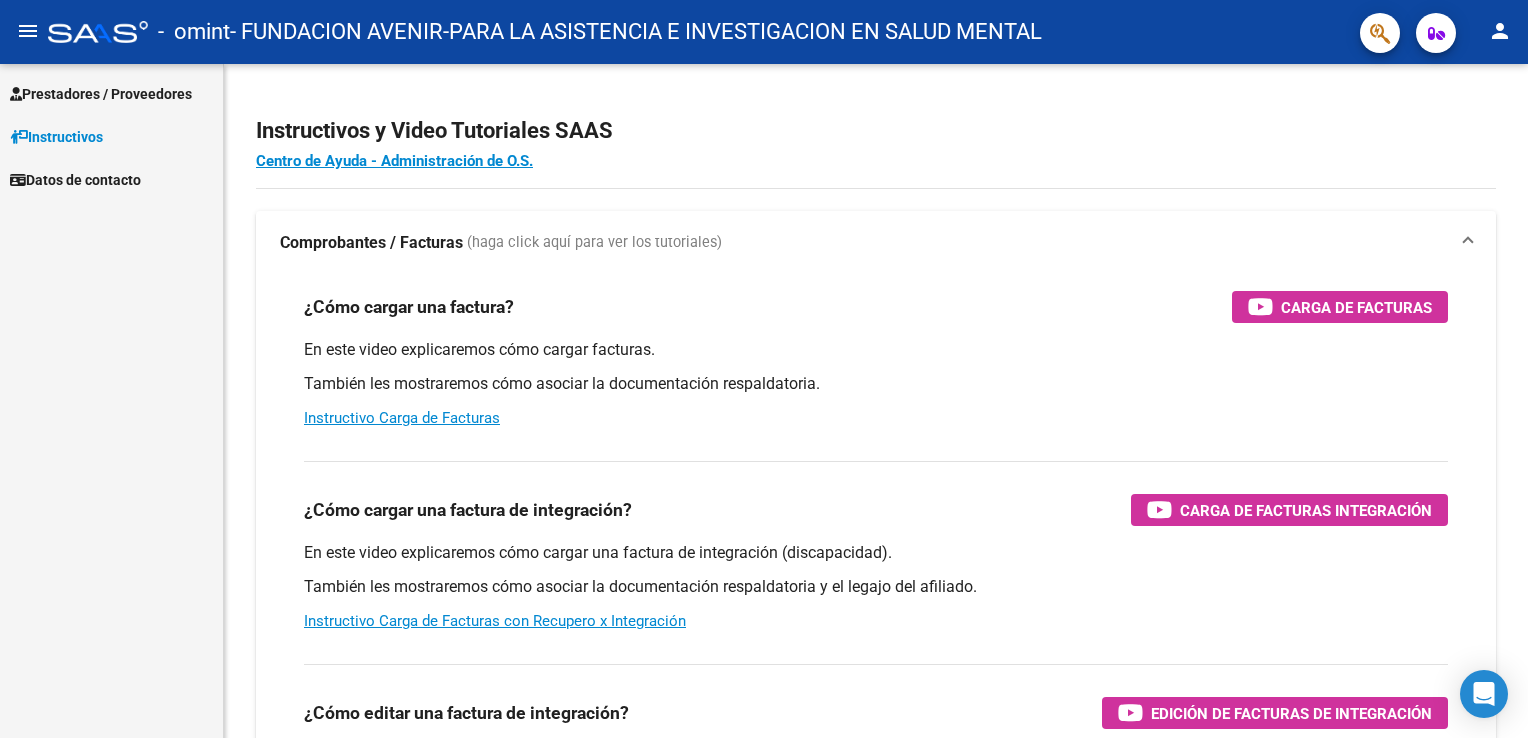 scroll, scrollTop: 0, scrollLeft: 0, axis: both 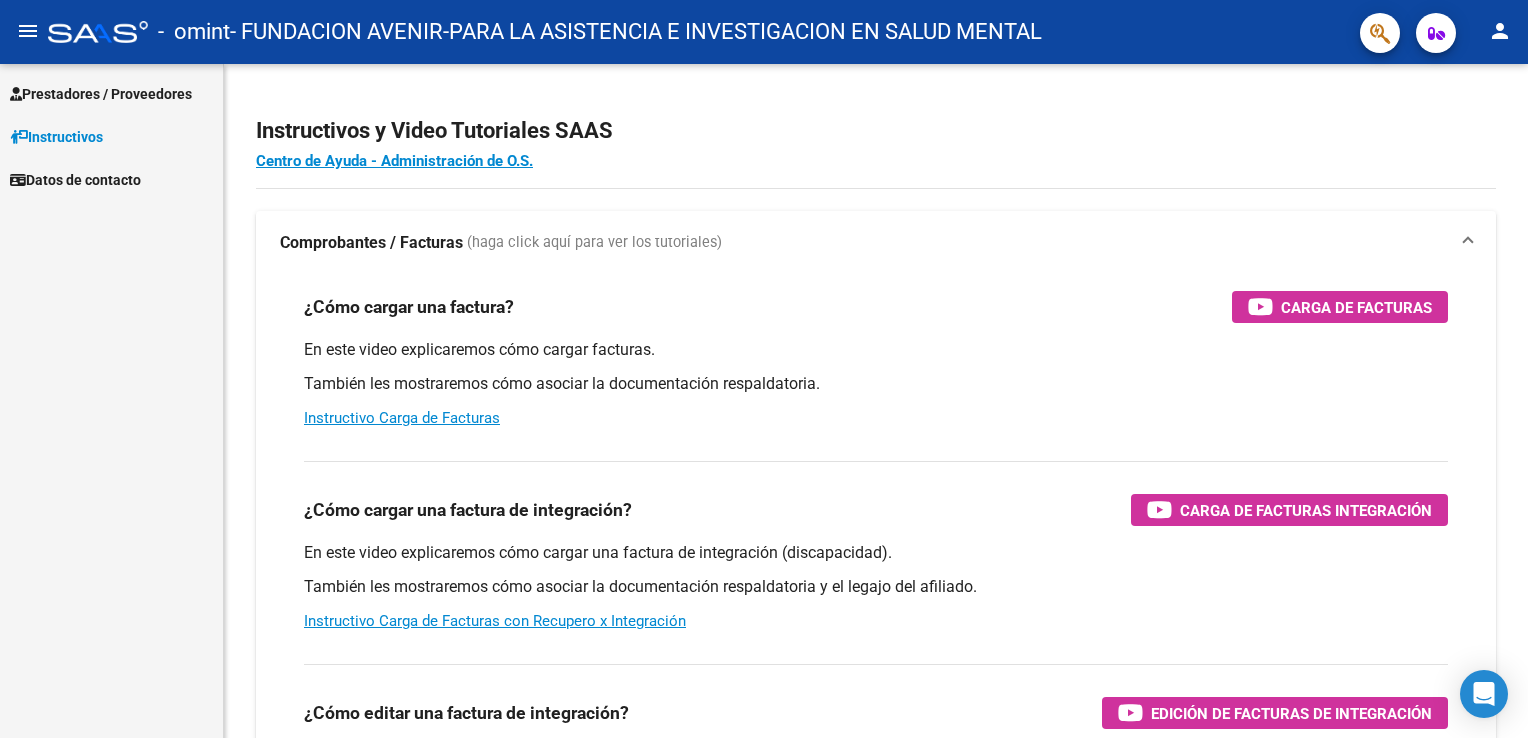 click on "Prestadores / Proveedores" at bounding box center [101, 94] 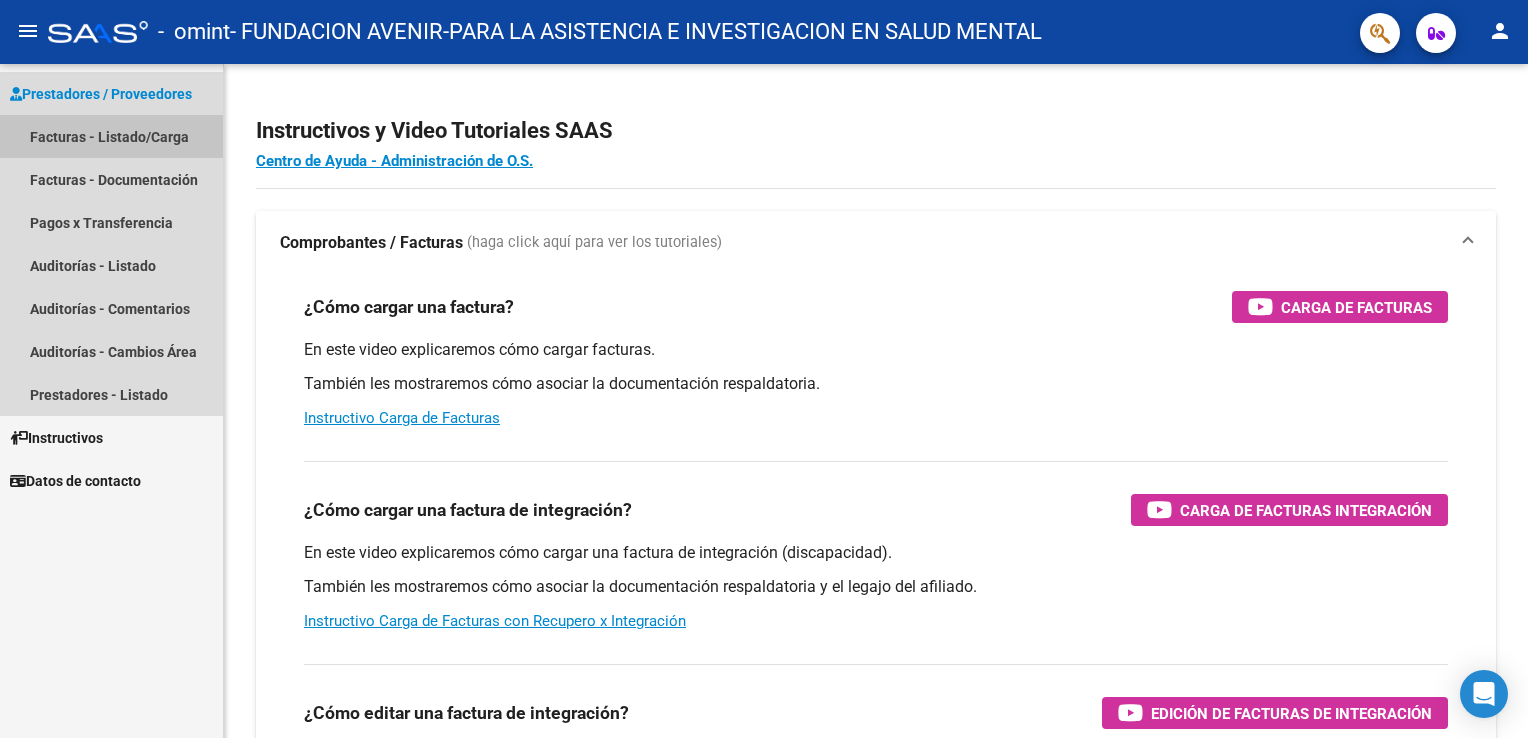 click on "Facturas - Listado/Carga" at bounding box center [111, 136] 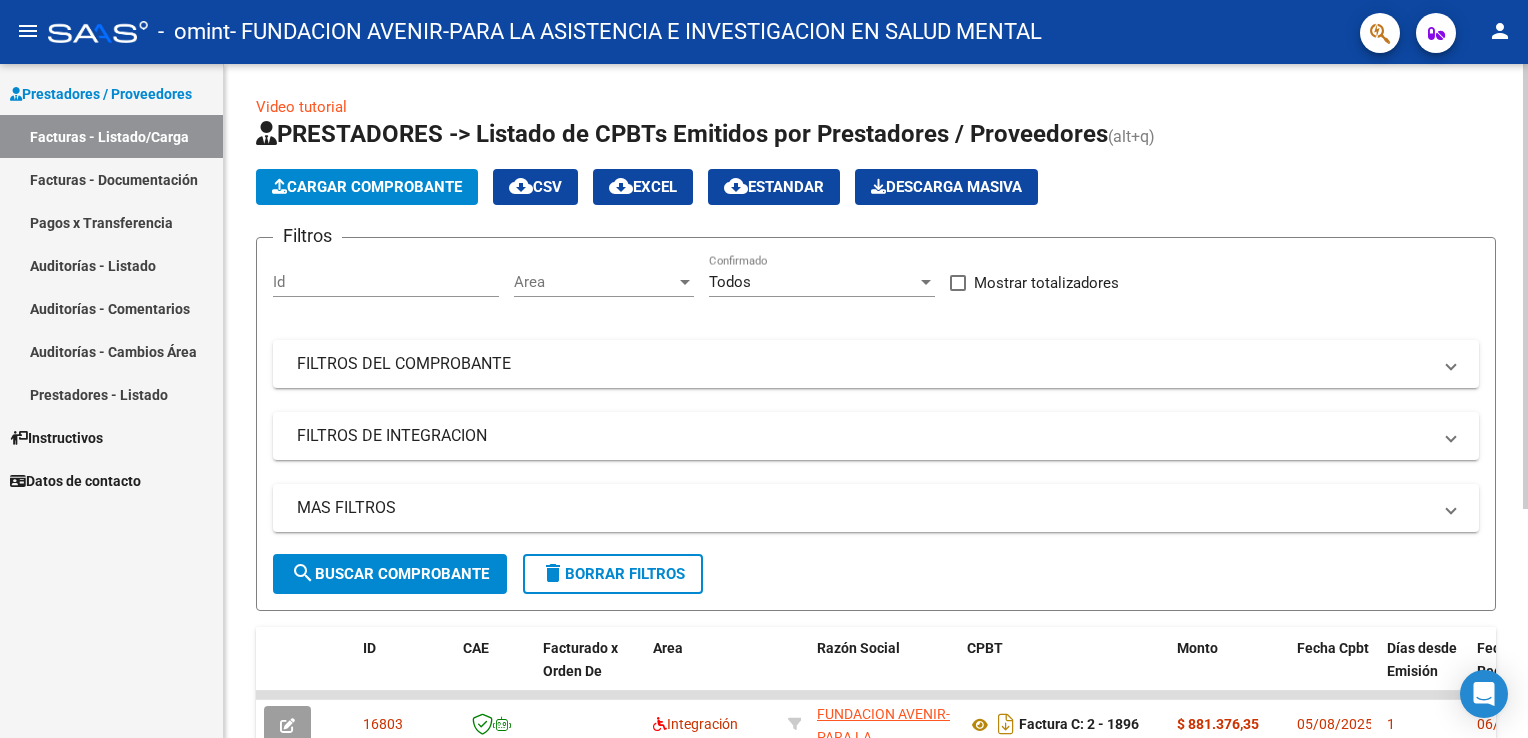 scroll, scrollTop: 344, scrollLeft: 0, axis: vertical 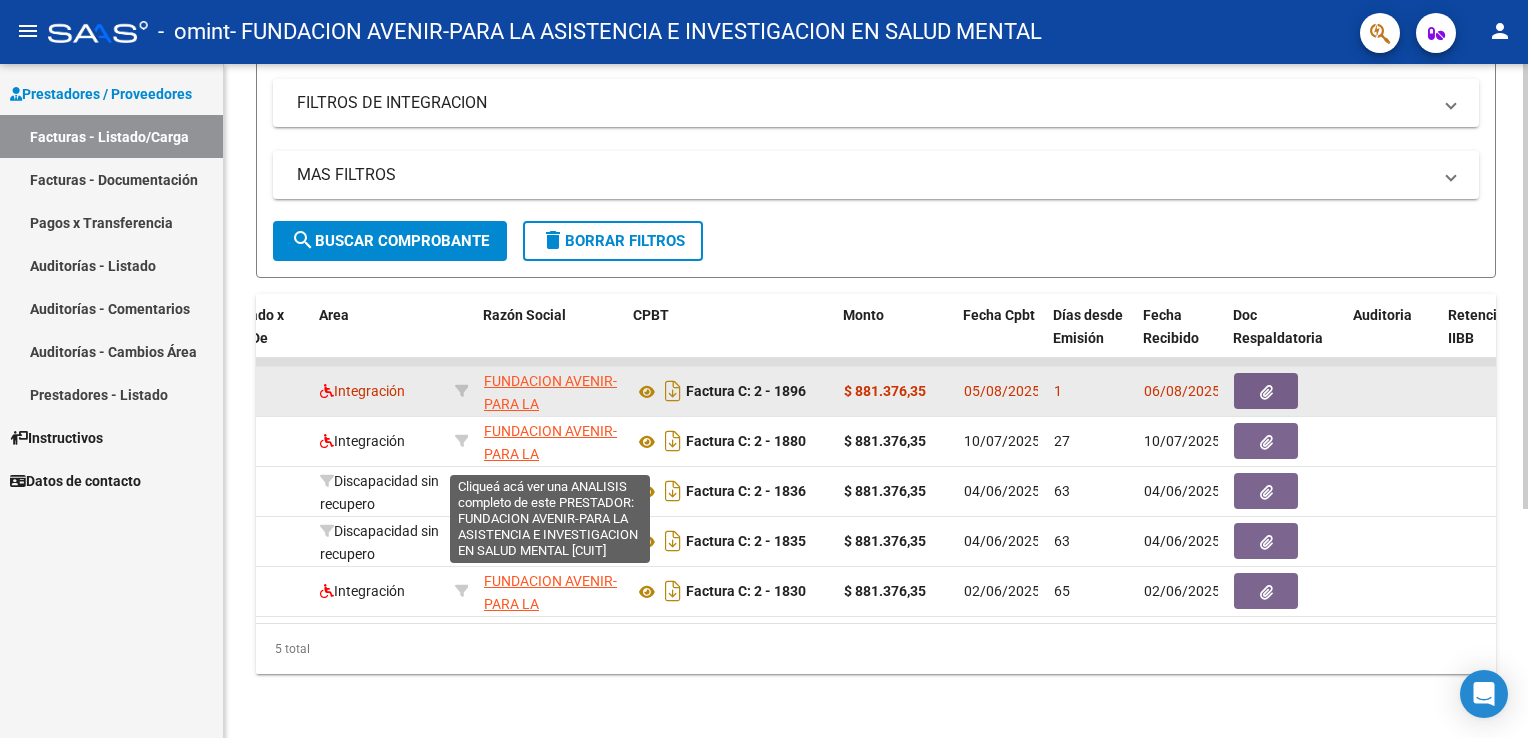 click on "FUNDACION AVENIR-PARA LA ASISTENCIA E INVESTIGACION EN SALUD MENTAL" 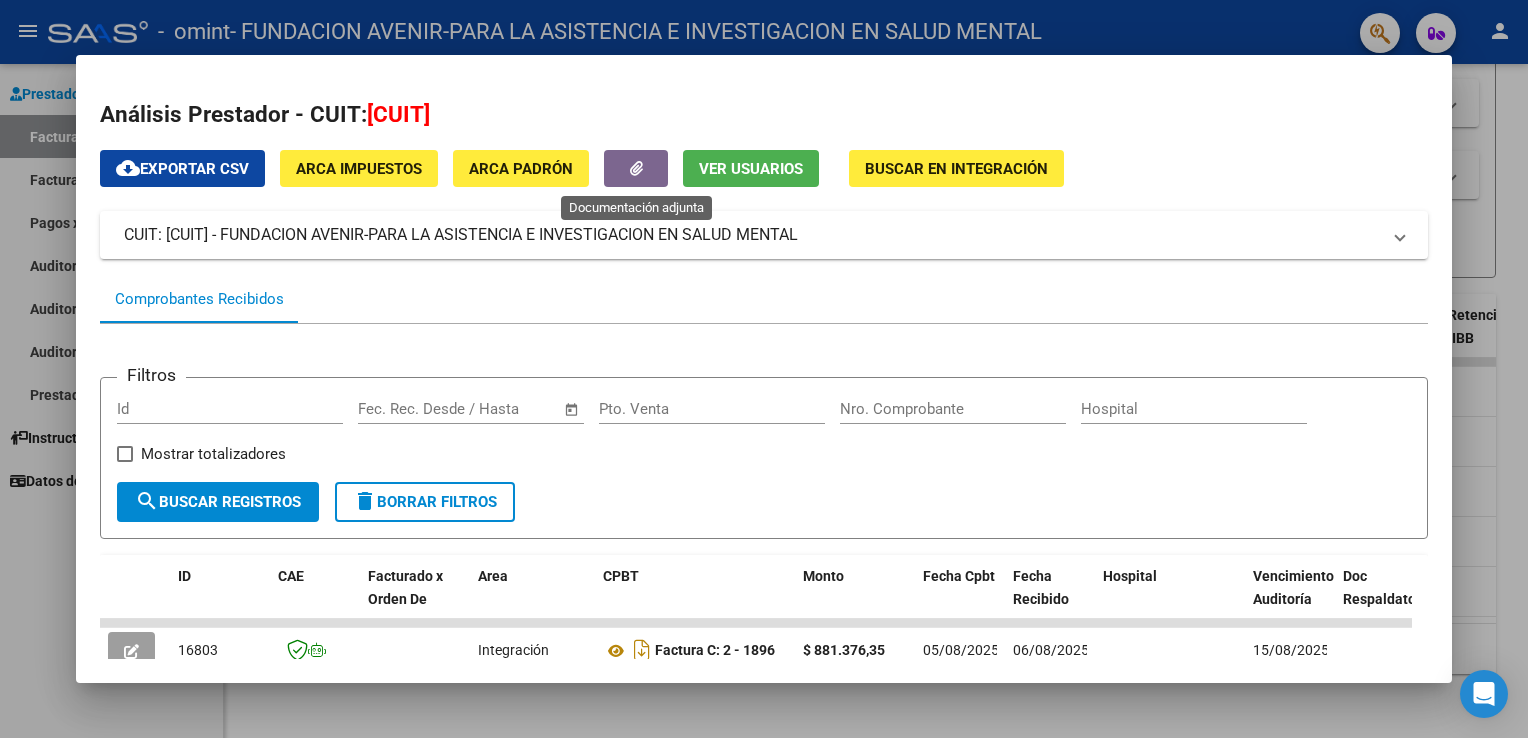 click 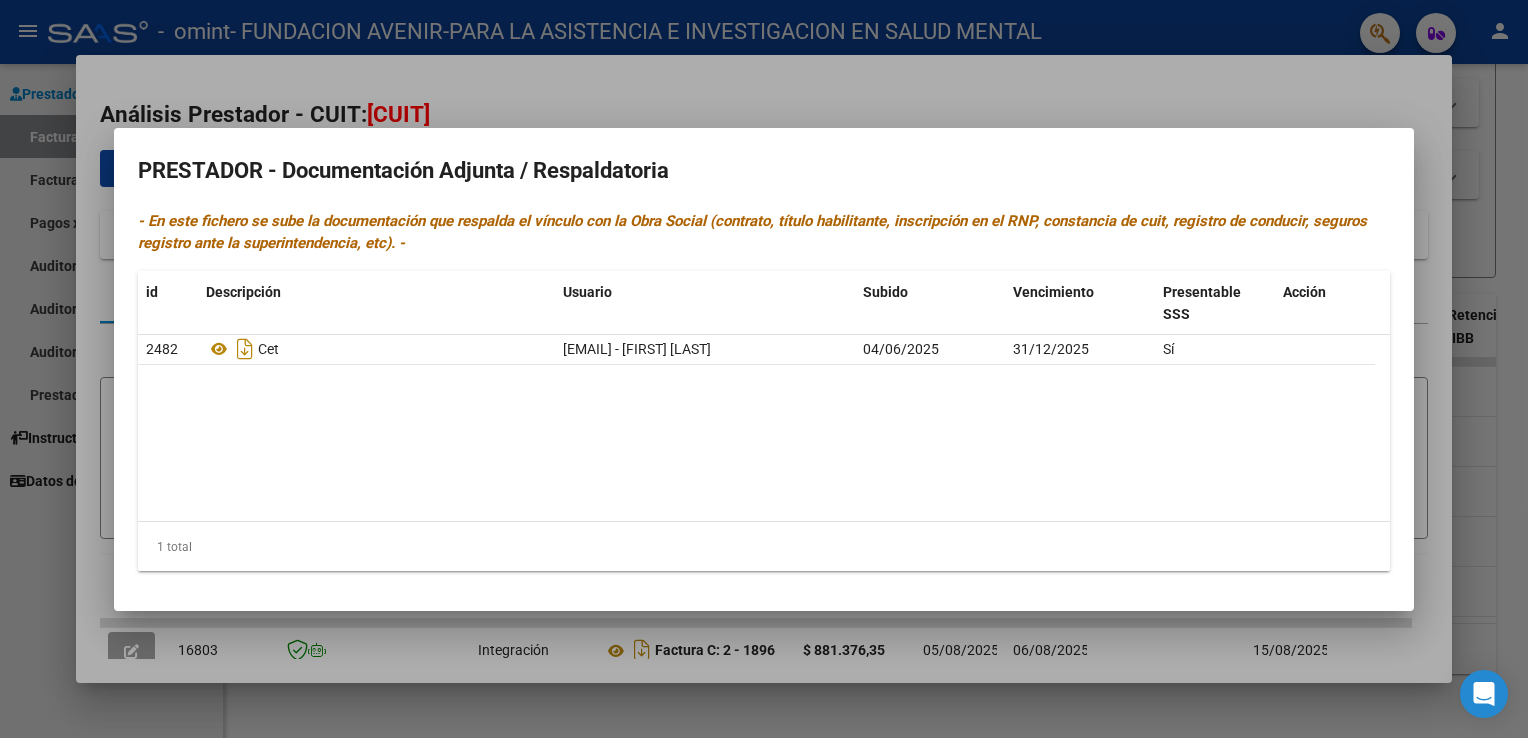 click at bounding box center (764, 369) 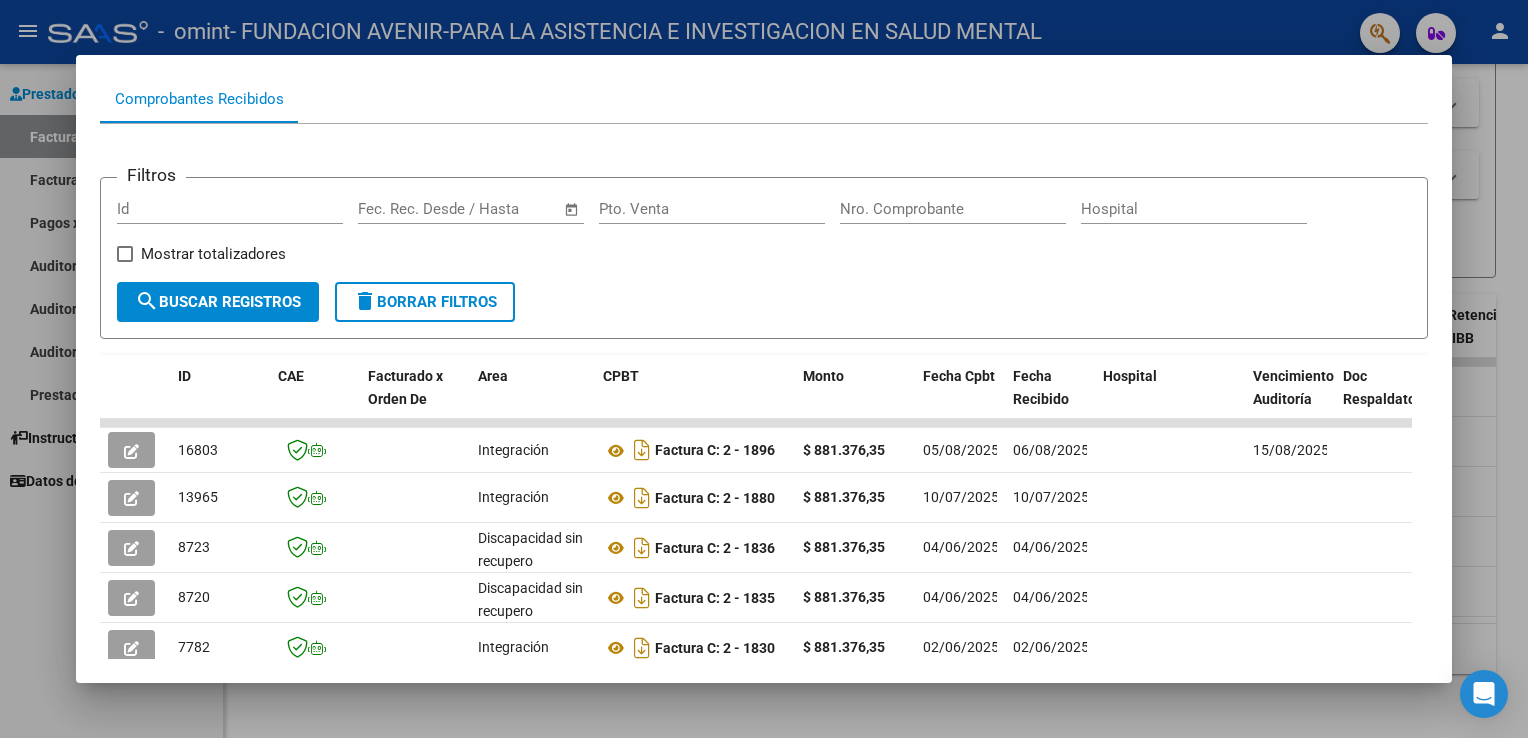 scroll, scrollTop: 323, scrollLeft: 0, axis: vertical 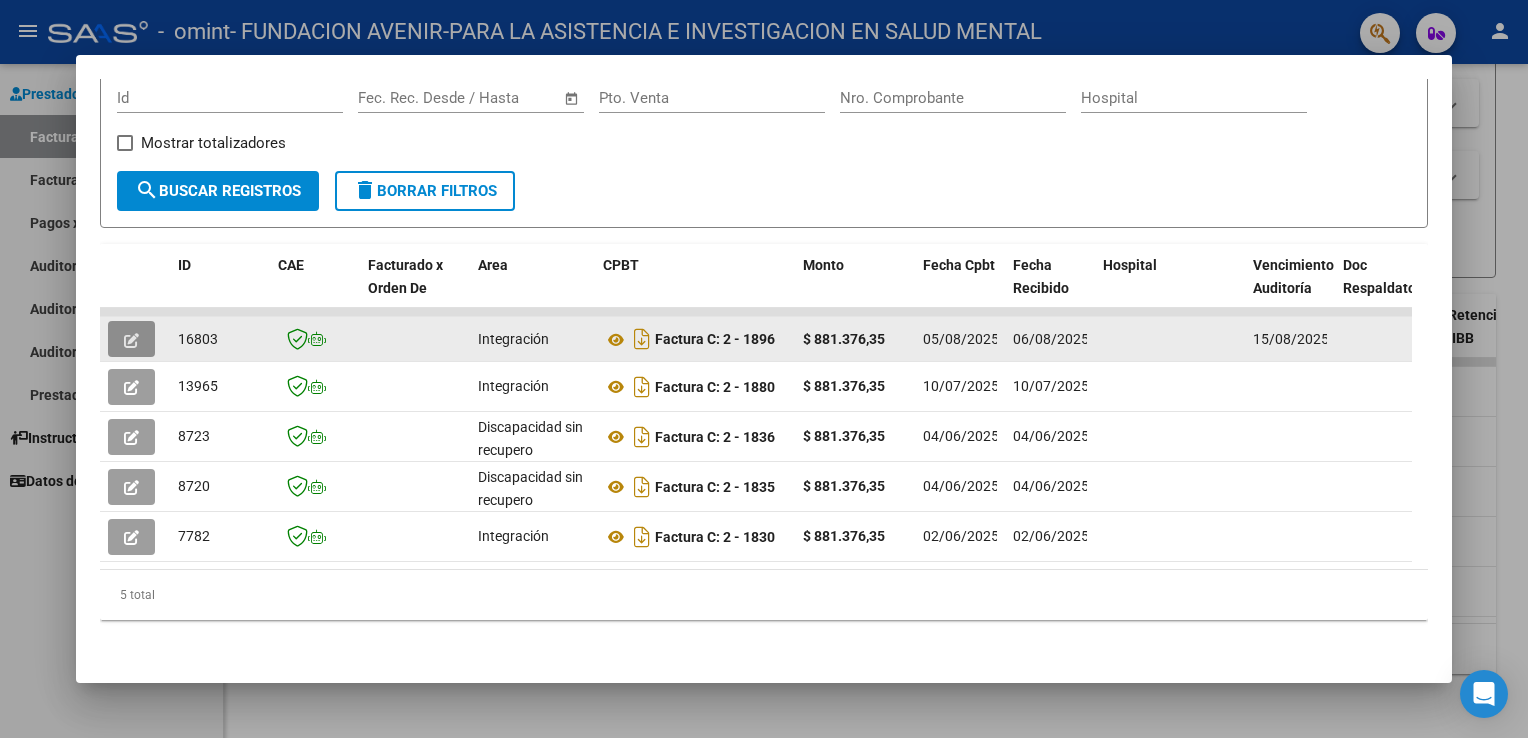 click 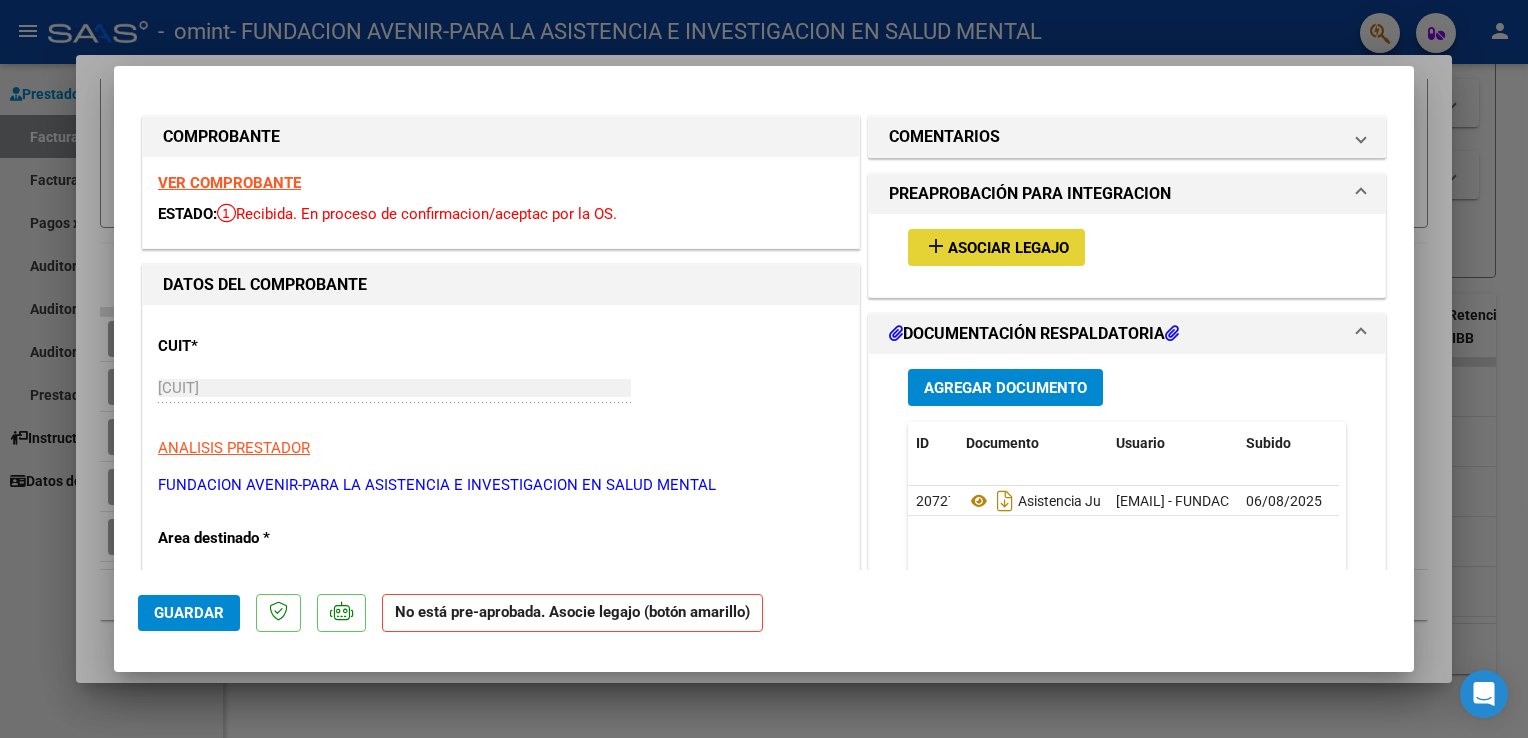 click on "add Asociar Legajo" at bounding box center (996, 247) 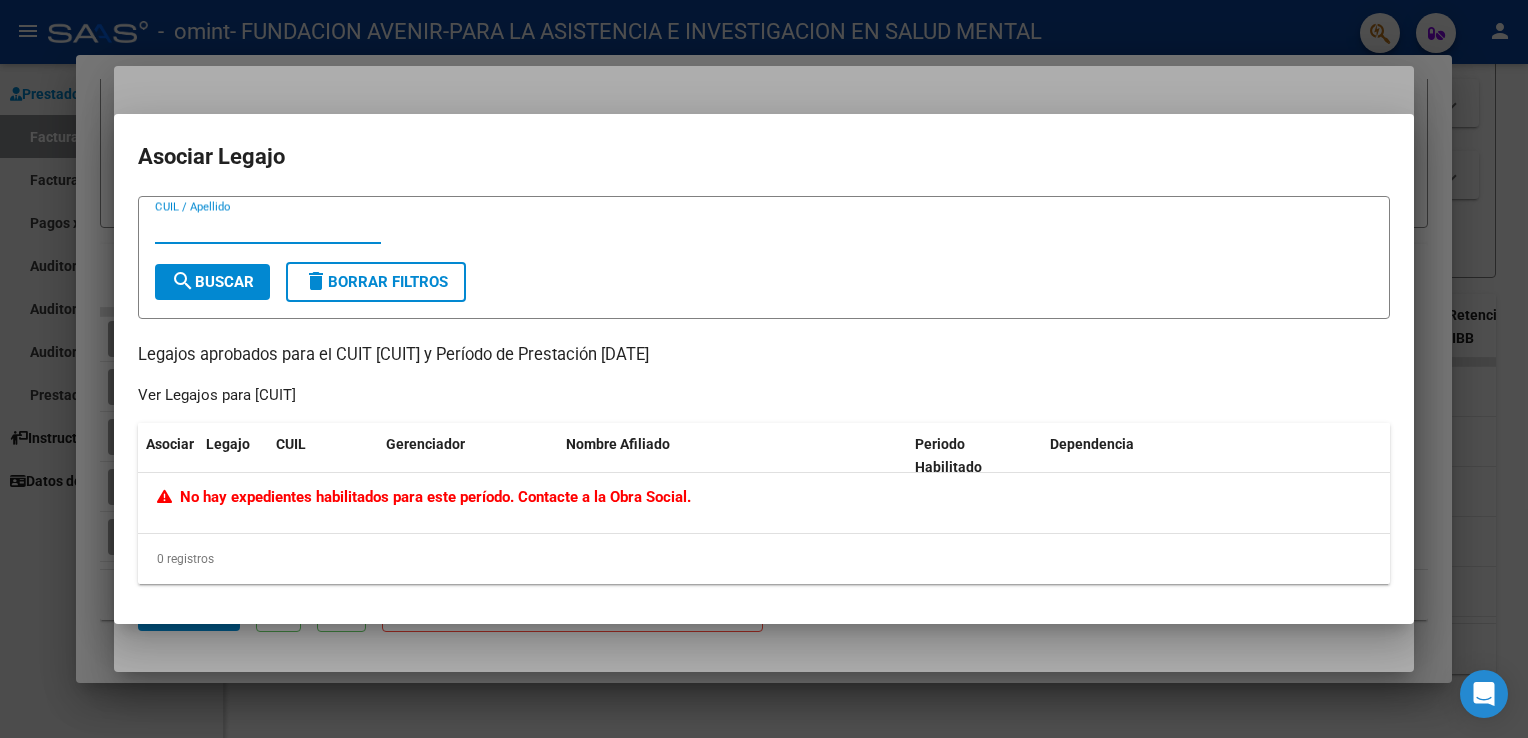 click on "CUIL / Apellido" at bounding box center [268, 228] 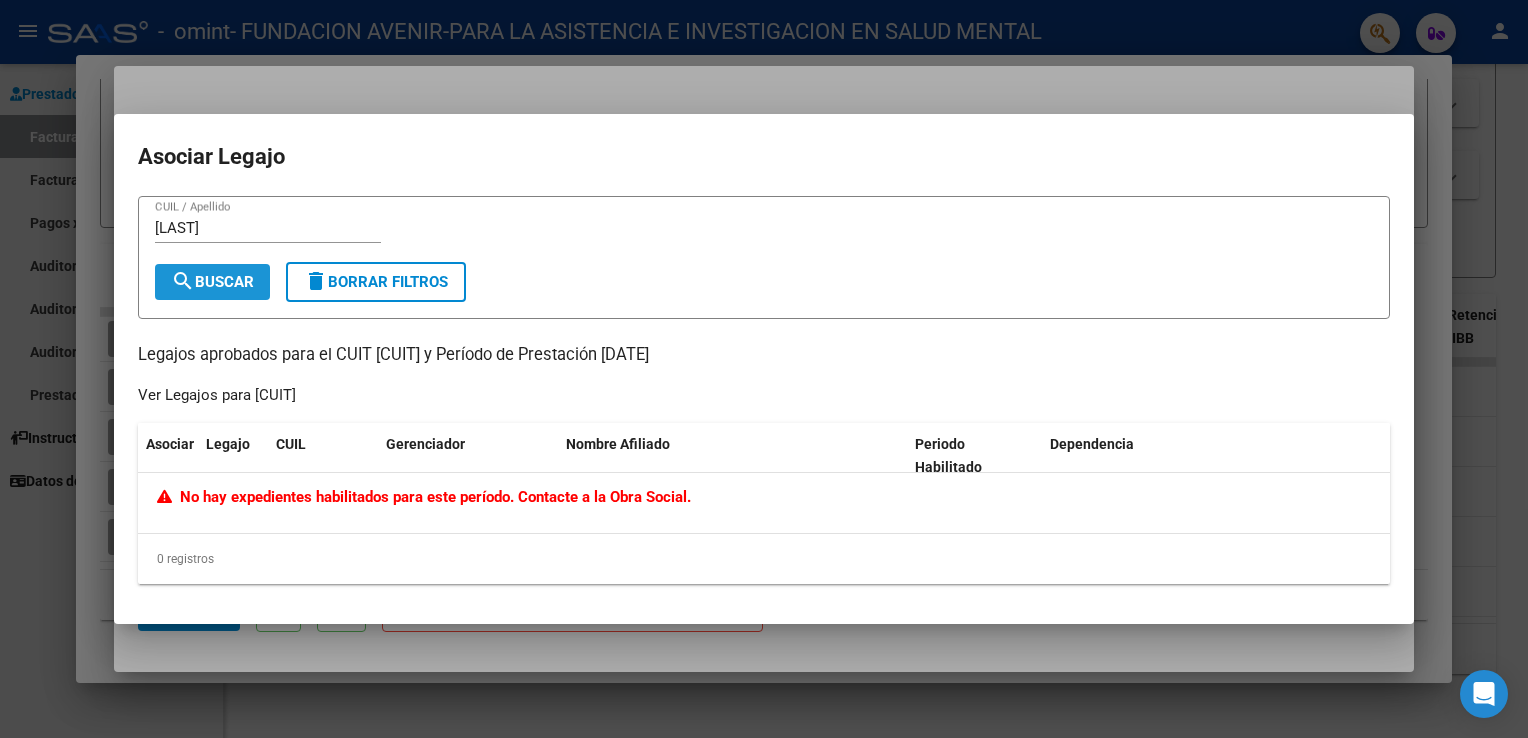 click on "search  Buscar" at bounding box center (212, 282) 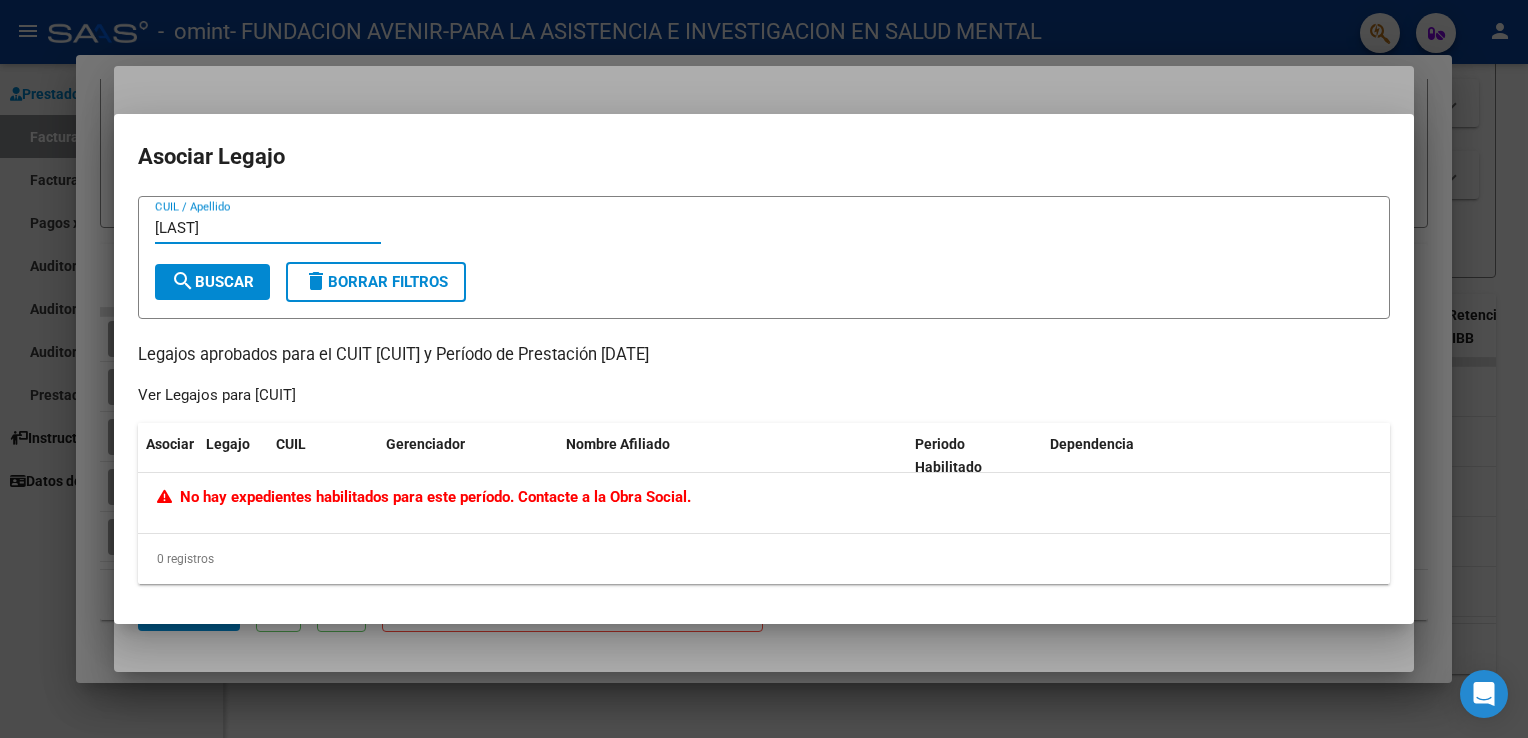 drag, startPoint x: 248, startPoint y: 228, endPoint x: 123, endPoint y: 230, distance: 125.016 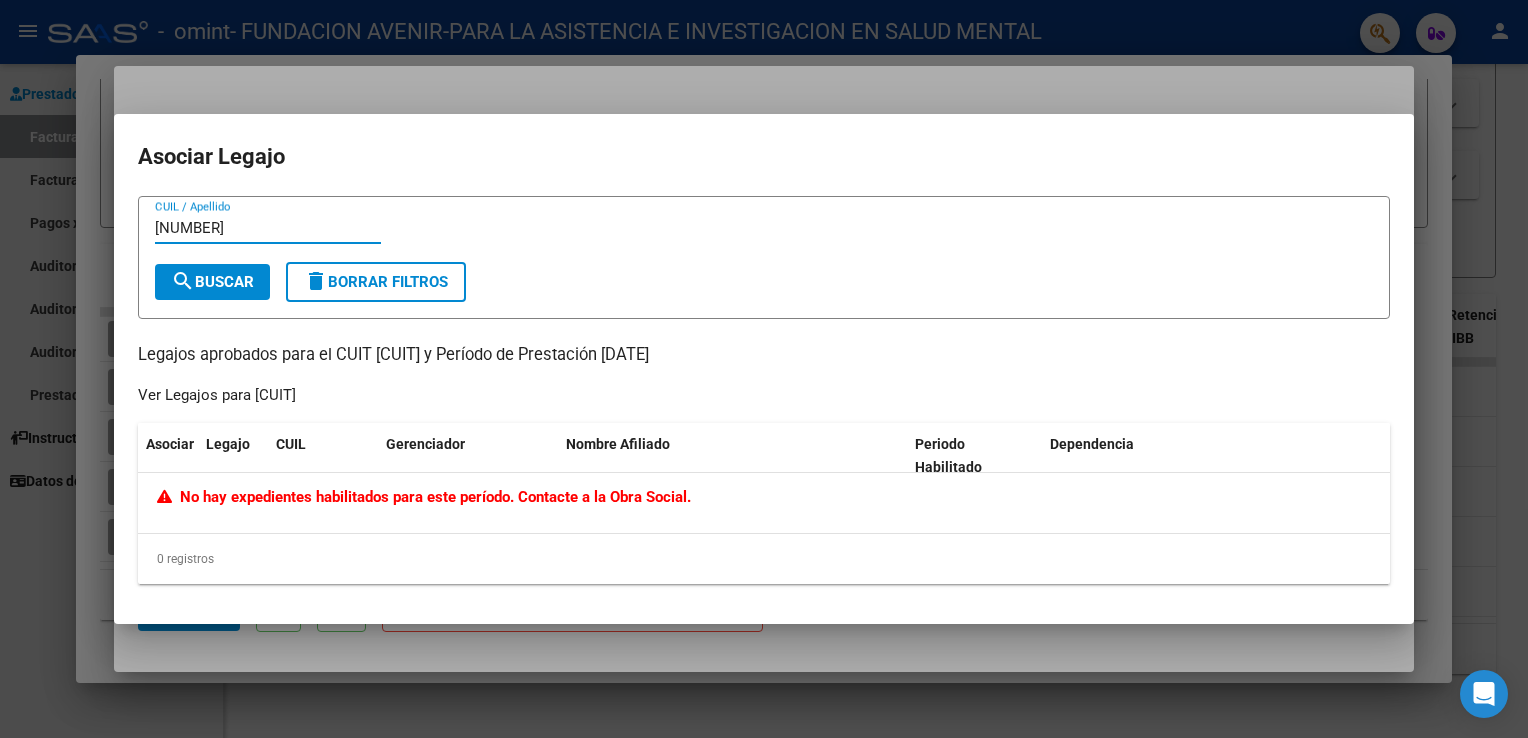 type on "[NUMBER]" 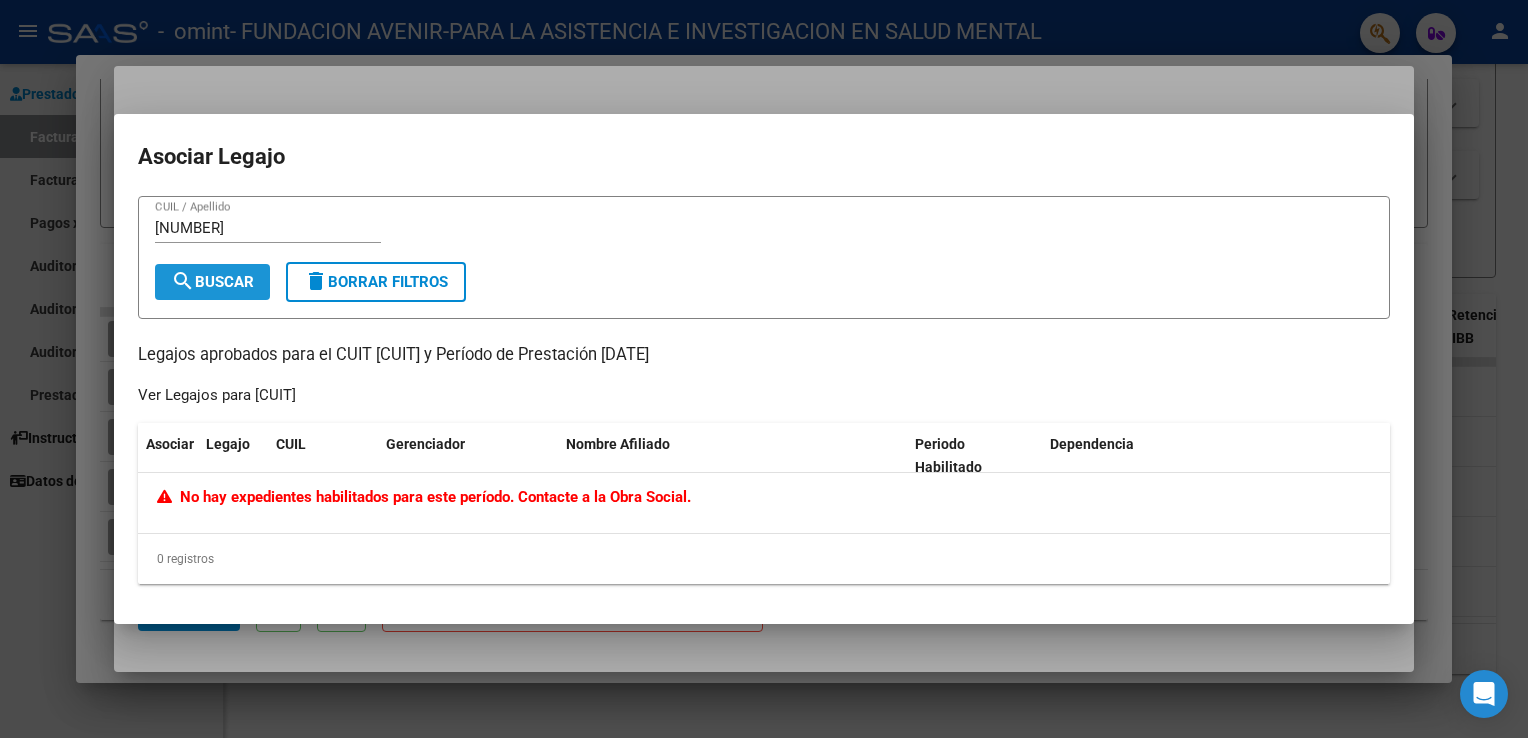 click on "search  Buscar" at bounding box center [212, 282] 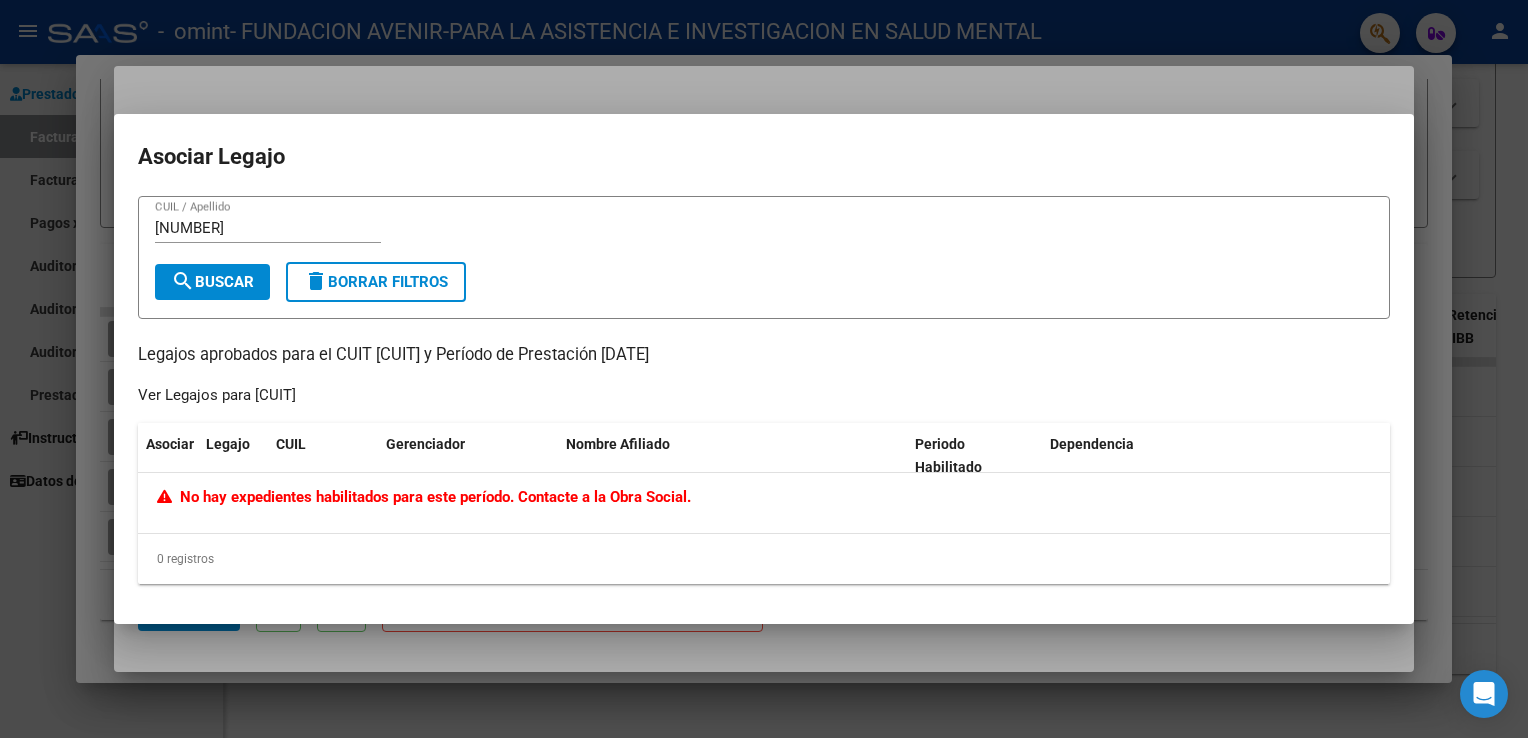 click at bounding box center [764, 369] 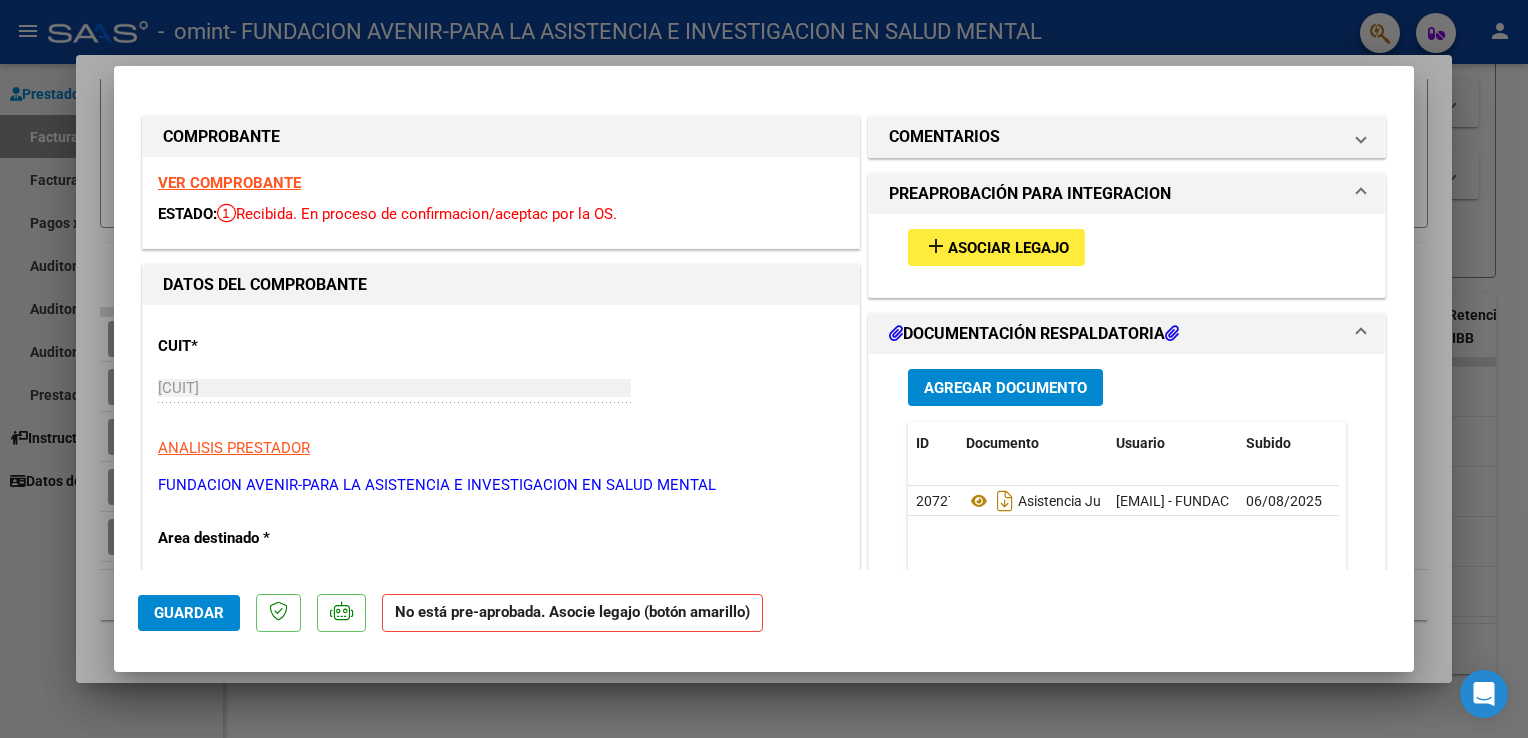 click on "Asociar Legajo" at bounding box center [1008, 248] 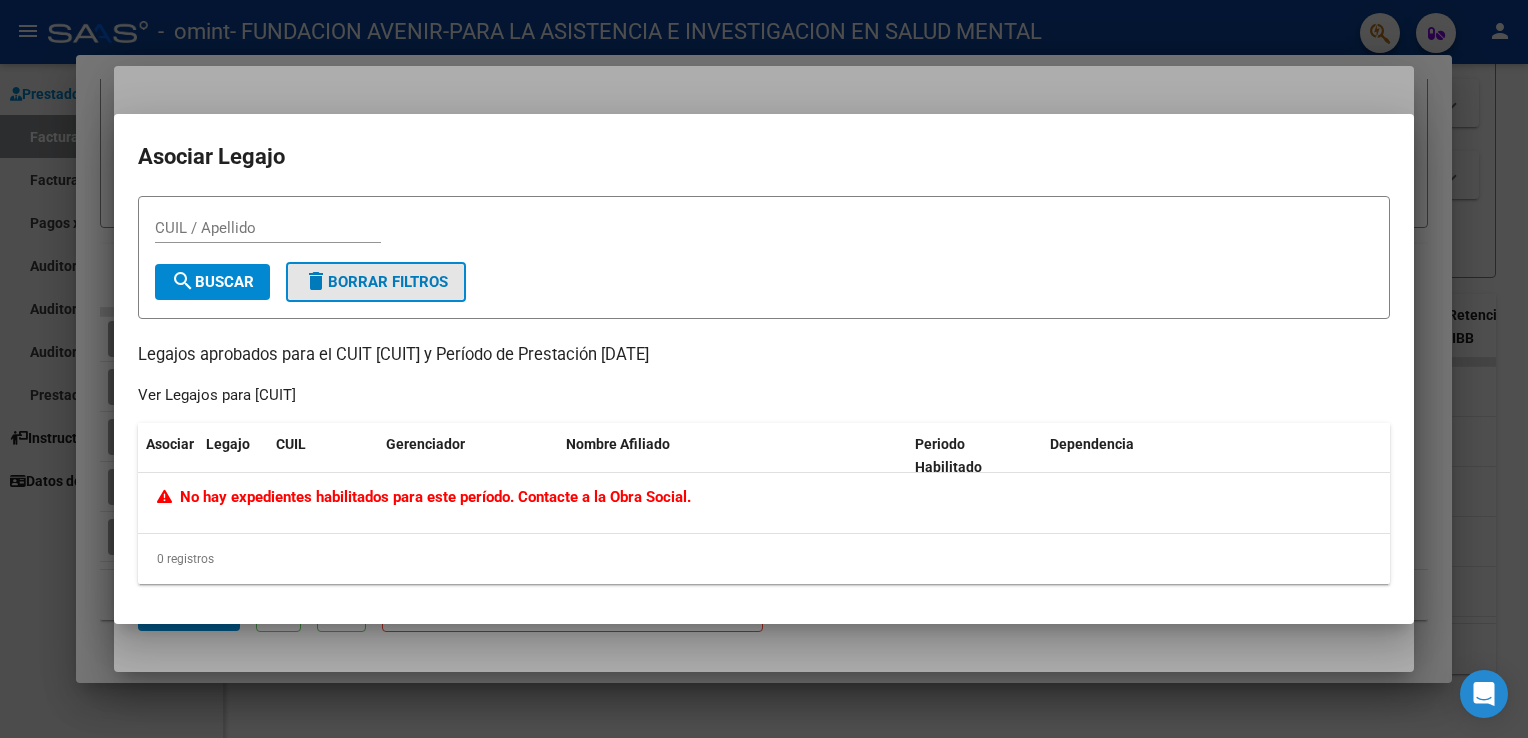 click on "delete  Borrar Filtros" at bounding box center (376, 282) 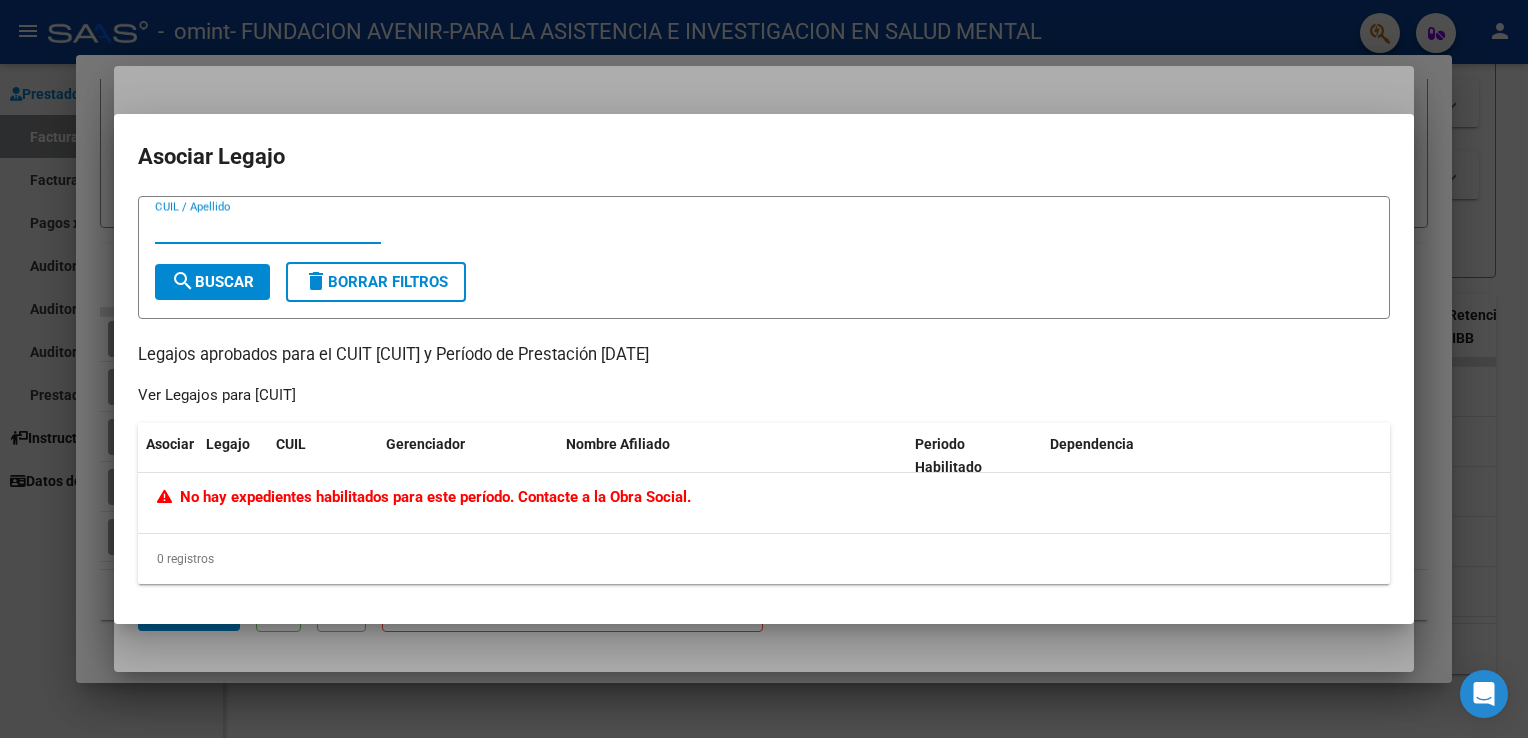 click on "CUIL / Apellido" at bounding box center (268, 228) 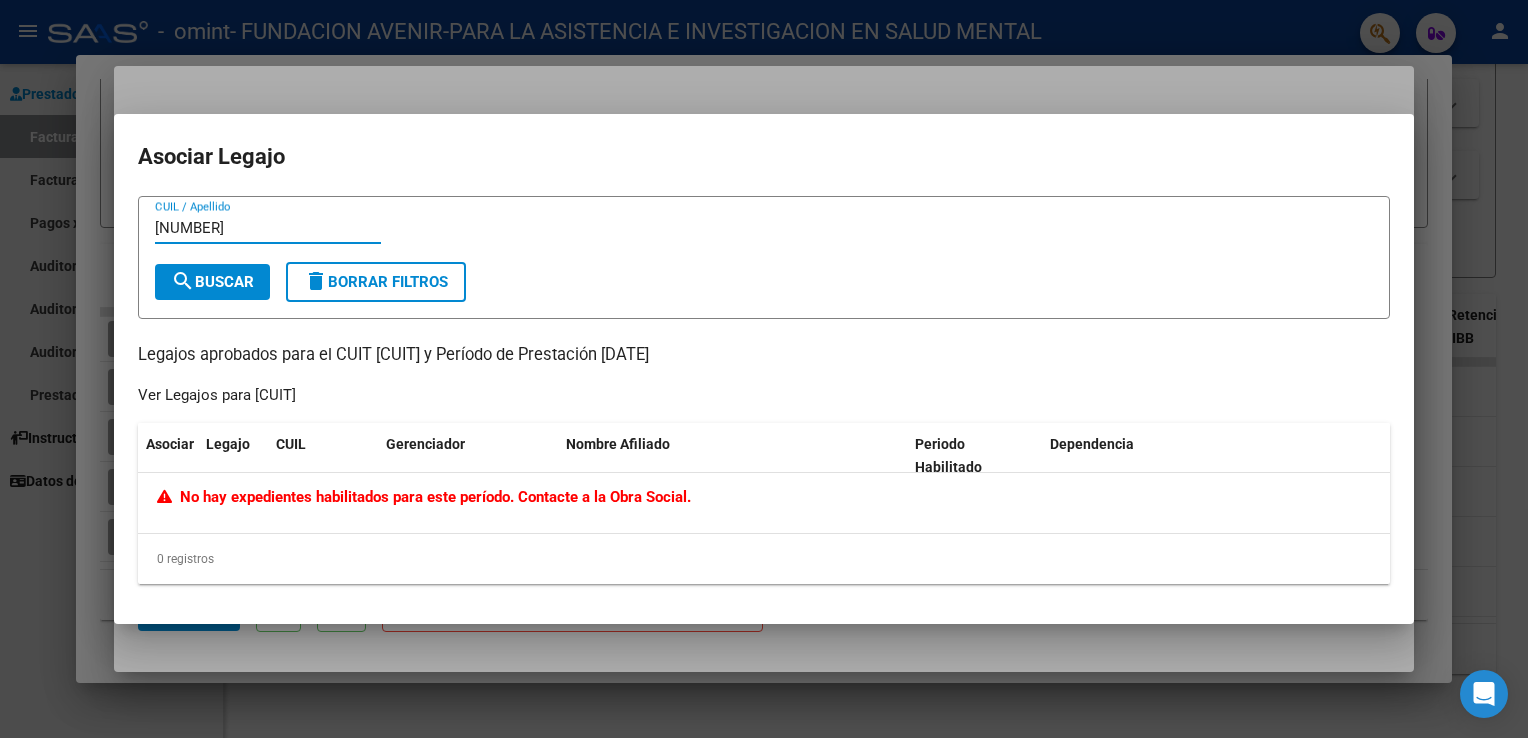 type on "[NUMBER]" 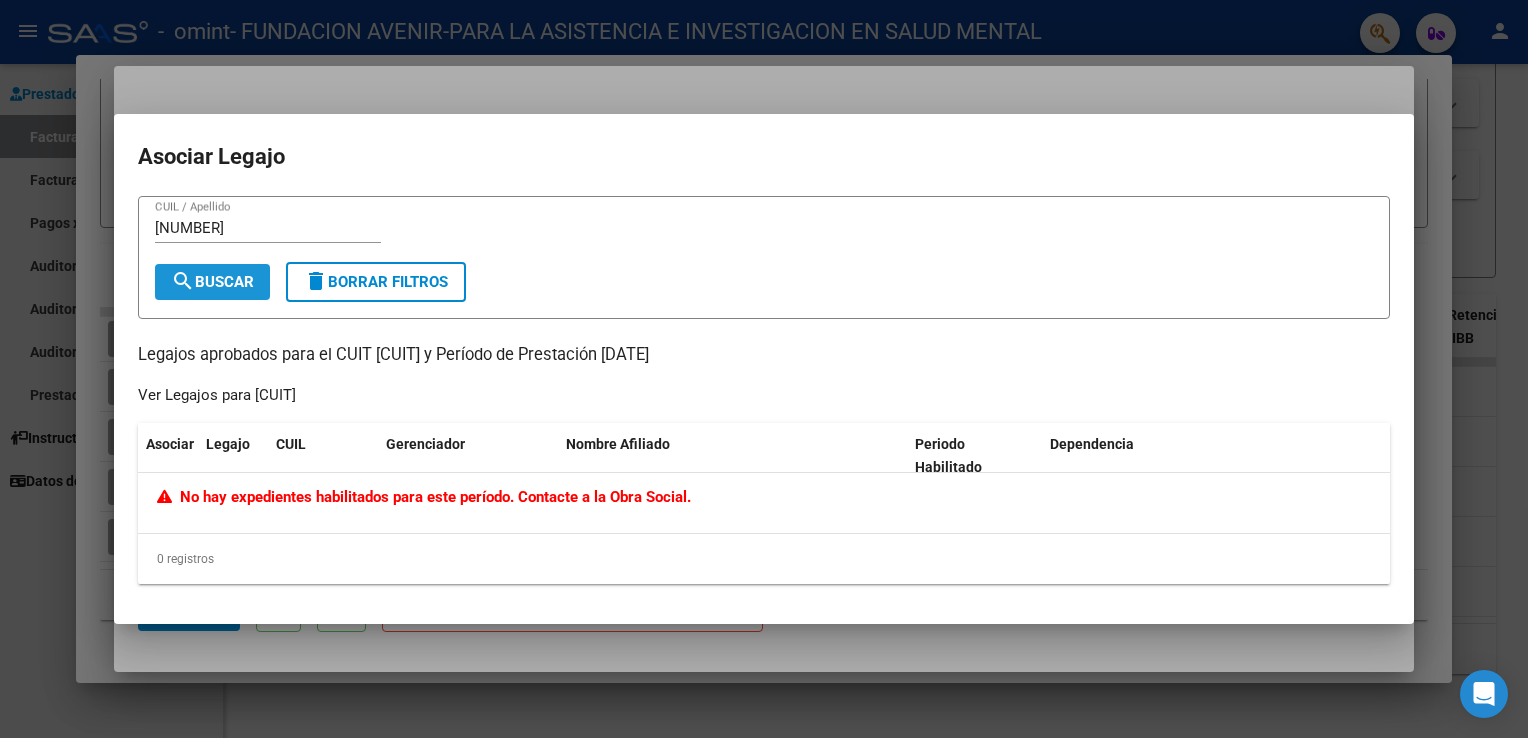 click on "search  Buscar" at bounding box center [212, 282] 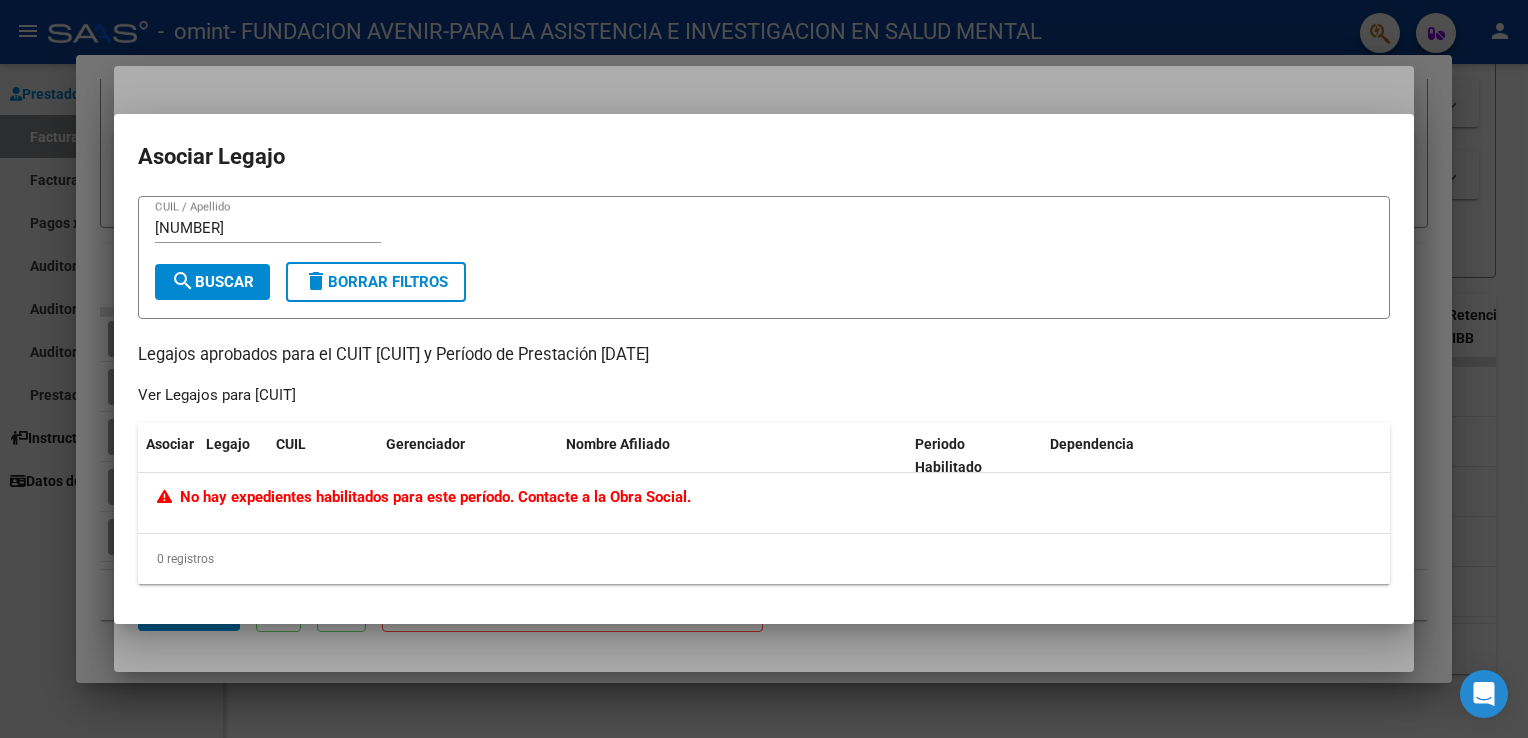 click at bounding box center [764, 369] 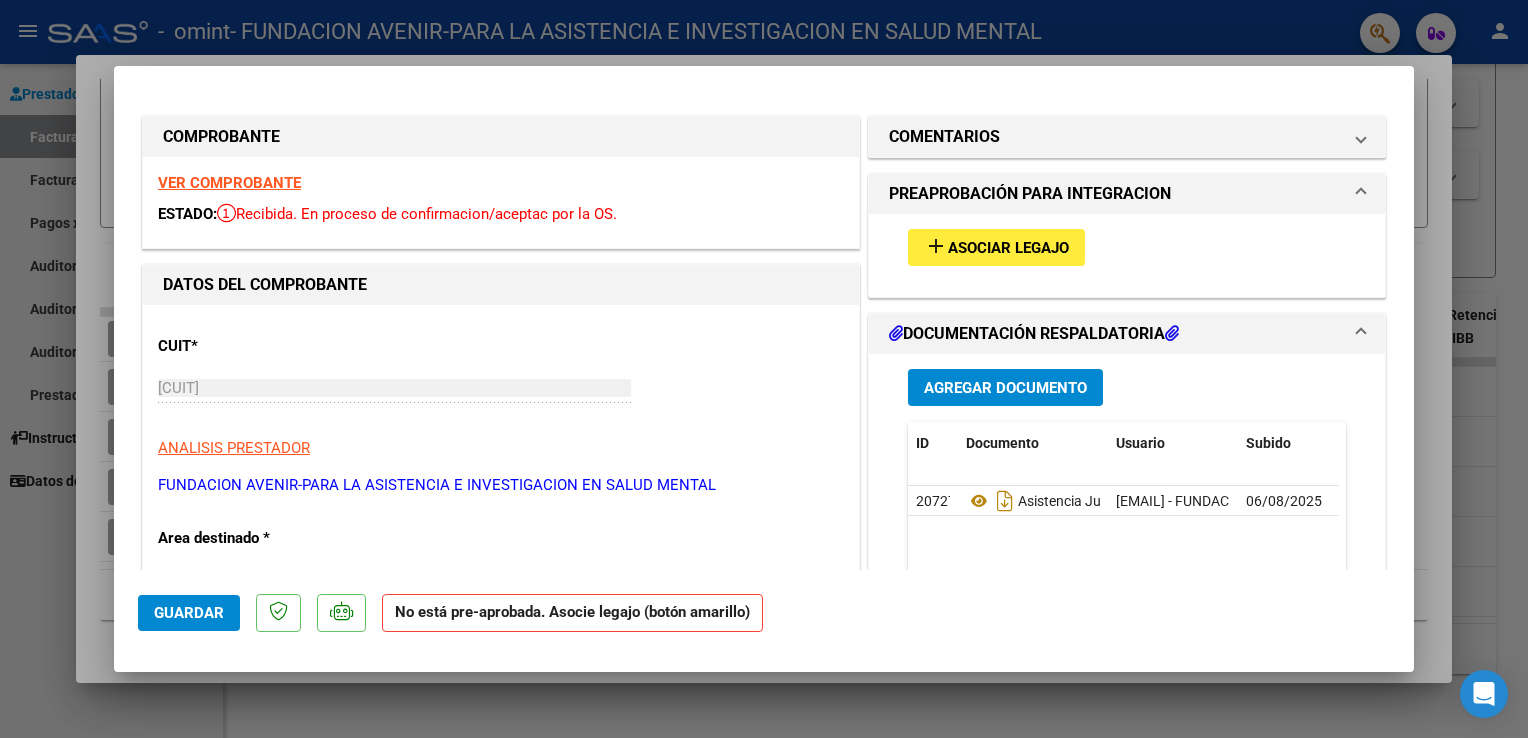 click at bounding box center (764, 369) 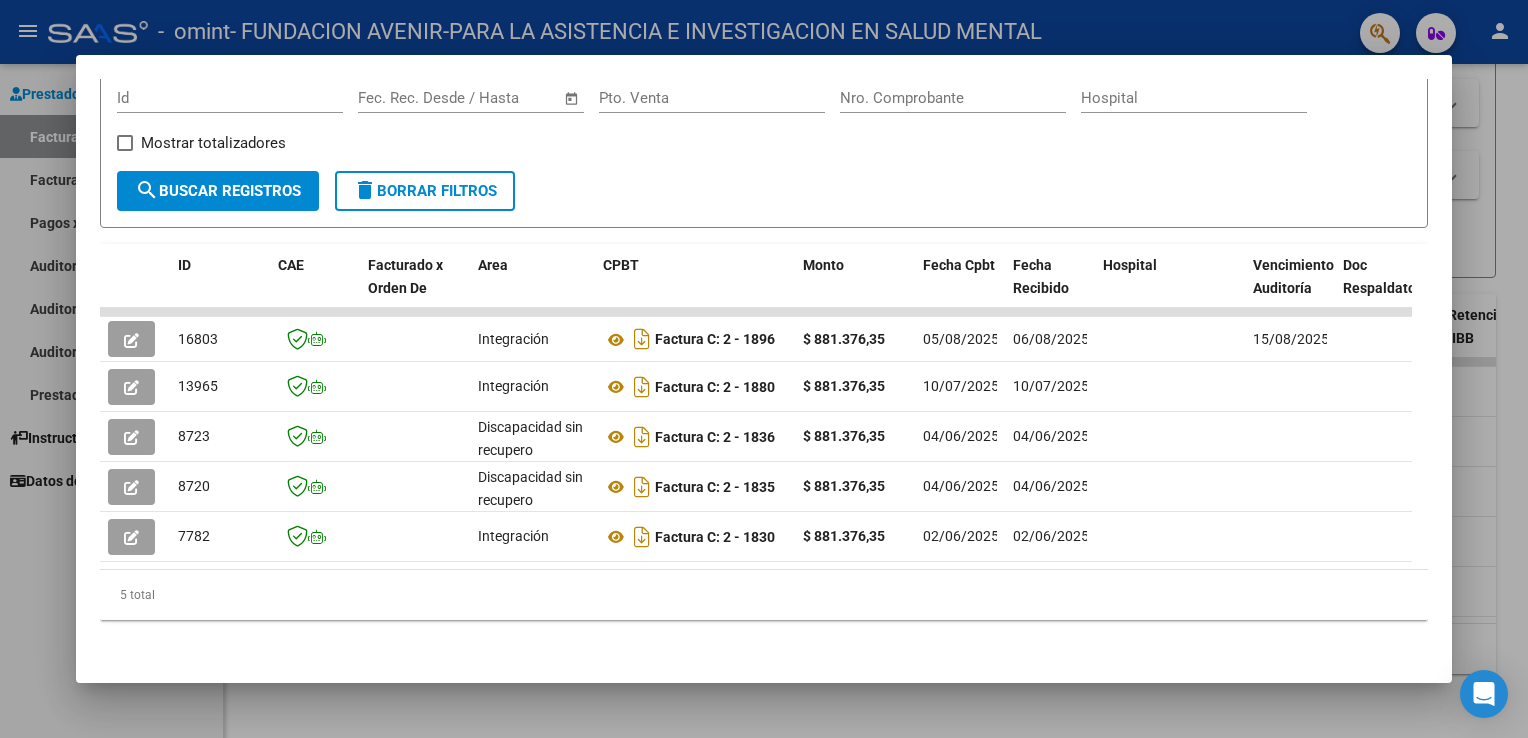 click at bounding box center [764, 369] 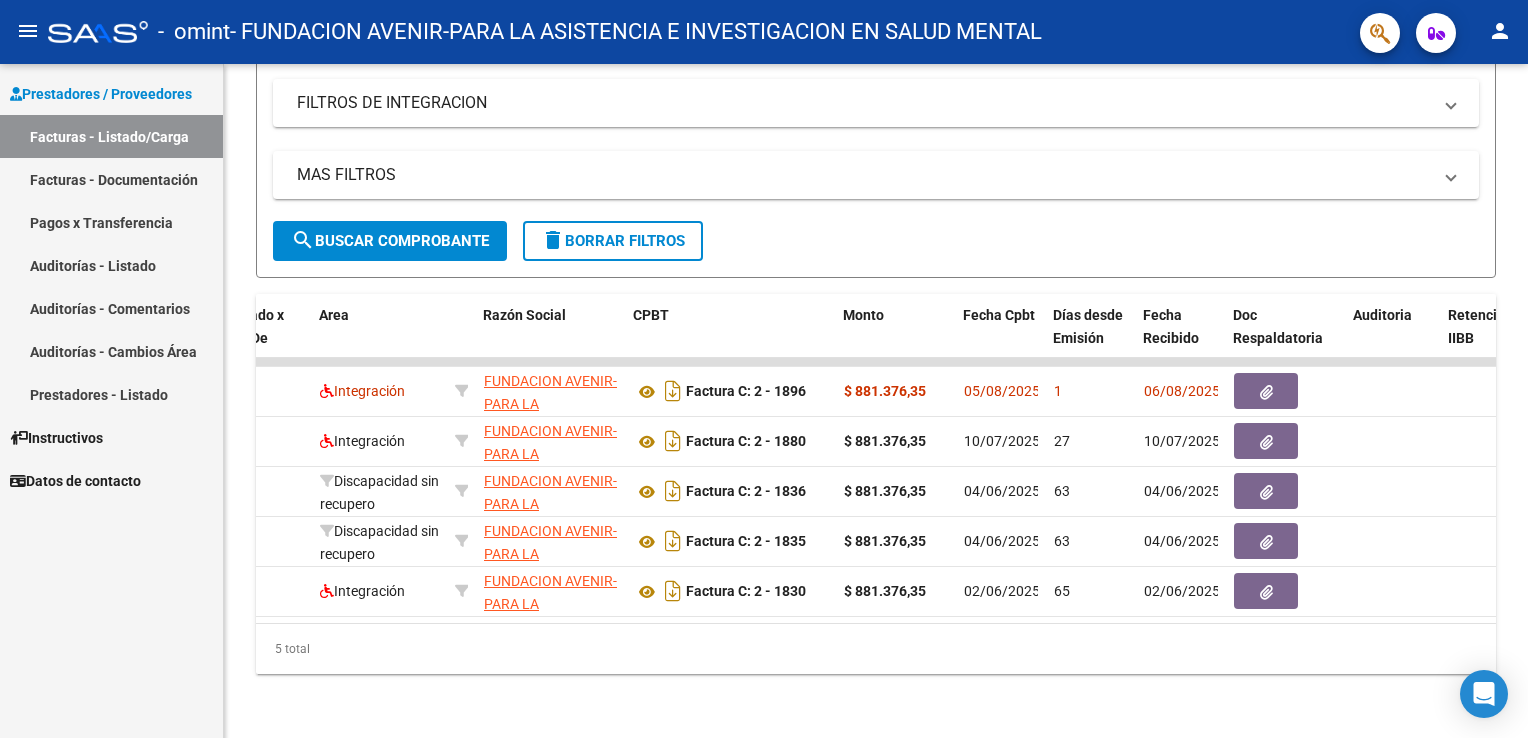 click on "person" 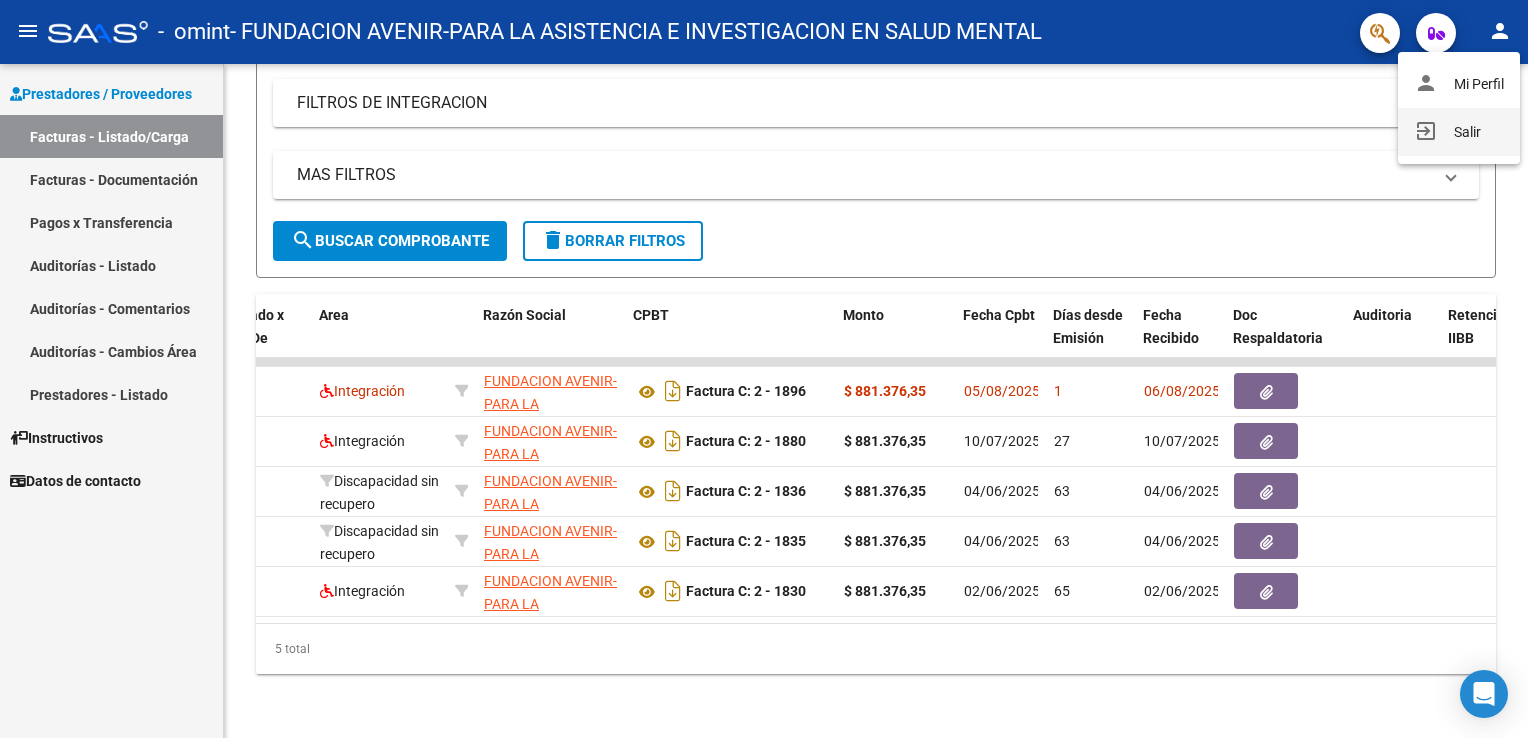 click on "exit_to_app  Salir" at bounding box center [1459, 132] 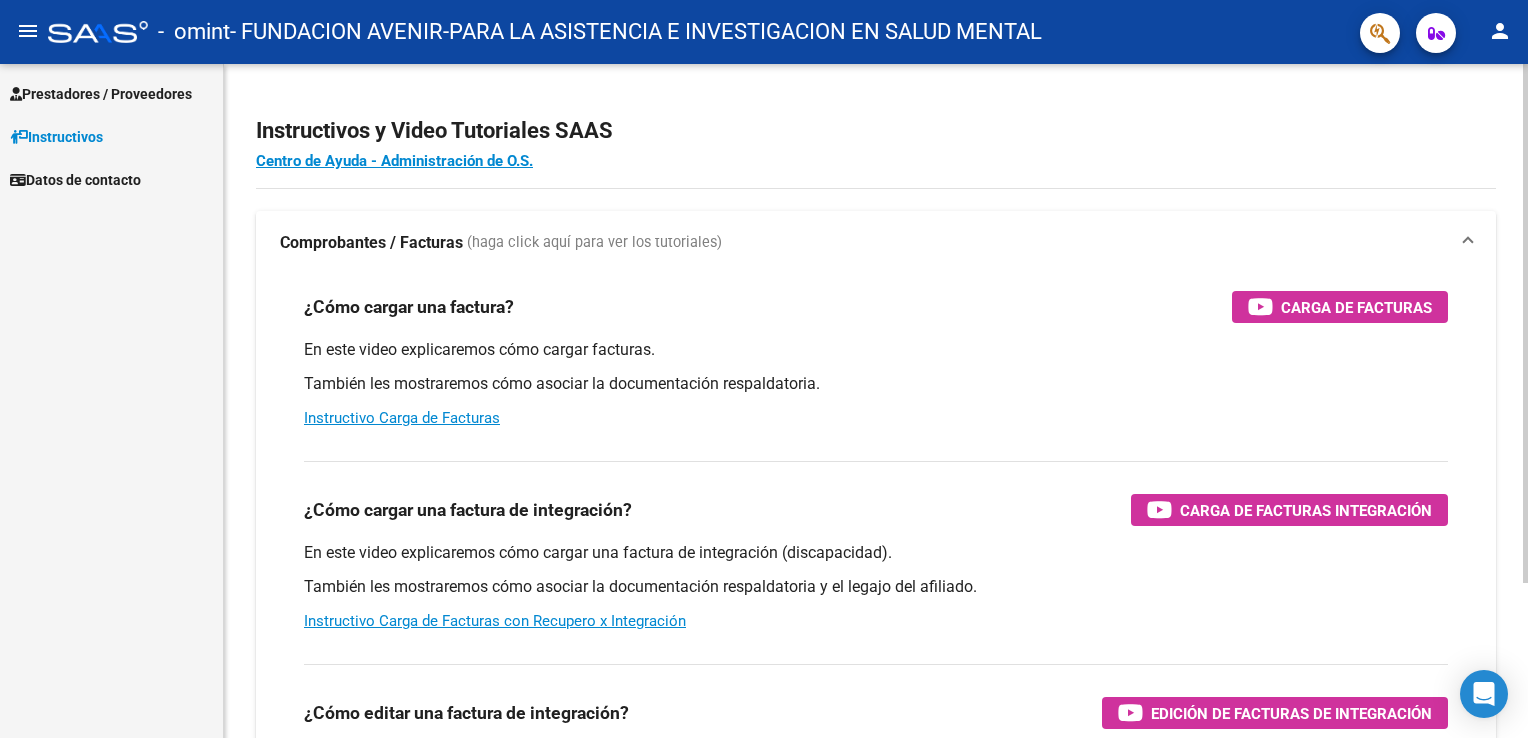 scroll, scrollTop: 0, scrollLeft: 0, axis: both 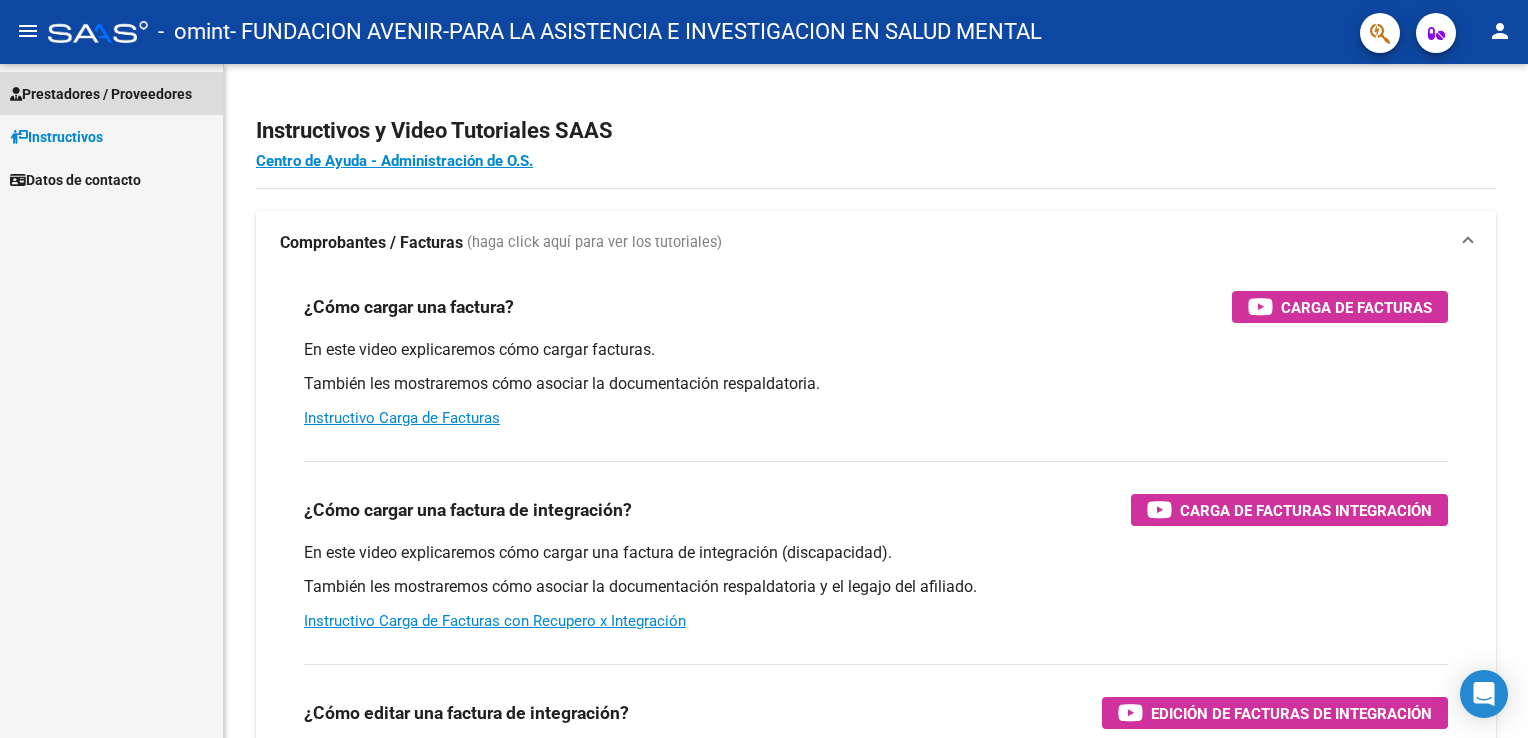 click on "Prestadores / Proveedores" at bounding box center [111, 93] 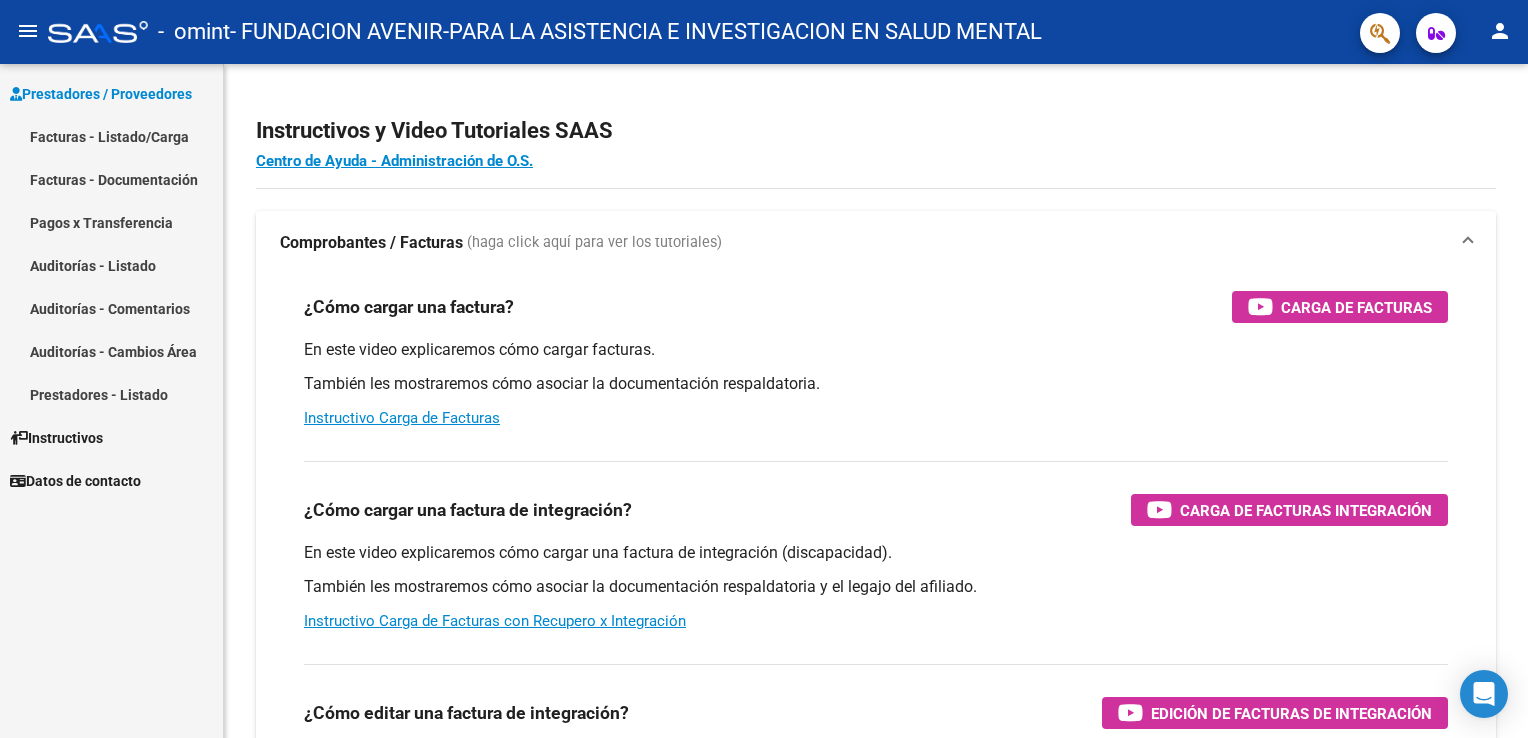 click on "Facturas - Listado/Carga" at bounding box center (111, 136) 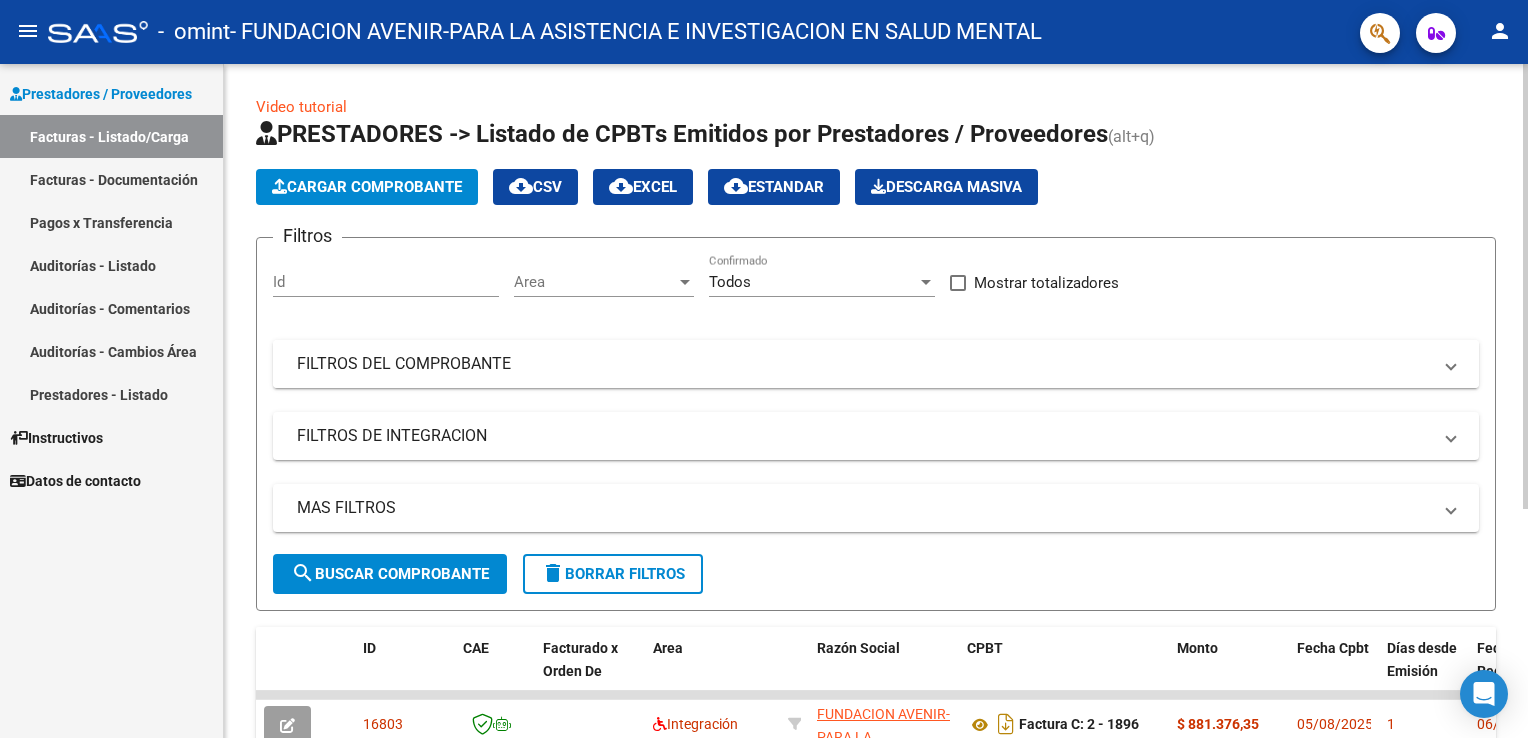scroll, scrollTop: 344, scrollLeft: 0, axis: vertical 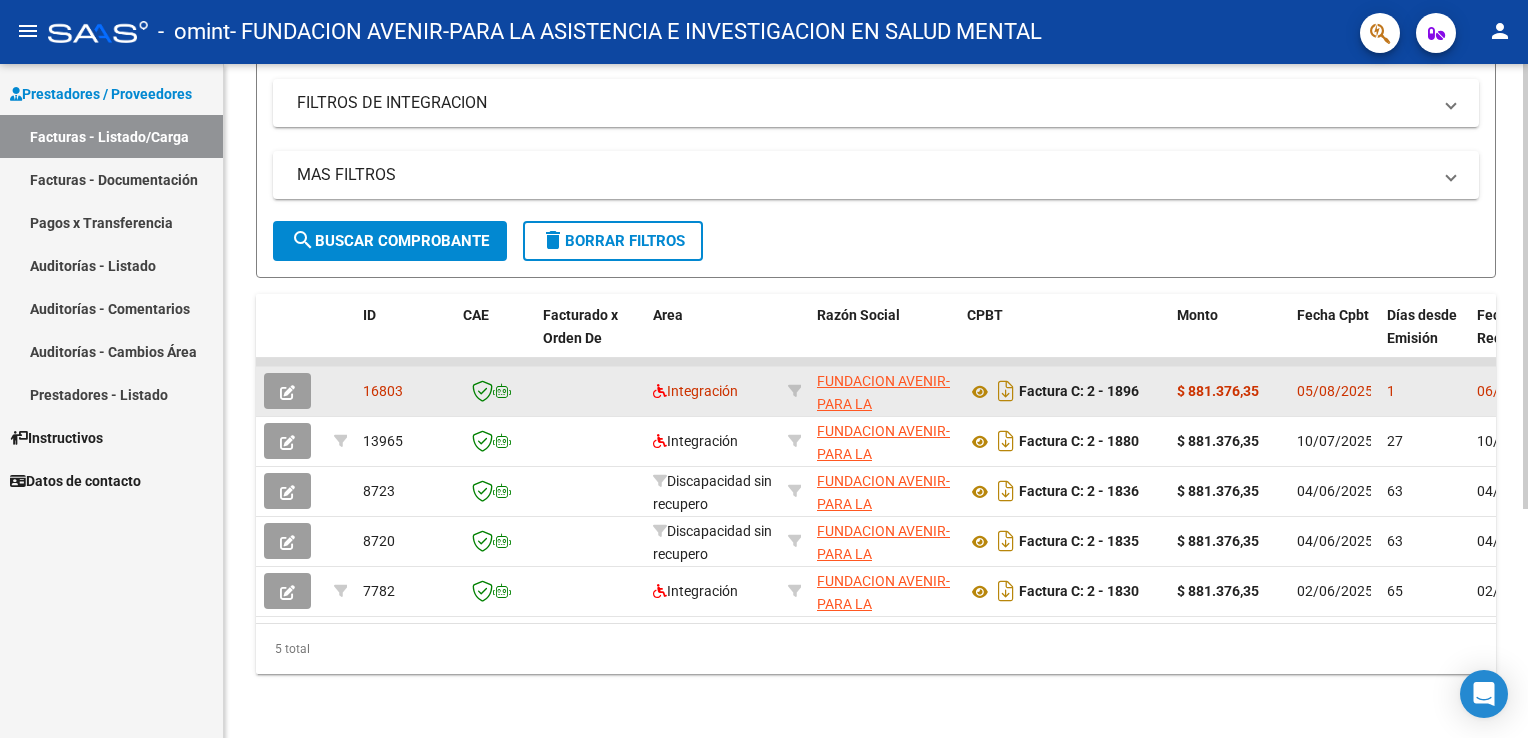 click on "16803" 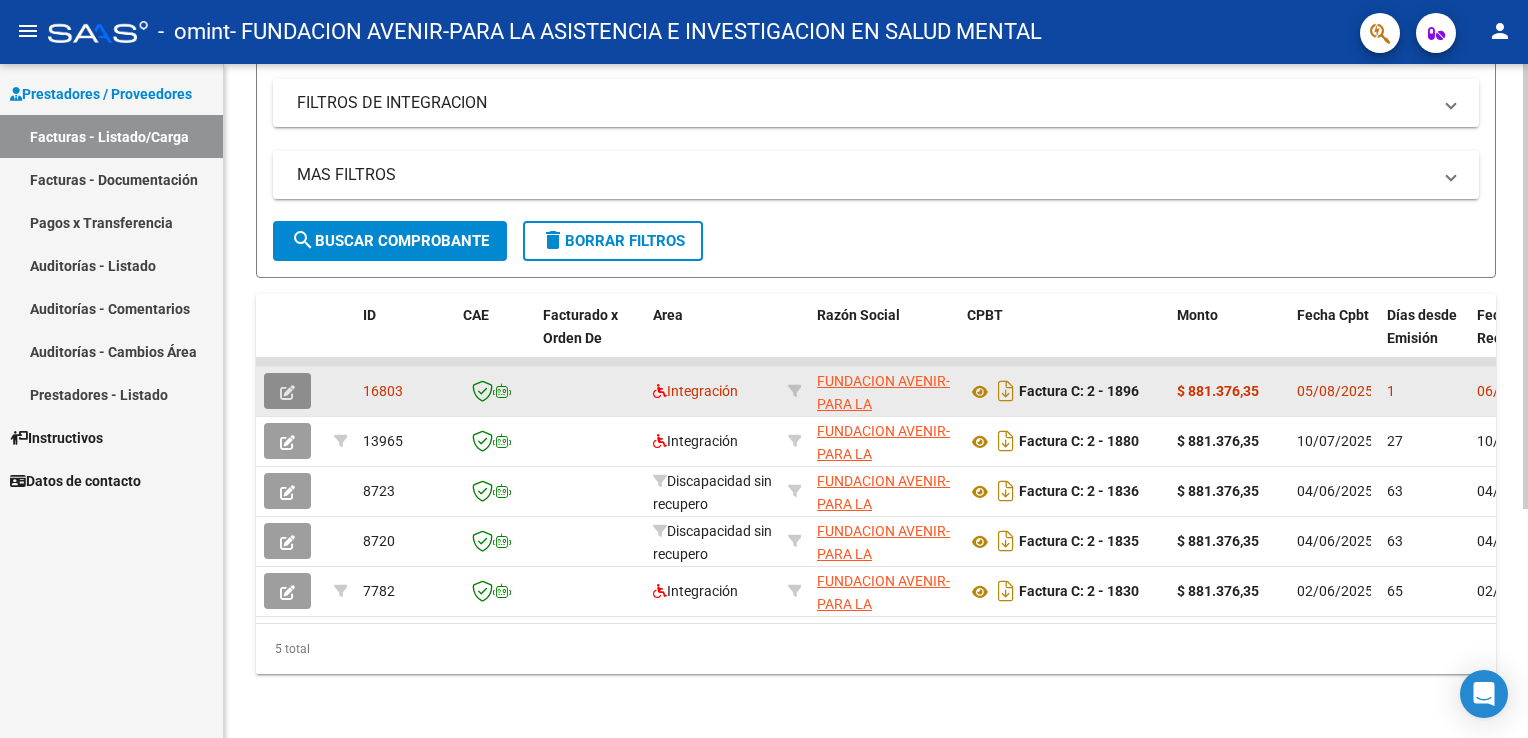 click 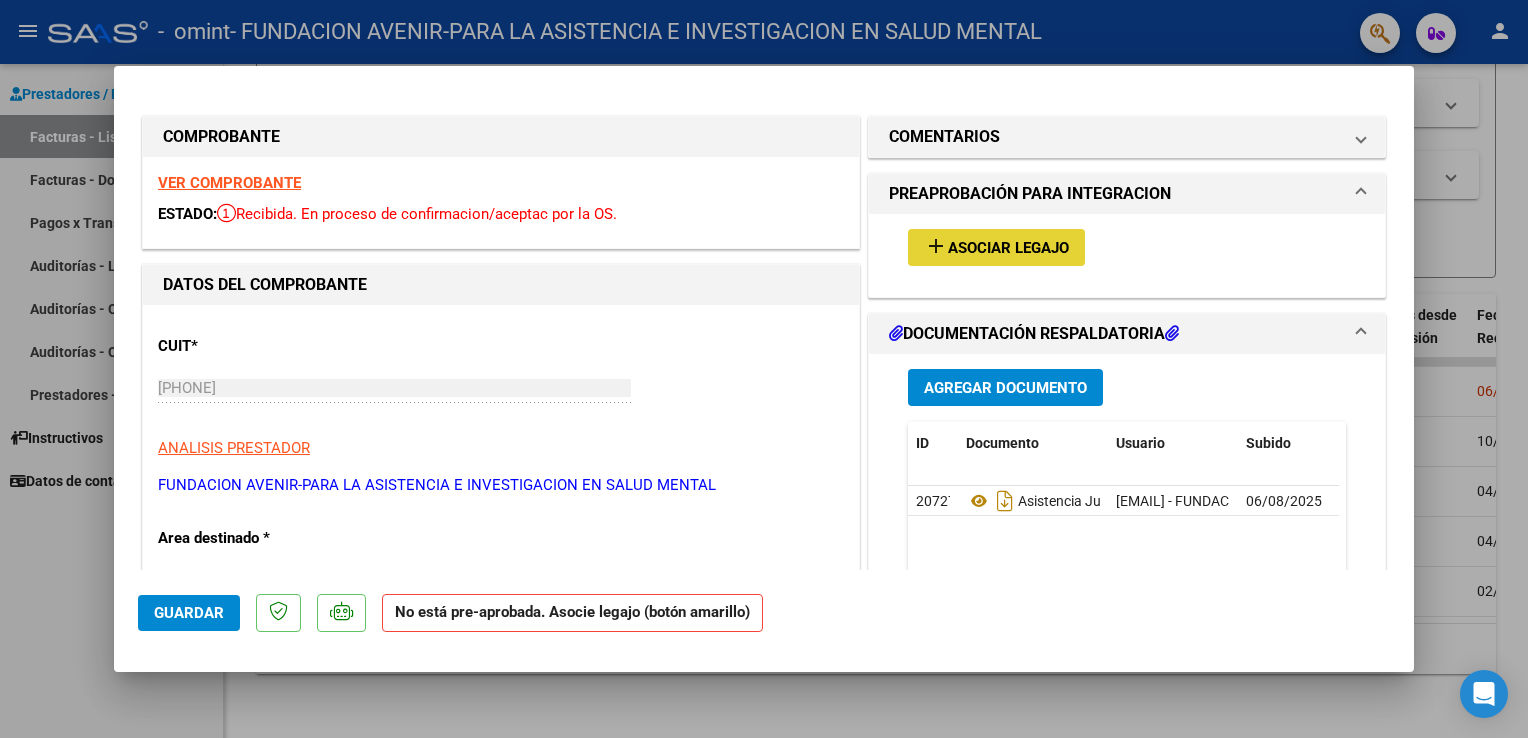 click on "add Asociar Legajo" at bounding box center [996, 247] 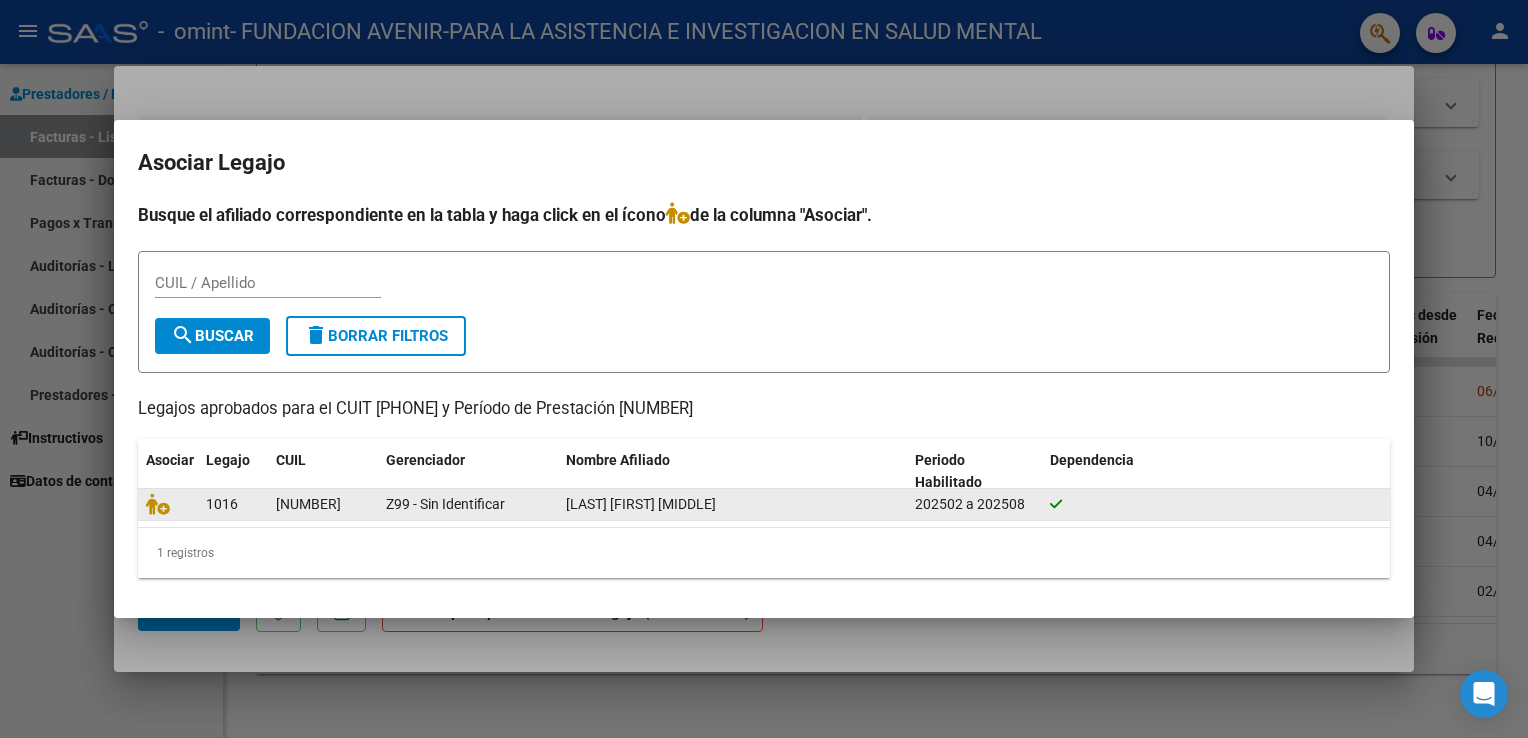click on "Z99 - Sin Identificar" 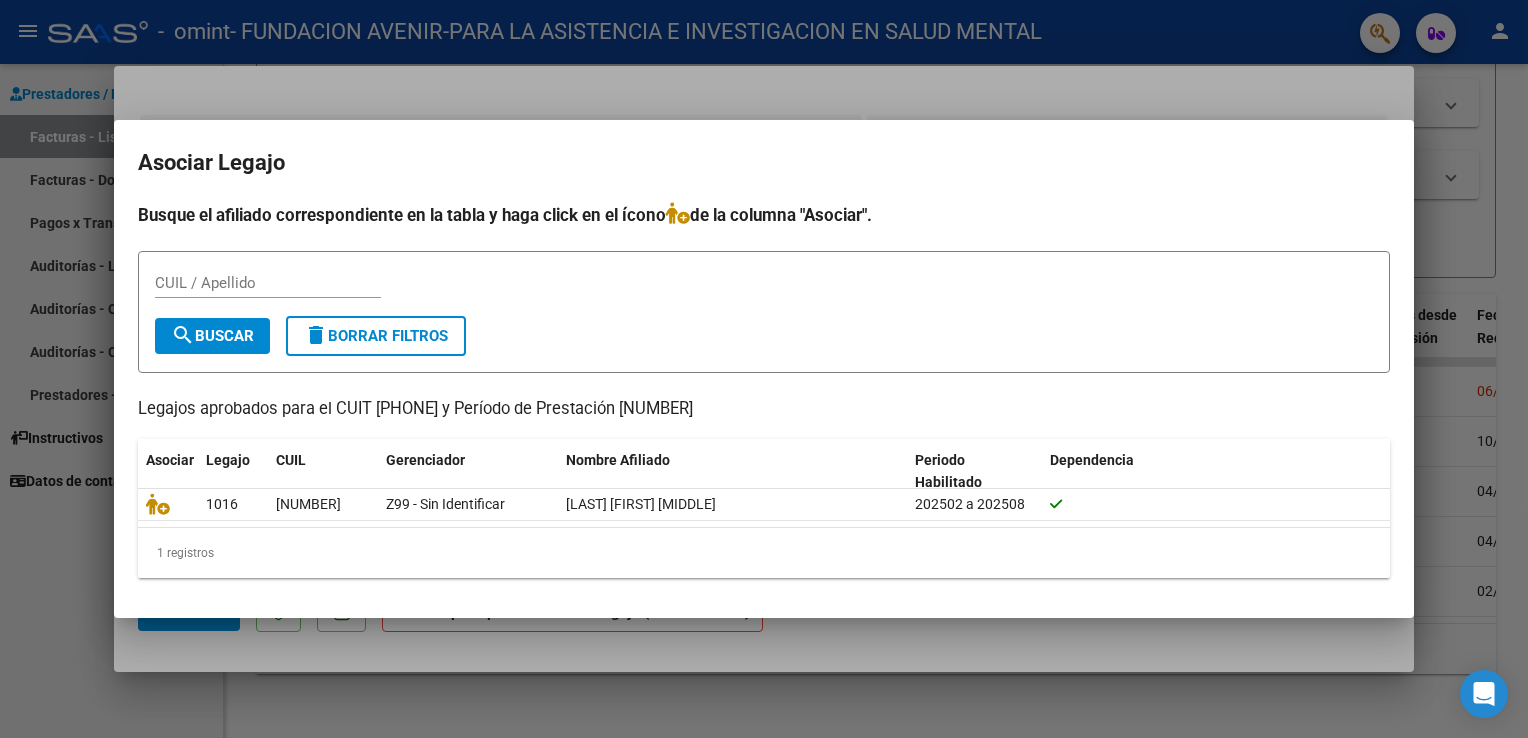 click on "CUIL / Apellido" at bounding box center [268, 283] 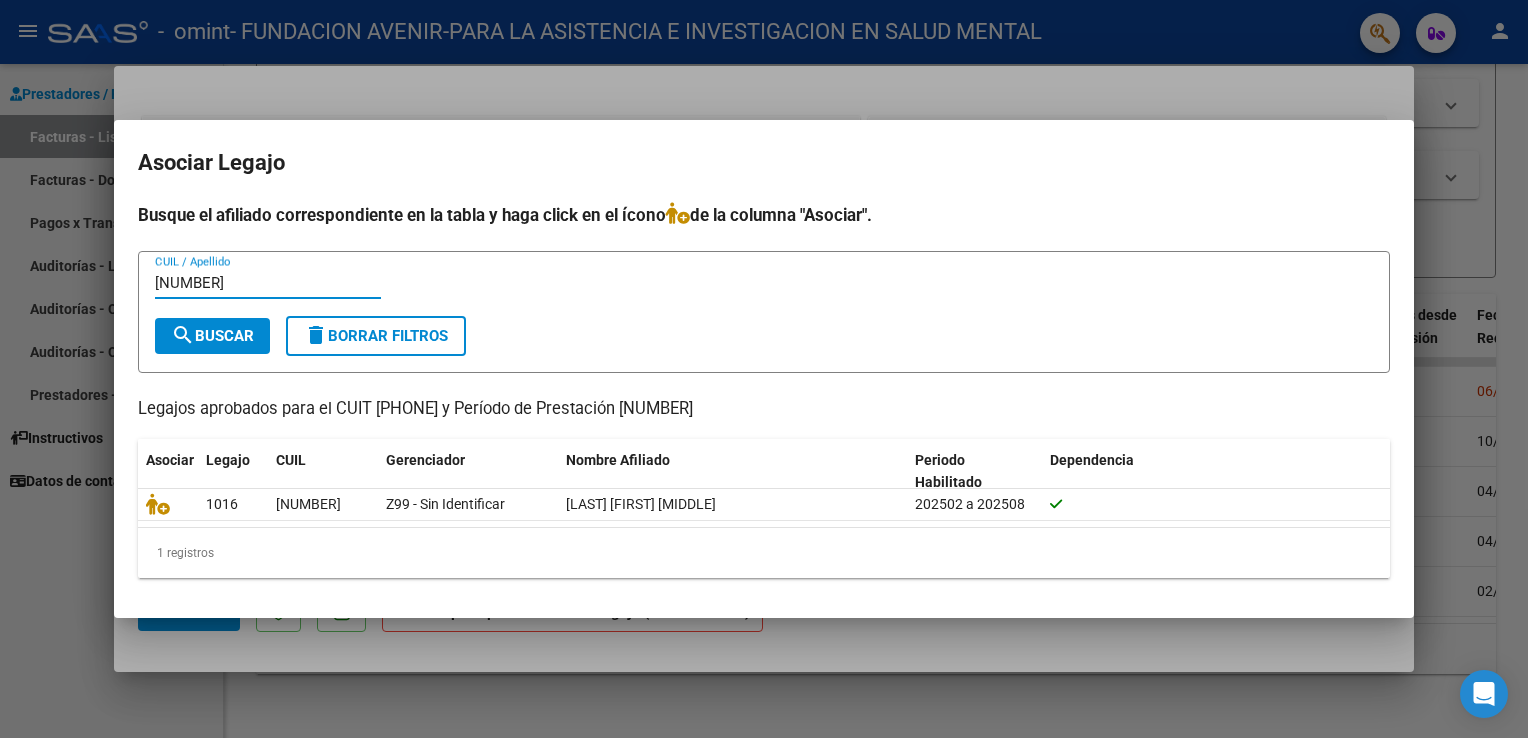 type on "[NUMBER]" 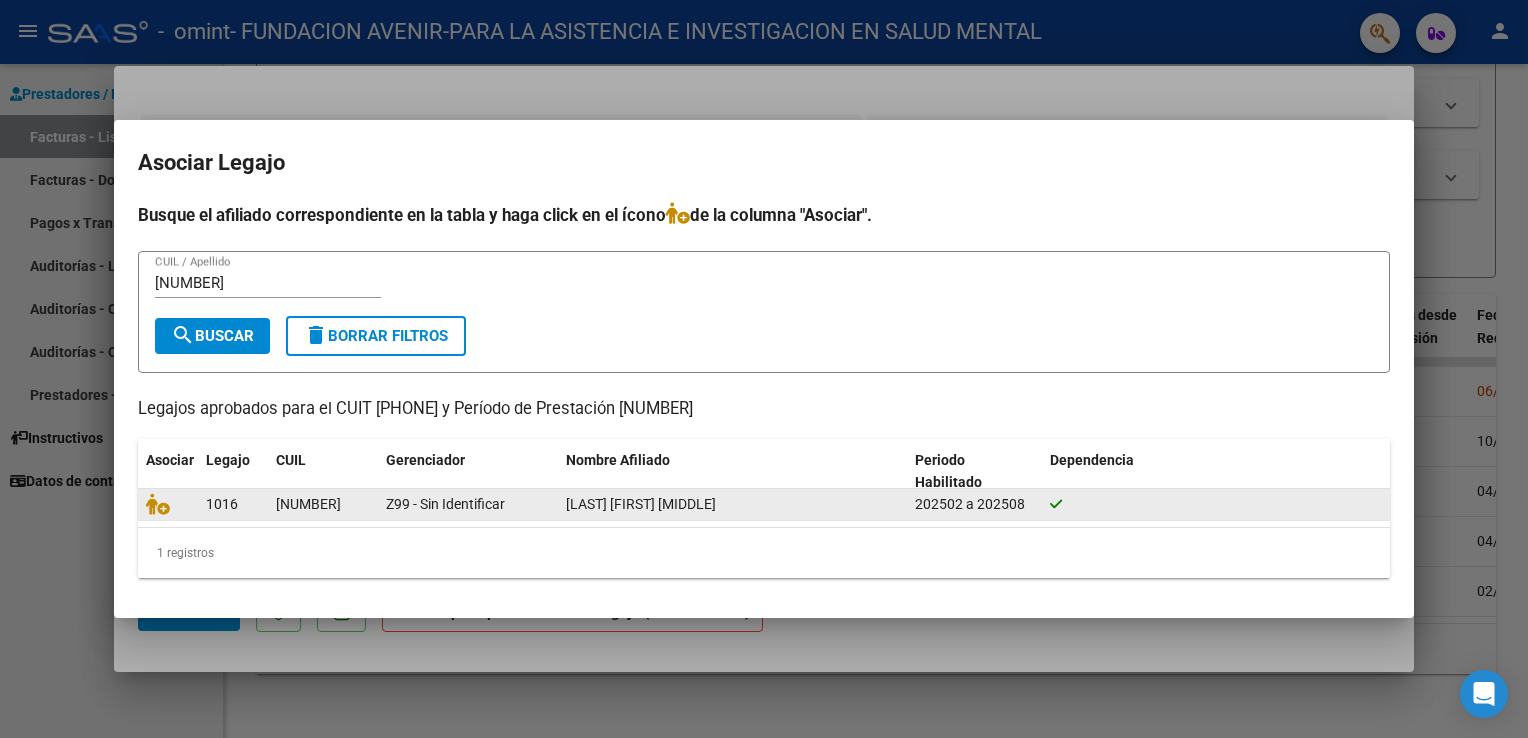 click on "1016" 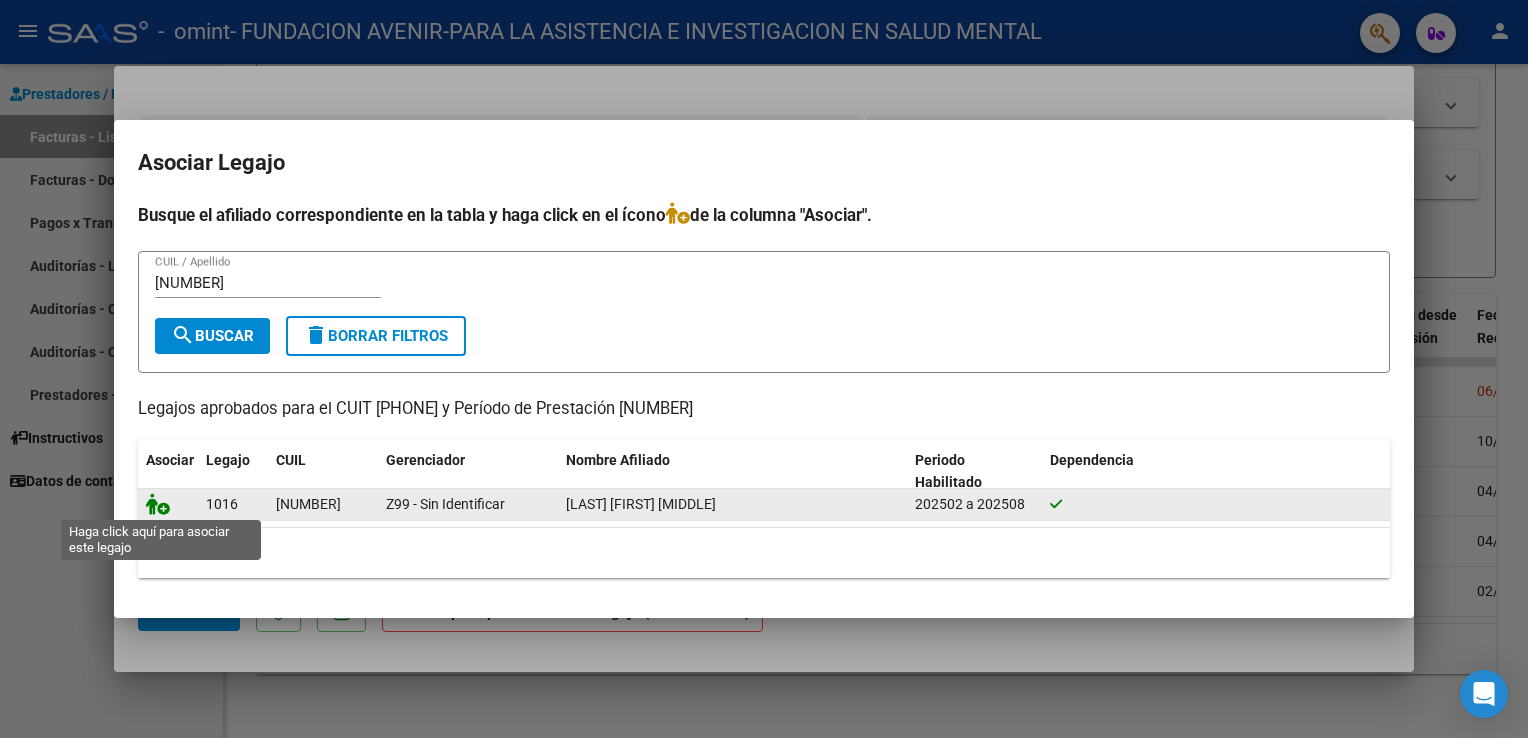 click 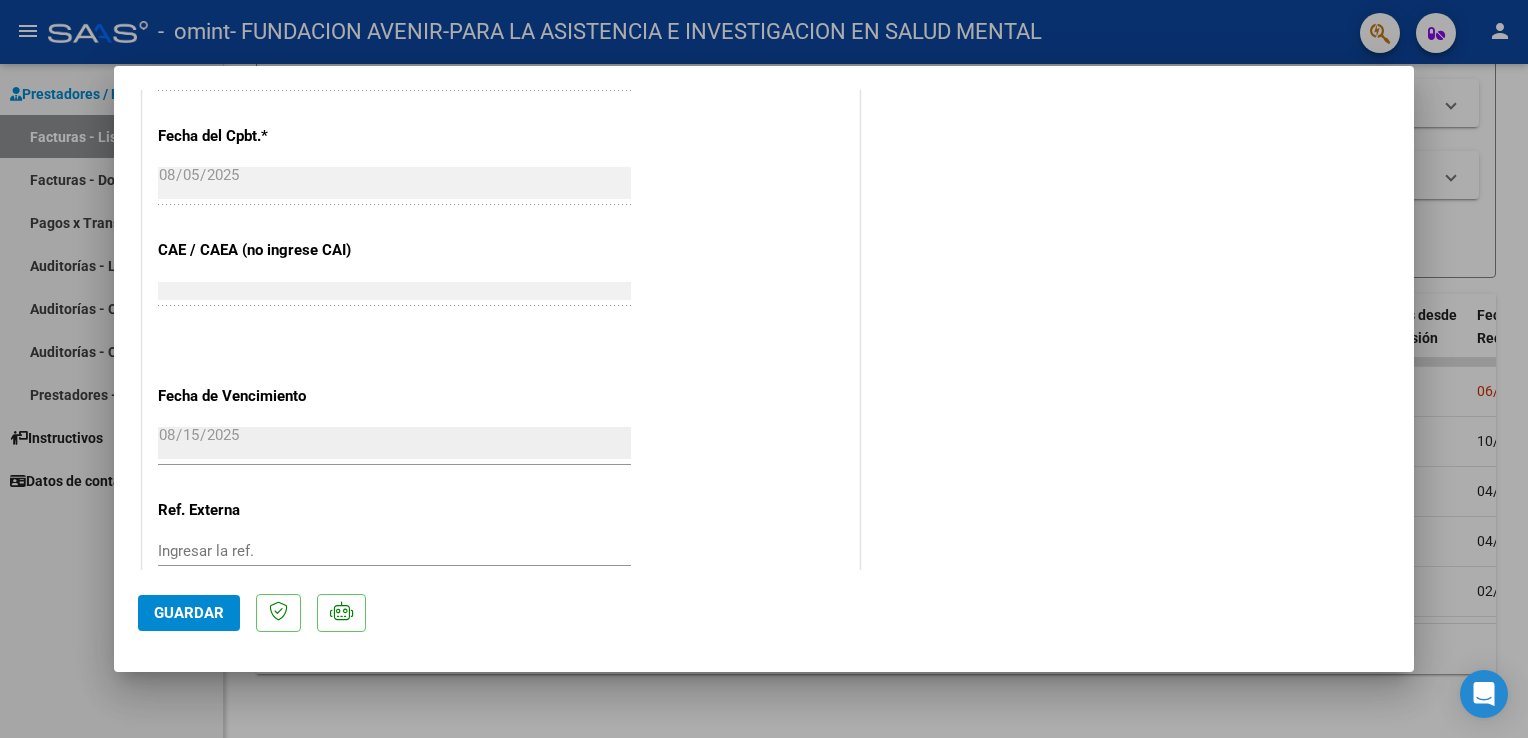 scroll, scrollTop: 1234, scrollLeft: 0, axis: vertical 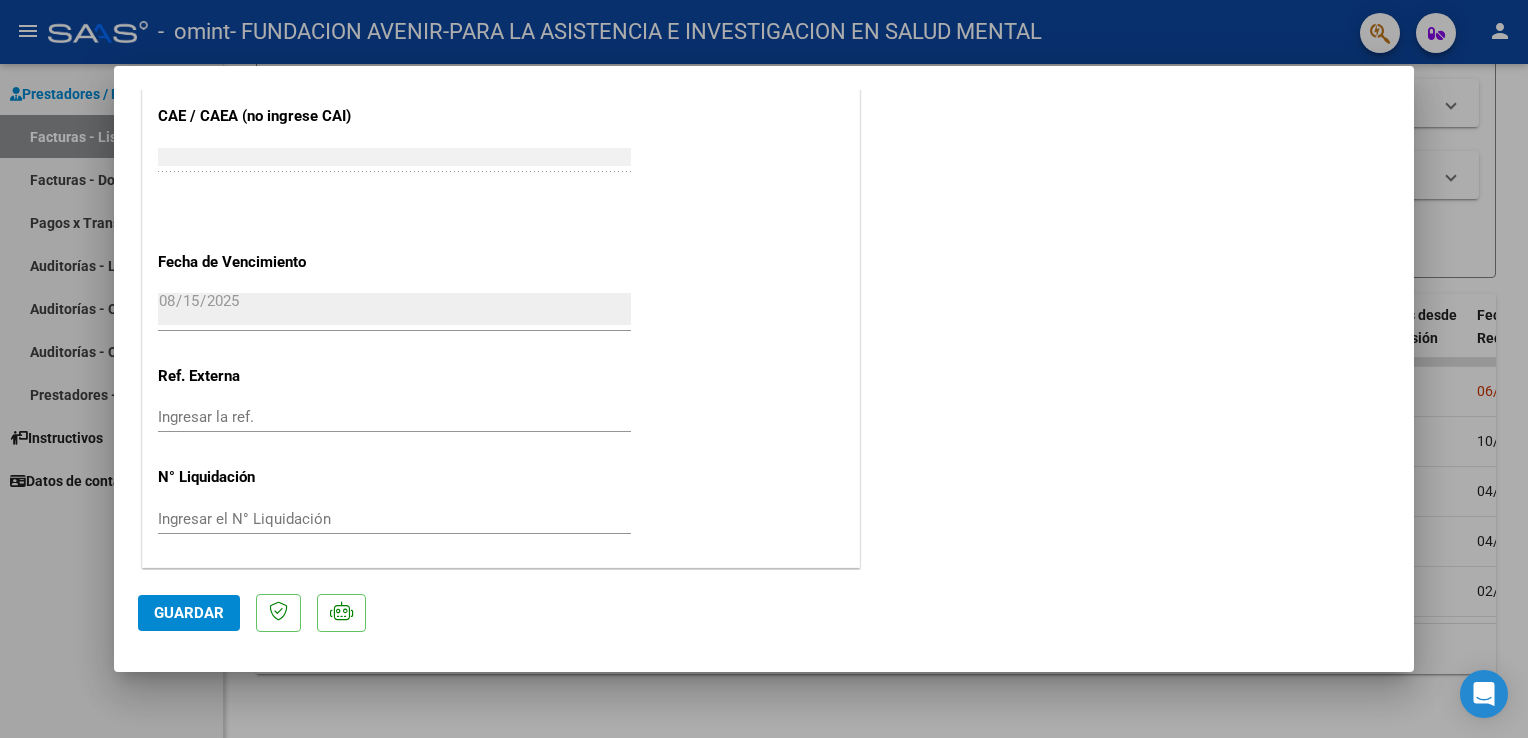 click on "Guardar" 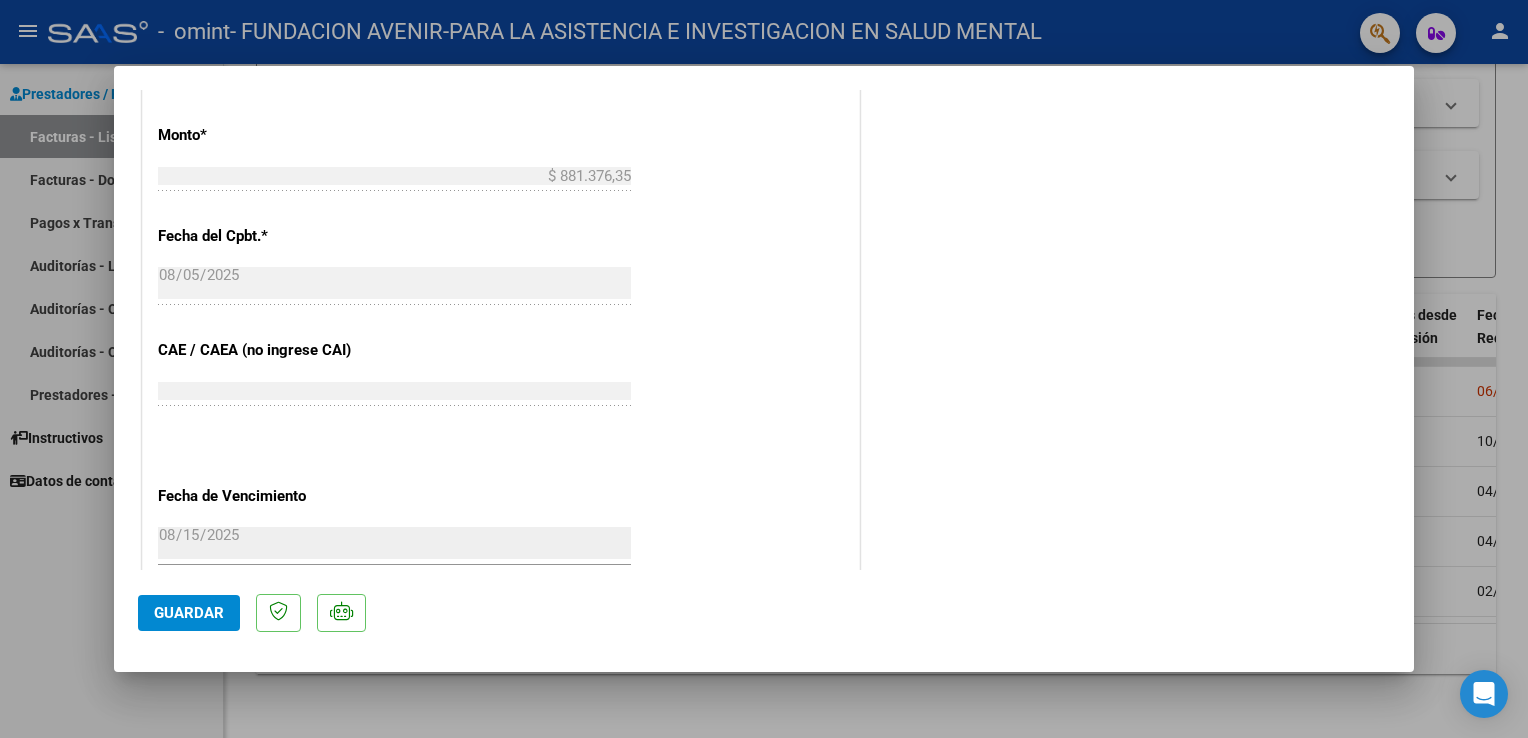 scroll, scrollTop: 1234, scrollLeft: 0, axis: vertical 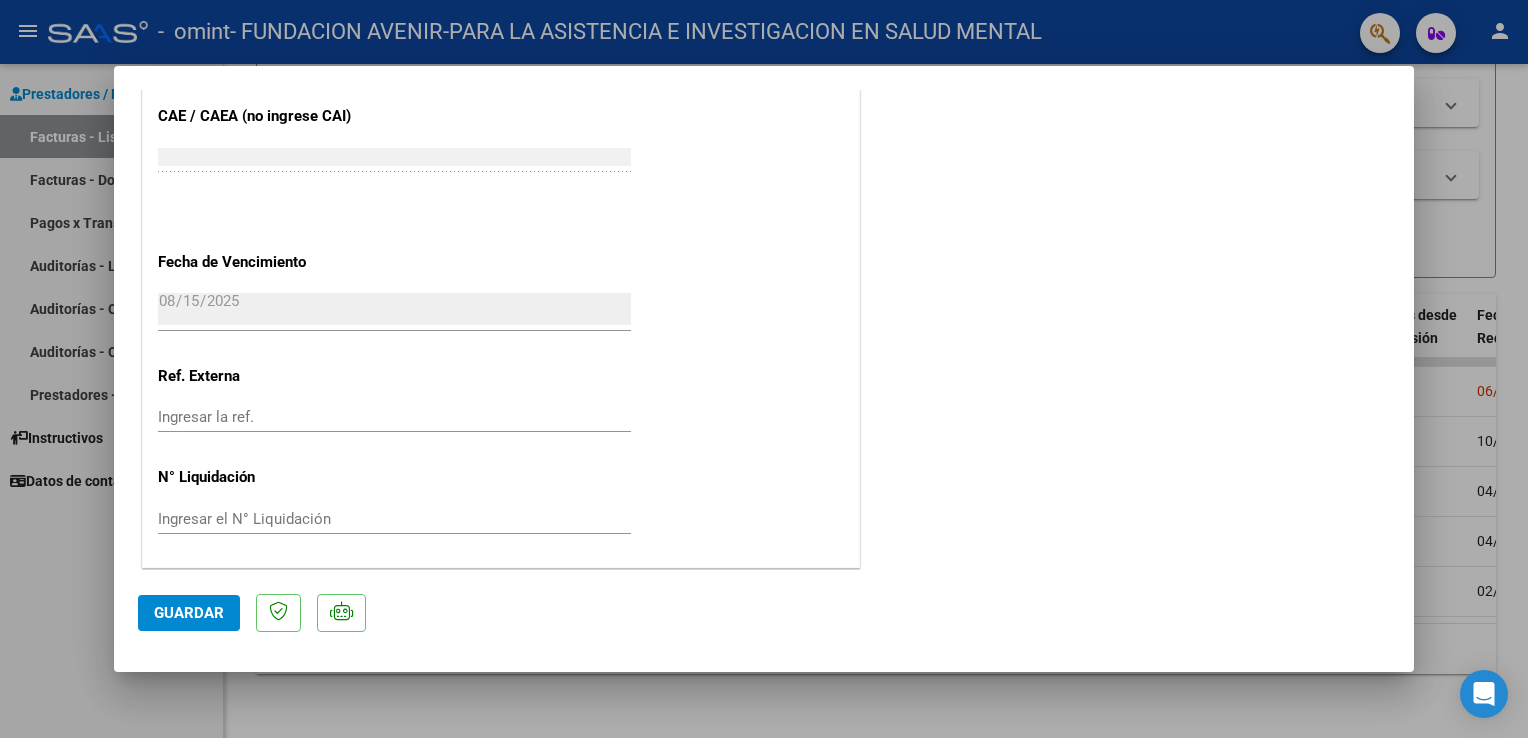 click at bounding box center (764, 369) 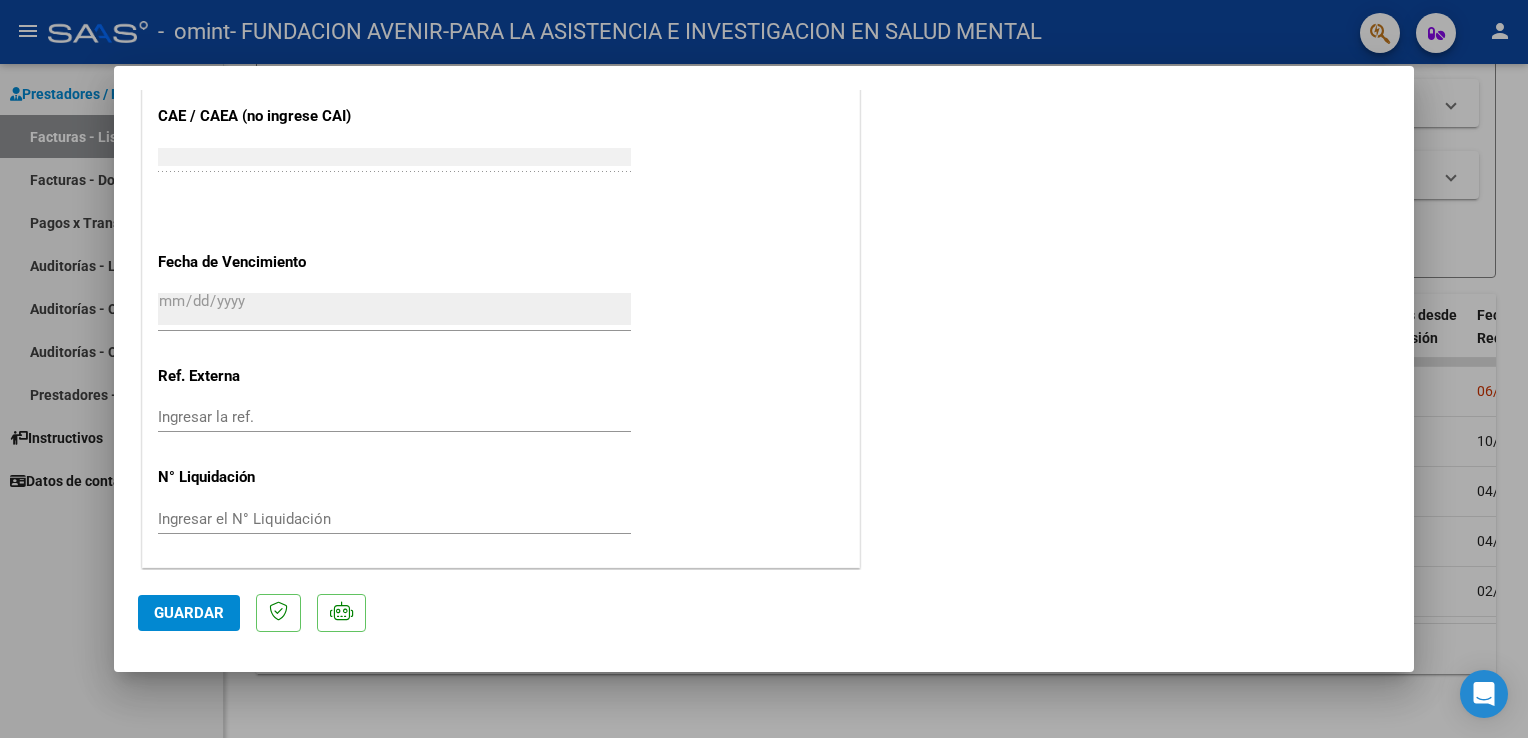 scroll, scrollTop: 0, scrollLeft: 0, axis: both 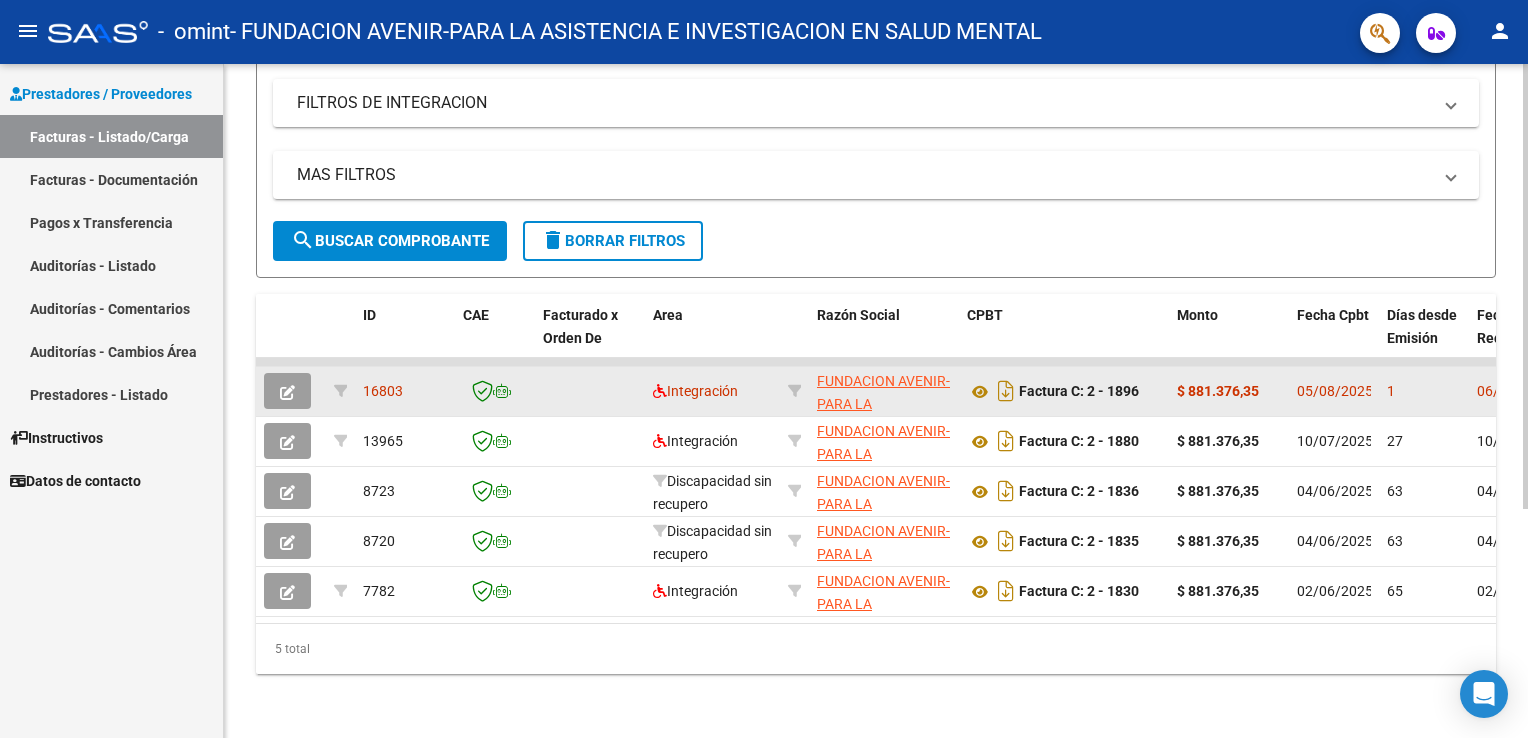 click 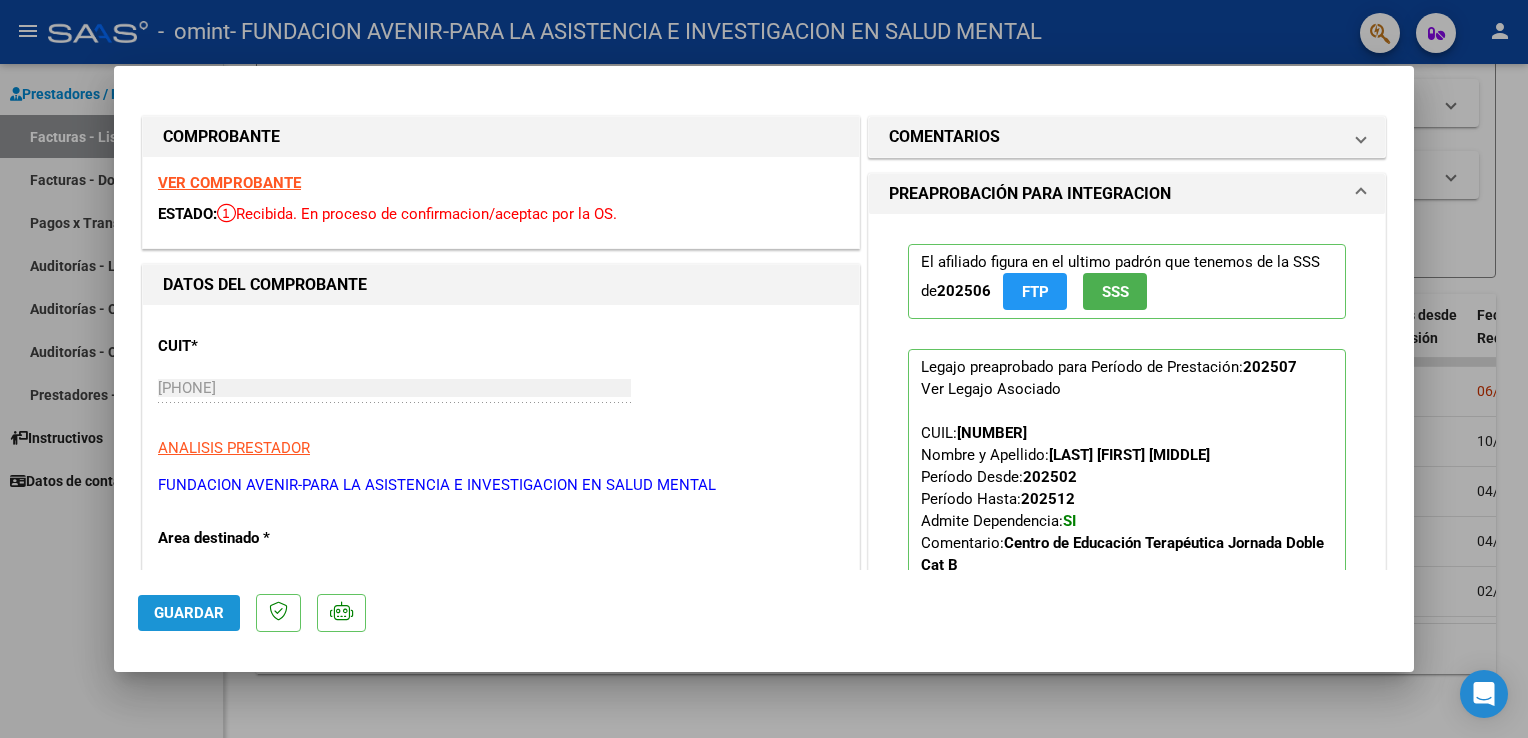 click on "Guardar" 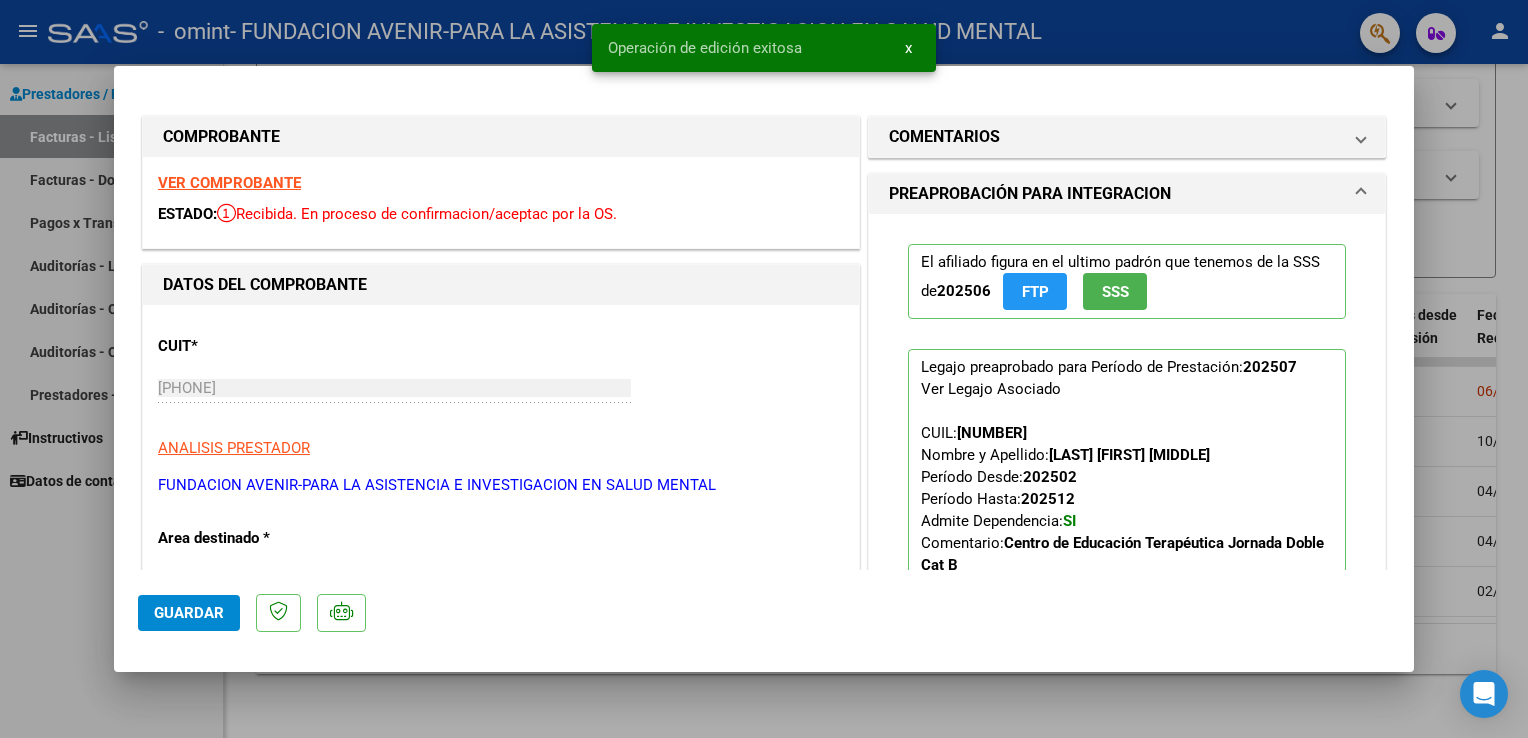 click at bounding box center [764, 369] 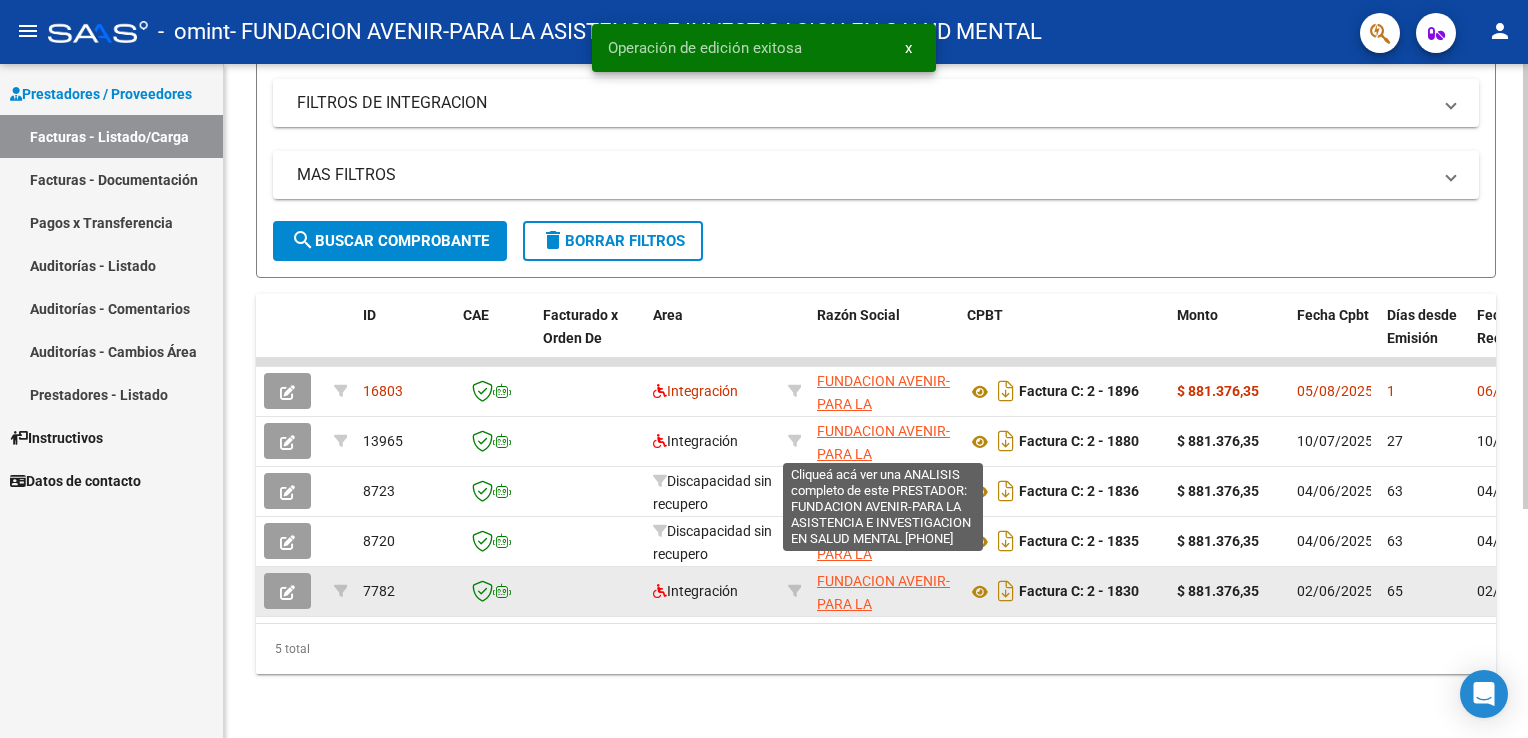 scroll, scrollTop: 94, scrollLeft: 0, axis: vertical 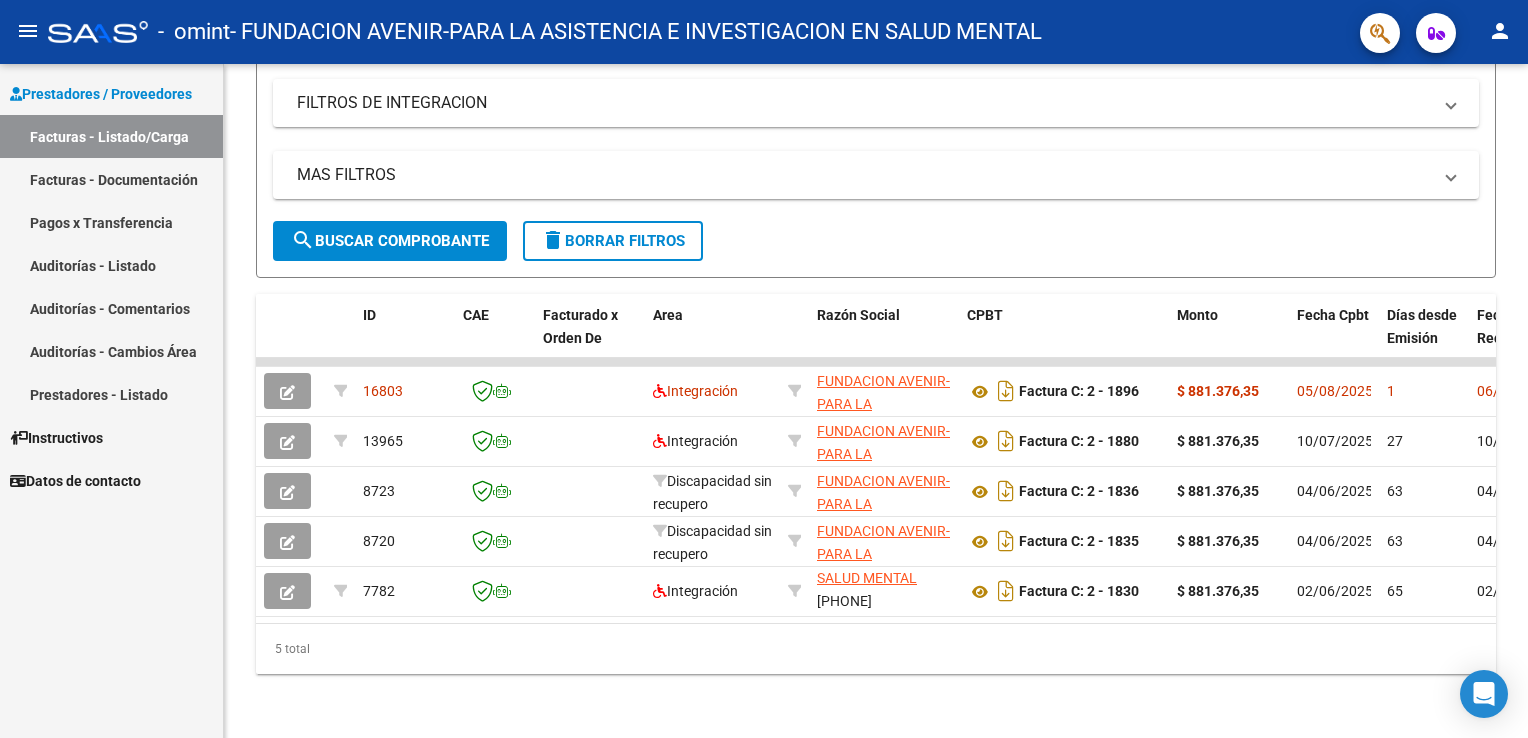 click on "person" 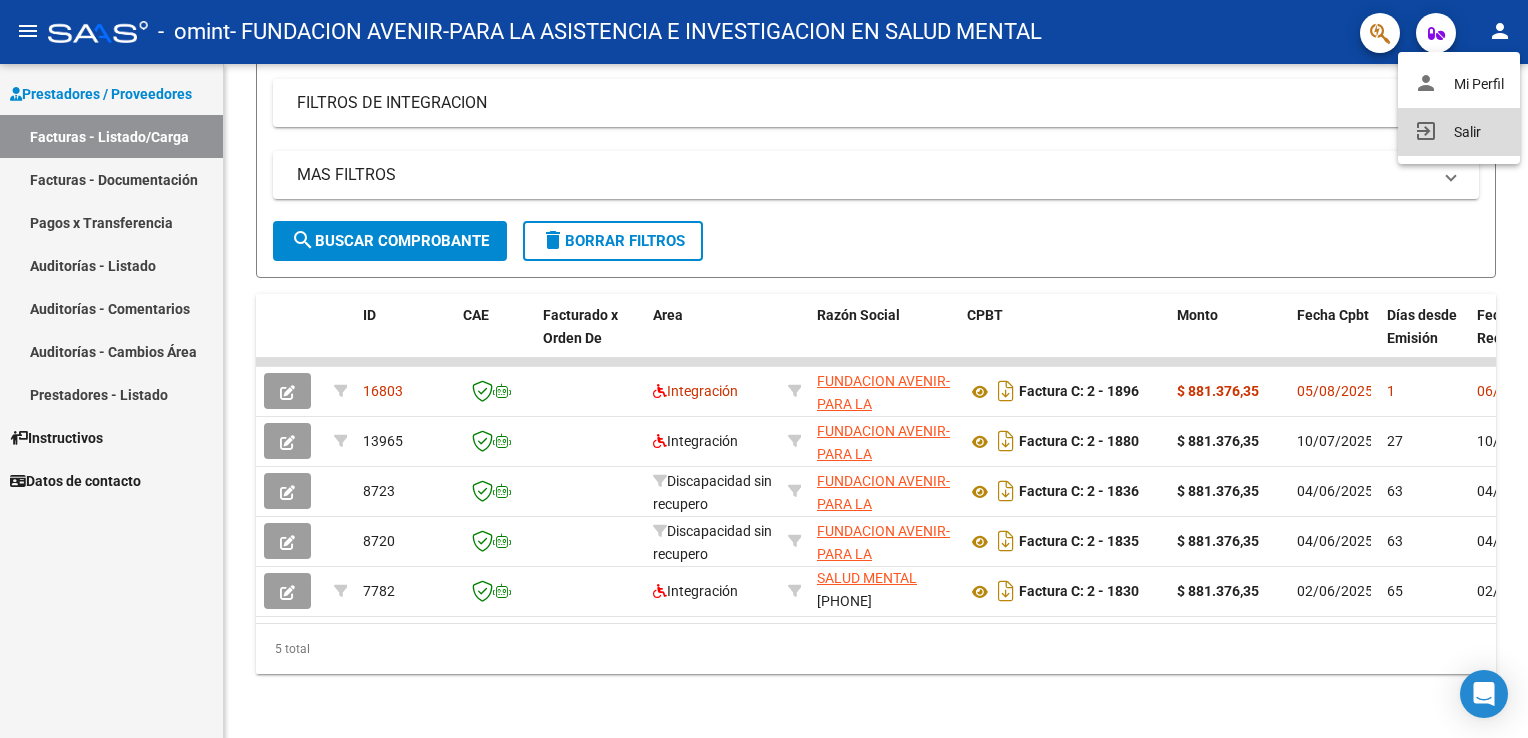 click on "exit_to_app  Salir" at bounding box center [1459, 132] 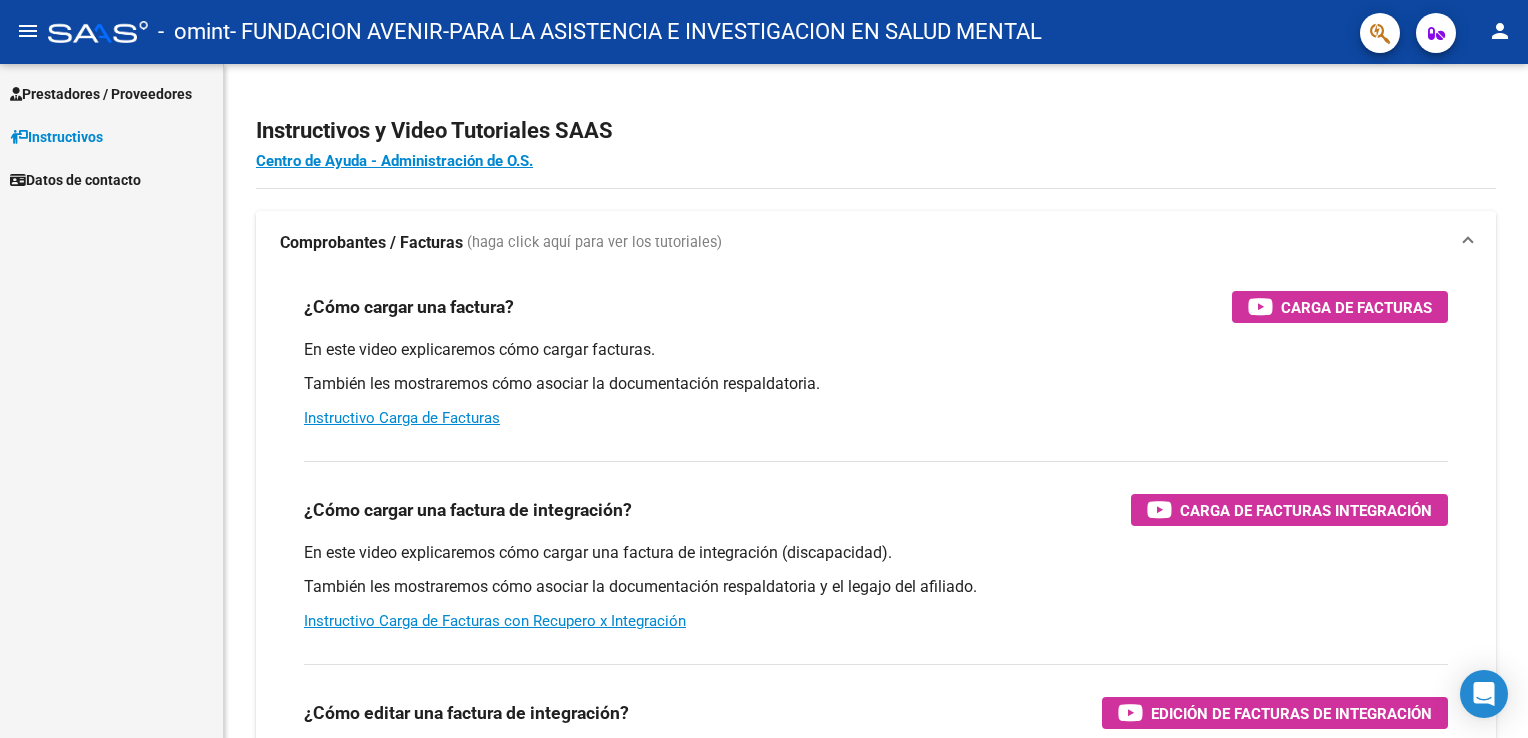 scroll, scrollTop: 0, scrollLeft: 0, axis: both 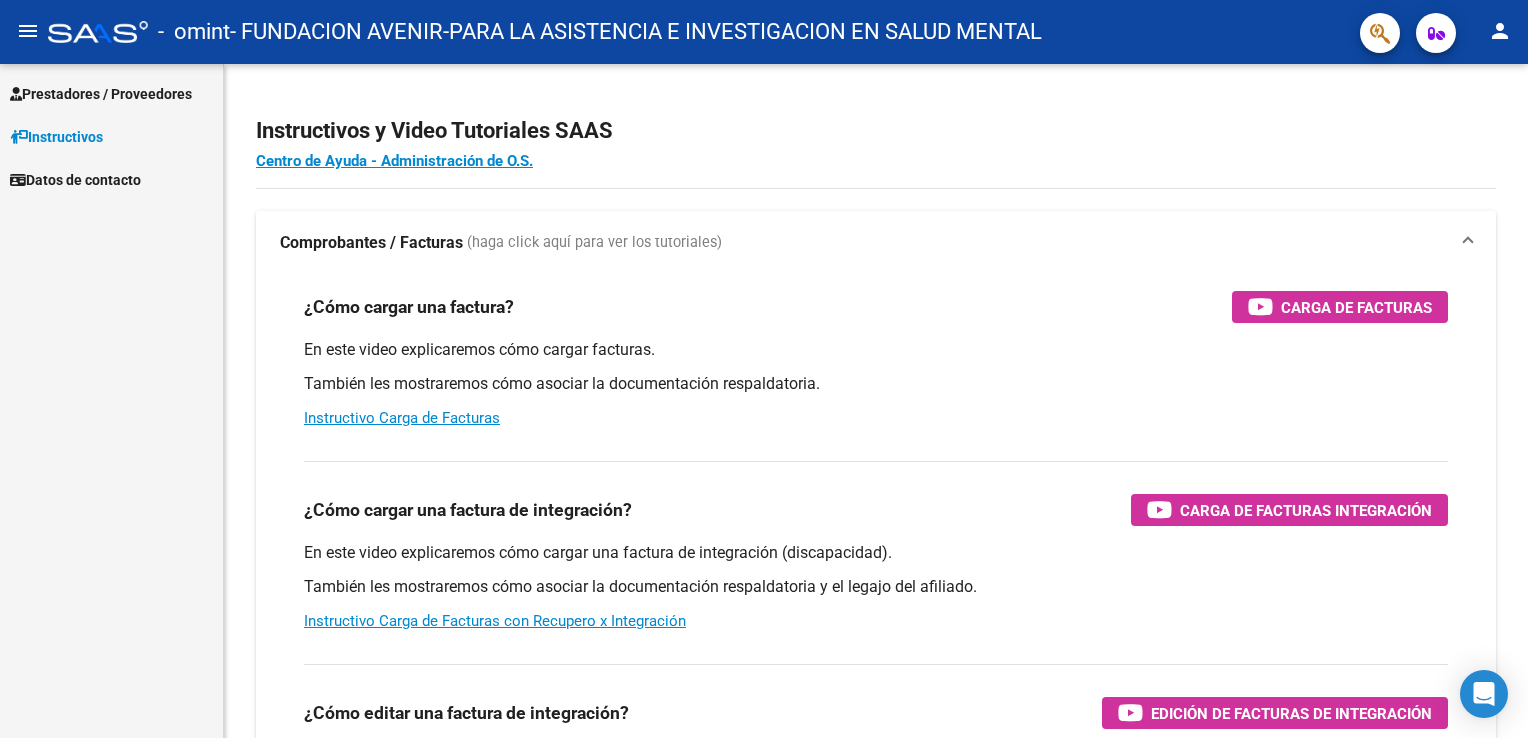 click on "Prestadores / Proveedores" at bounding box center (101, 94) 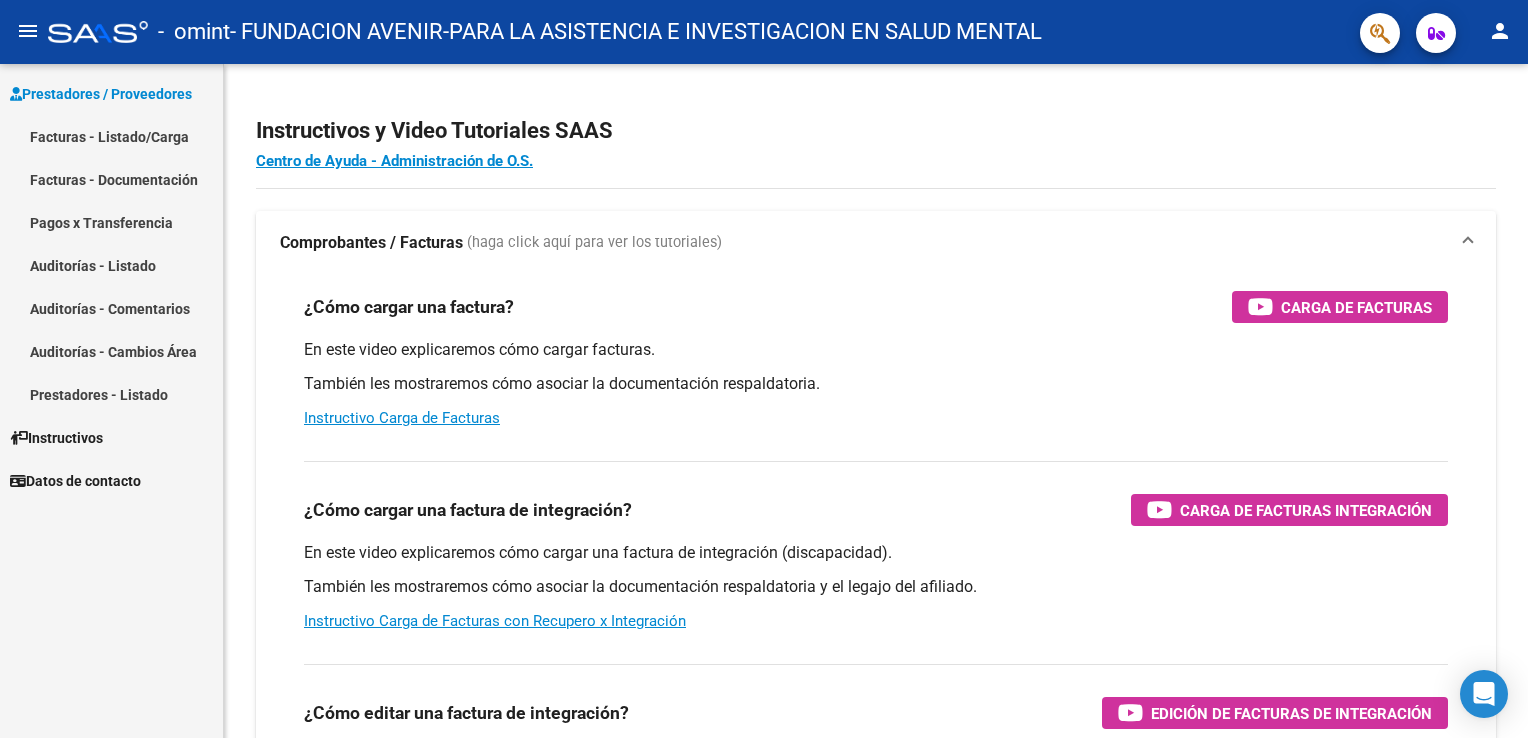 click on "Facturas - Listado/Carga" at bounding box center [111, 136] 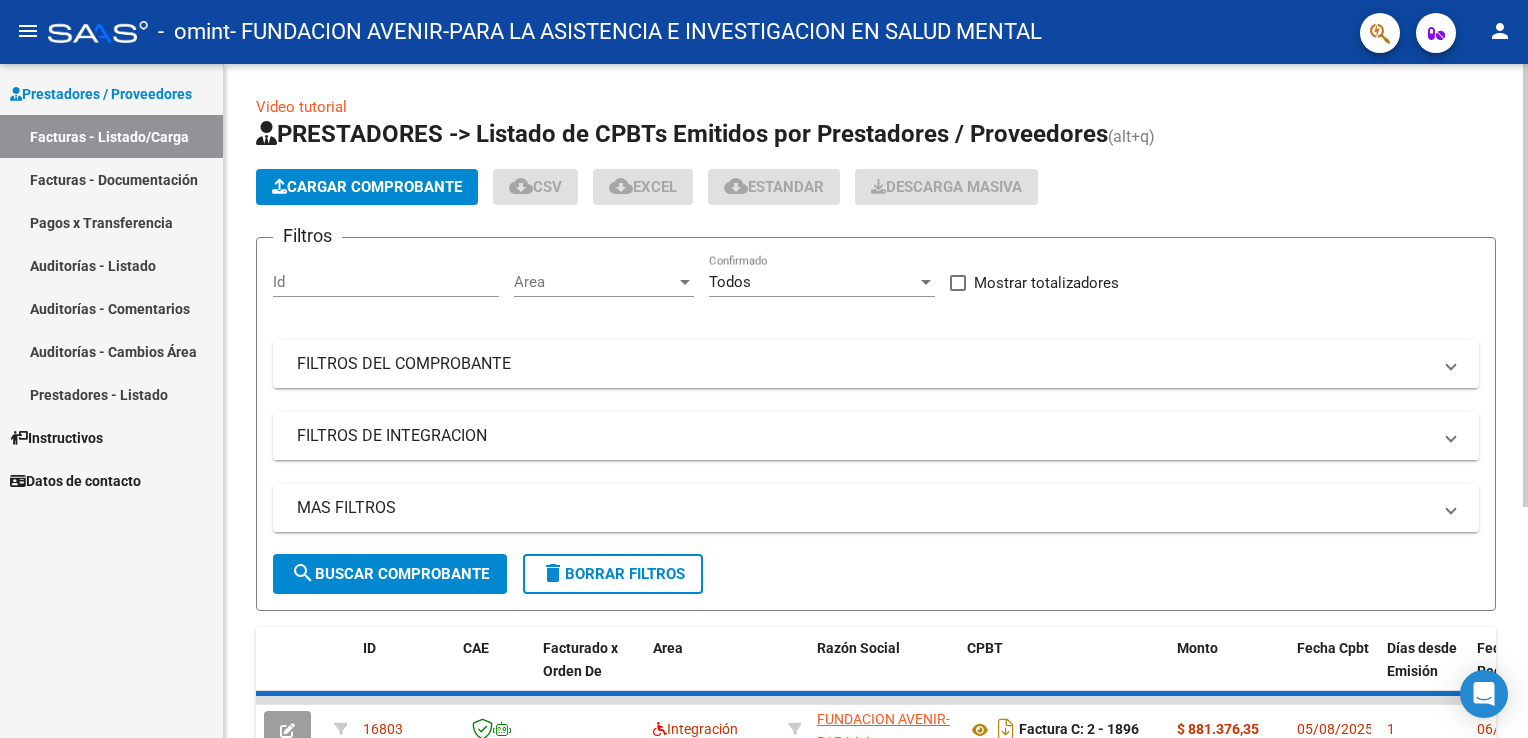 scroll, scrollTop: 300, scrollLeft: 0, axis: vertical 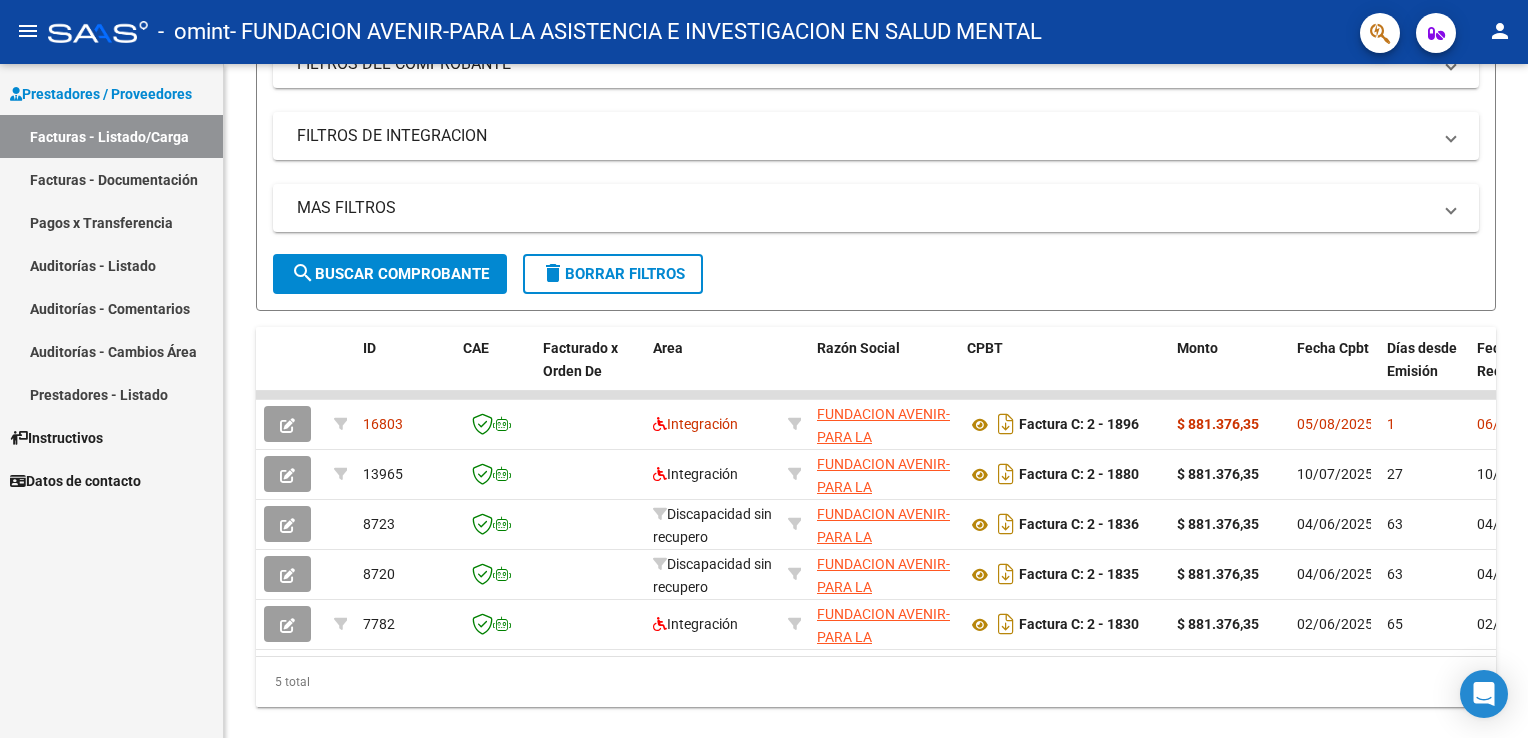 click on "person" 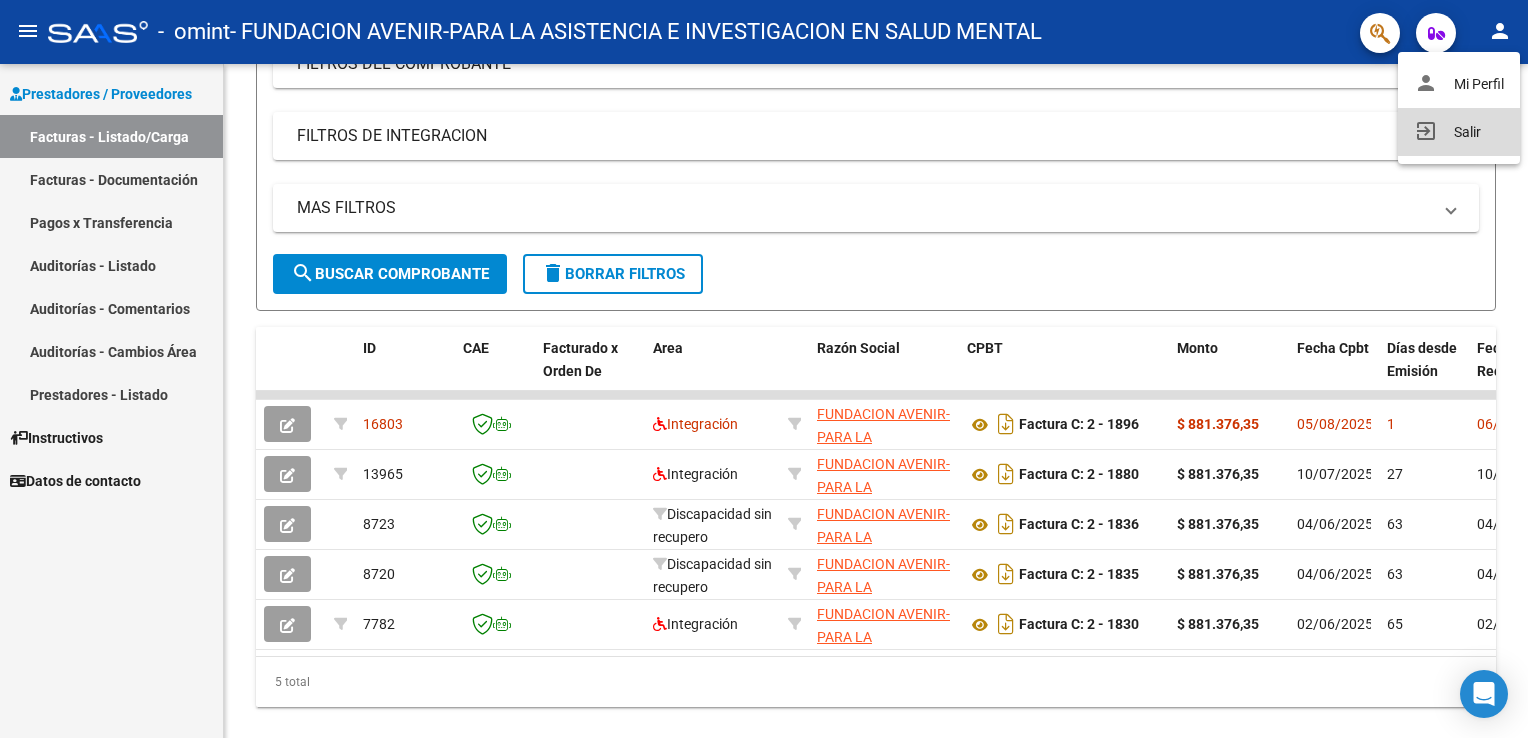 click on "exit_to_app  Salir" at bounding box center (1459, 132) 